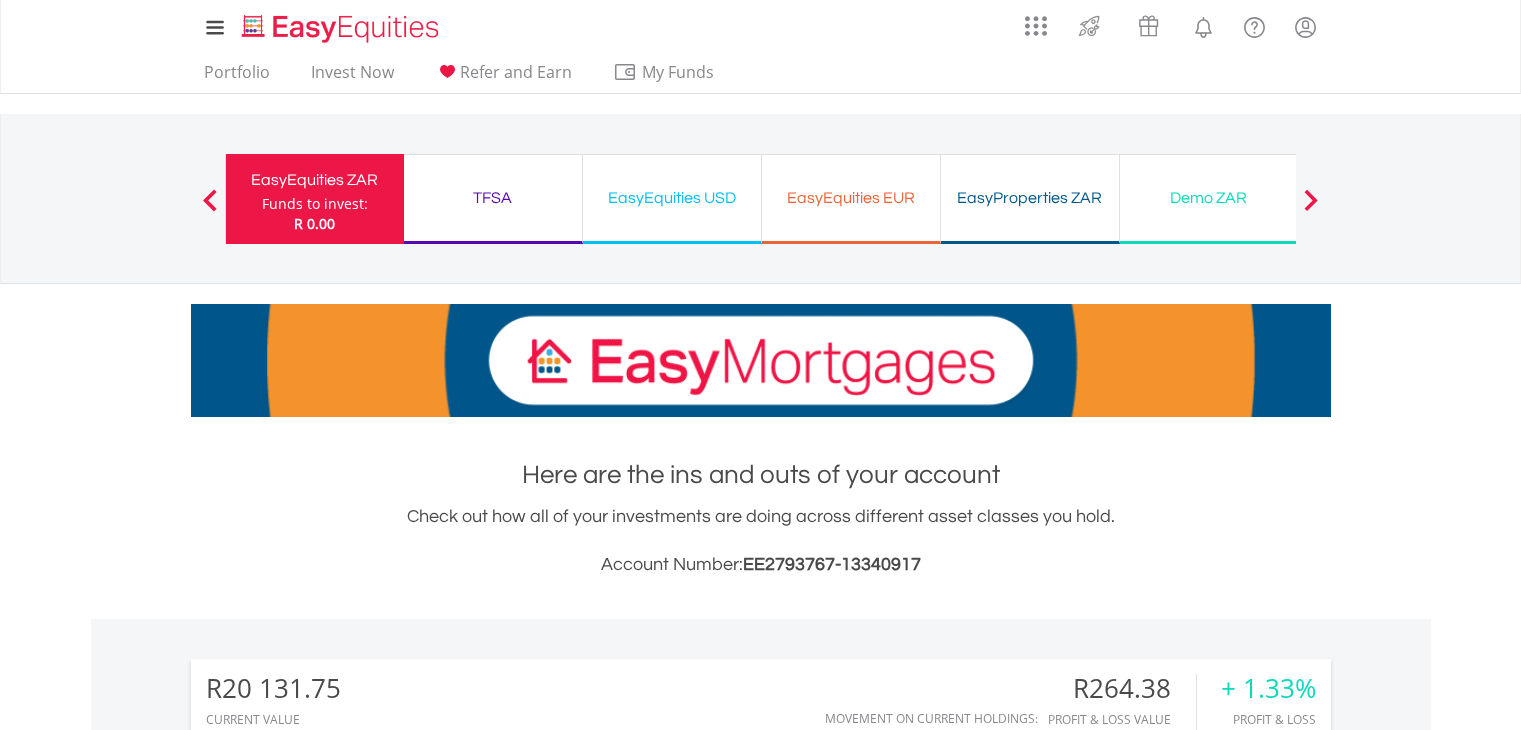 scroll, scrollTop: 0, scrollLeft: 0, axis: both 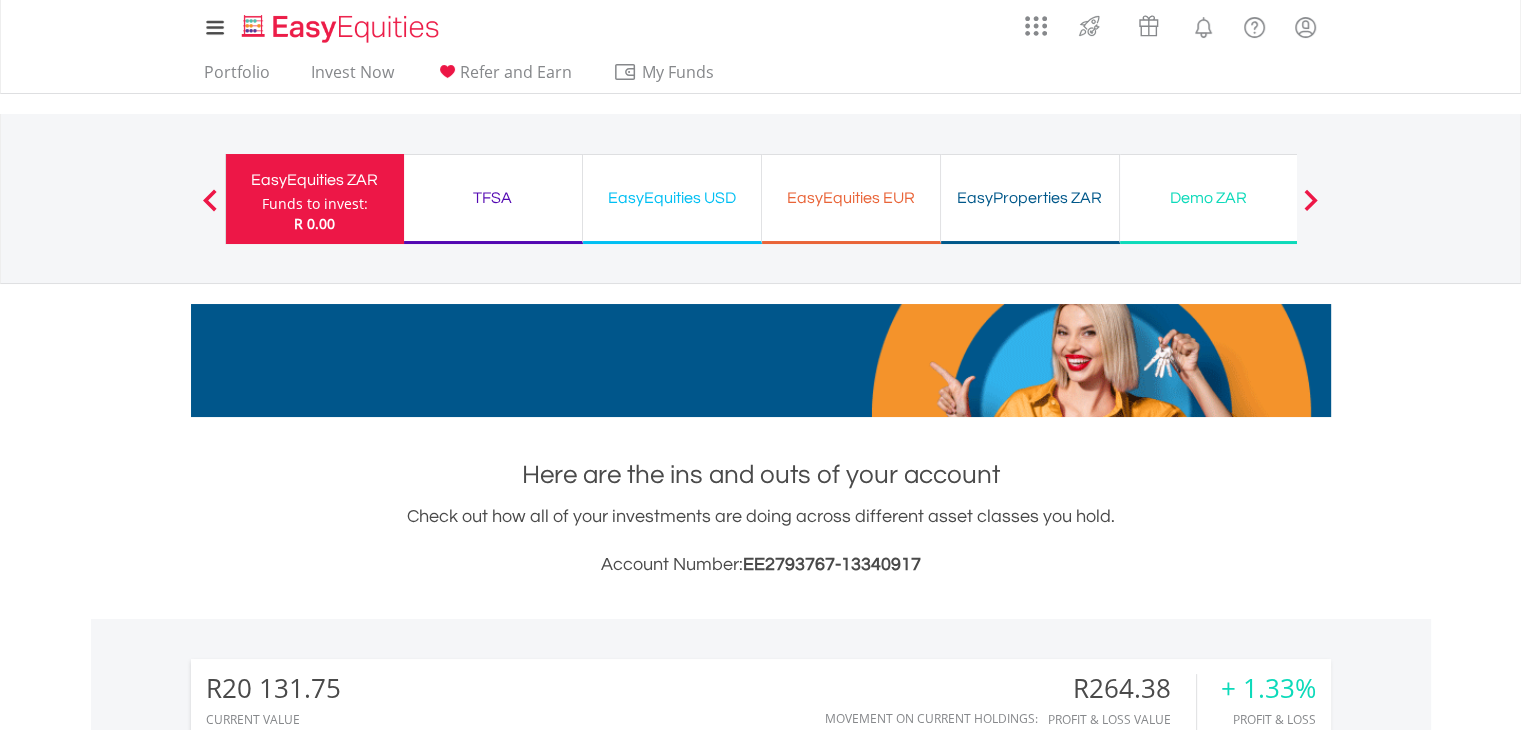 click on "Demo ZAR" at bounding box center (1209, 198) 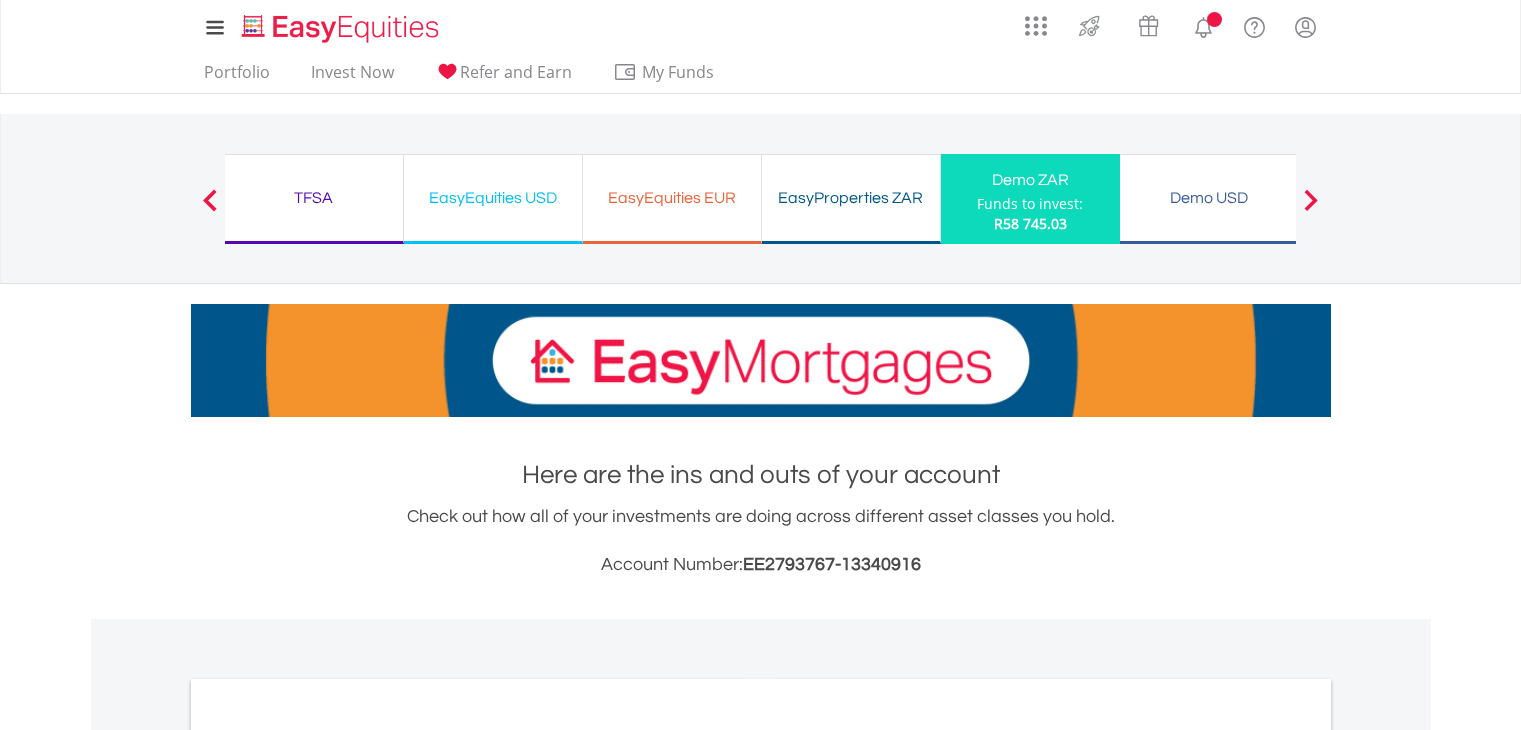 scroll, scrollTop: 0, scrollLeft: 0, axis: both 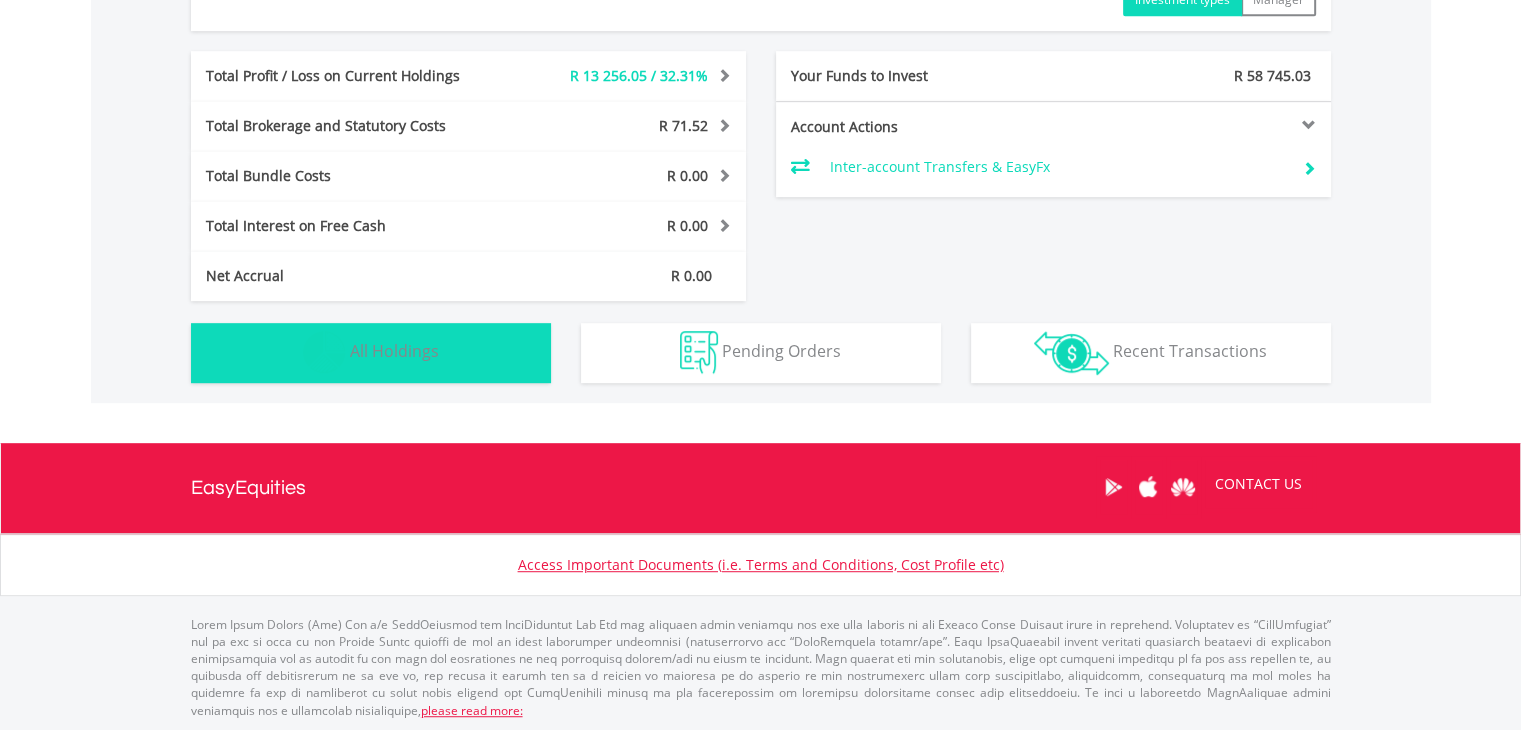 click on "All Holdings" at bounding box center (394, 351) 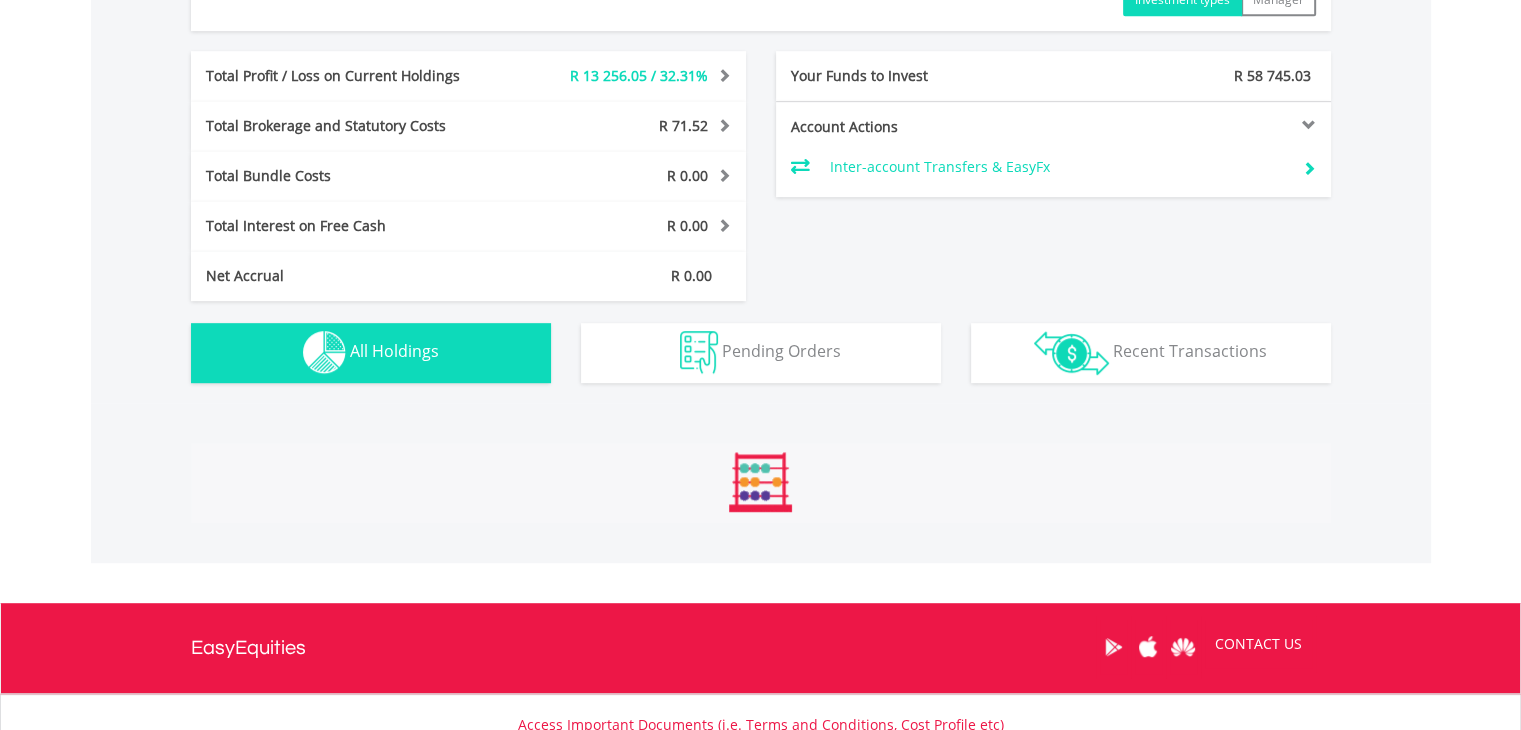 scroll, scrollTop: 1481, scrollLeft: 0, axis: vertical 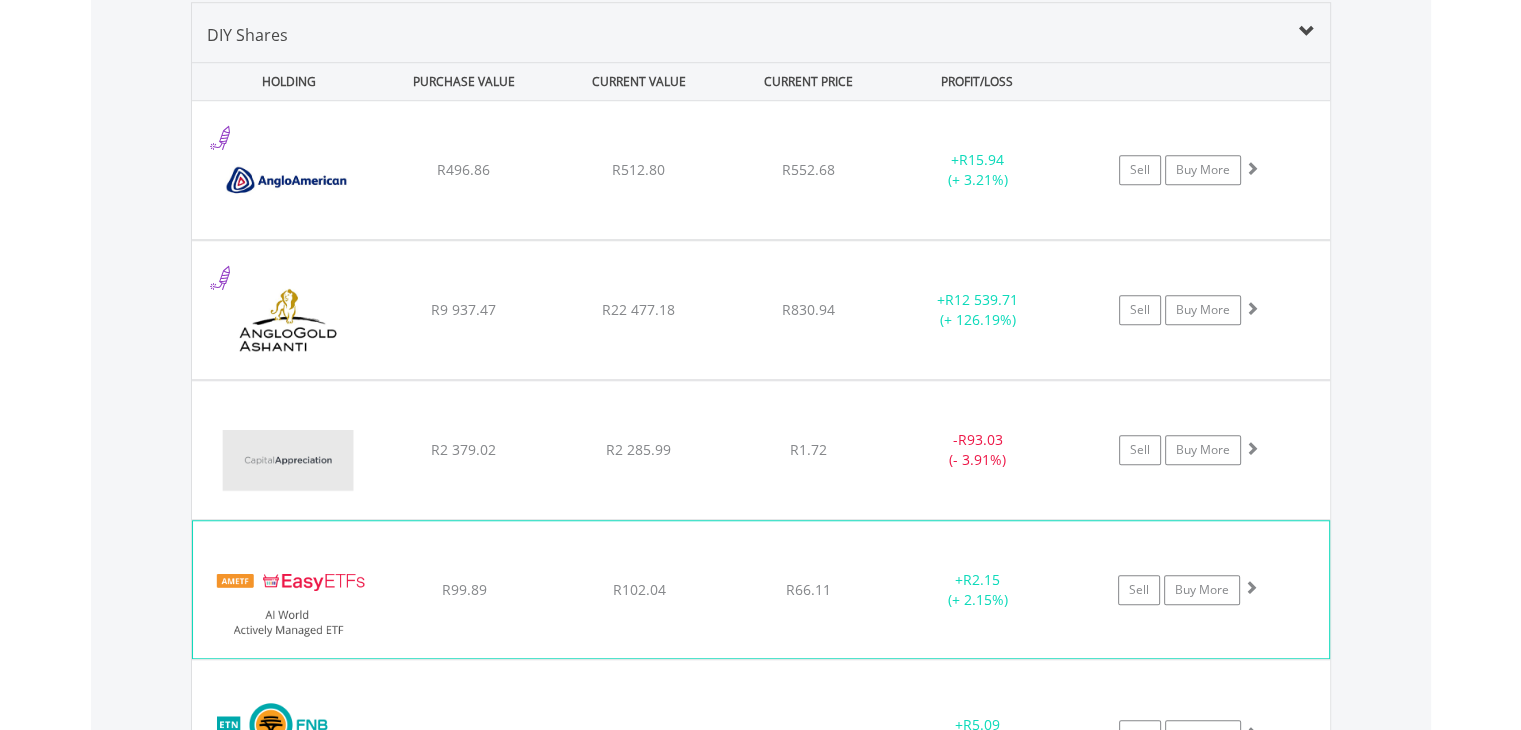 click at bounding box center [289, 599] 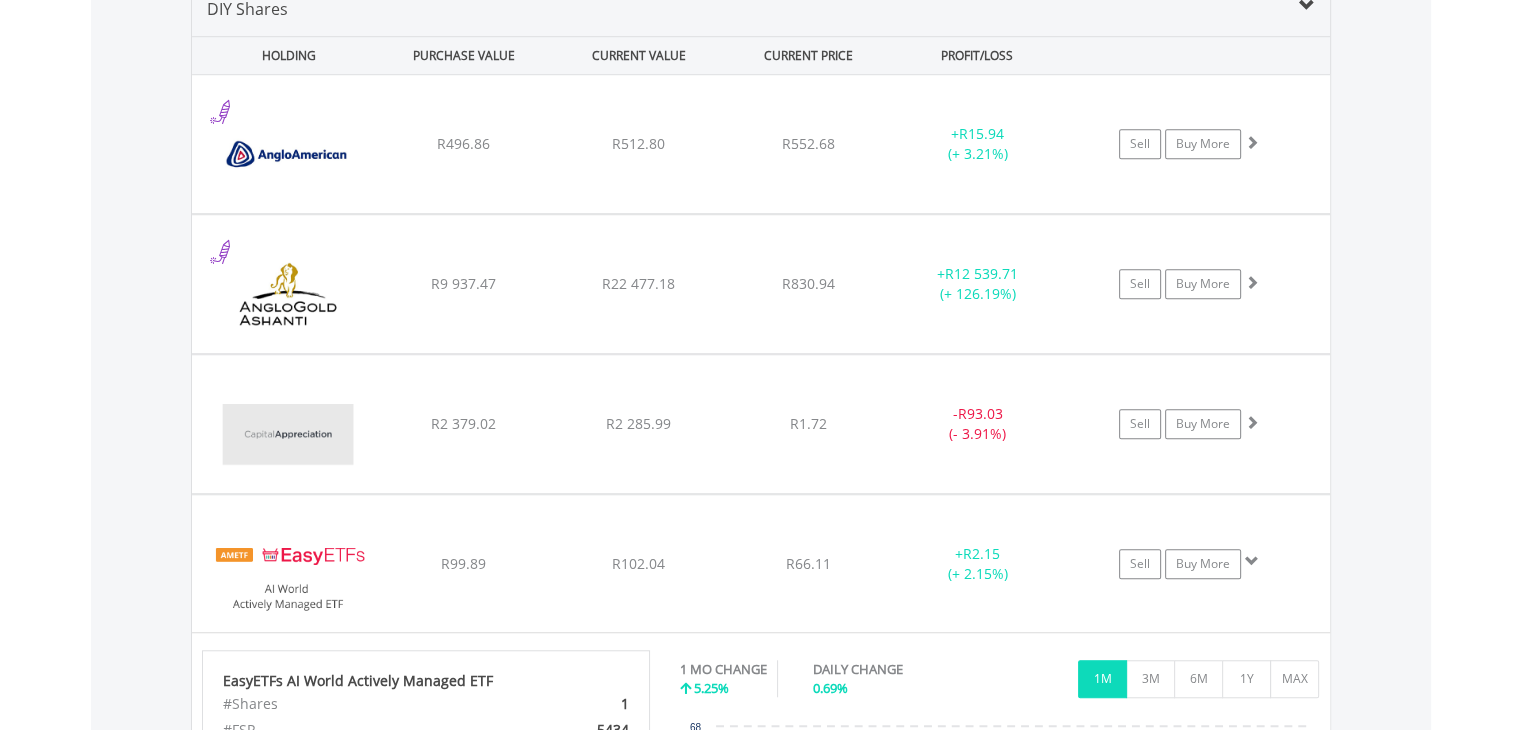 scroll, scrollTop: 1521, scrollLeft: 0, axis: vertical 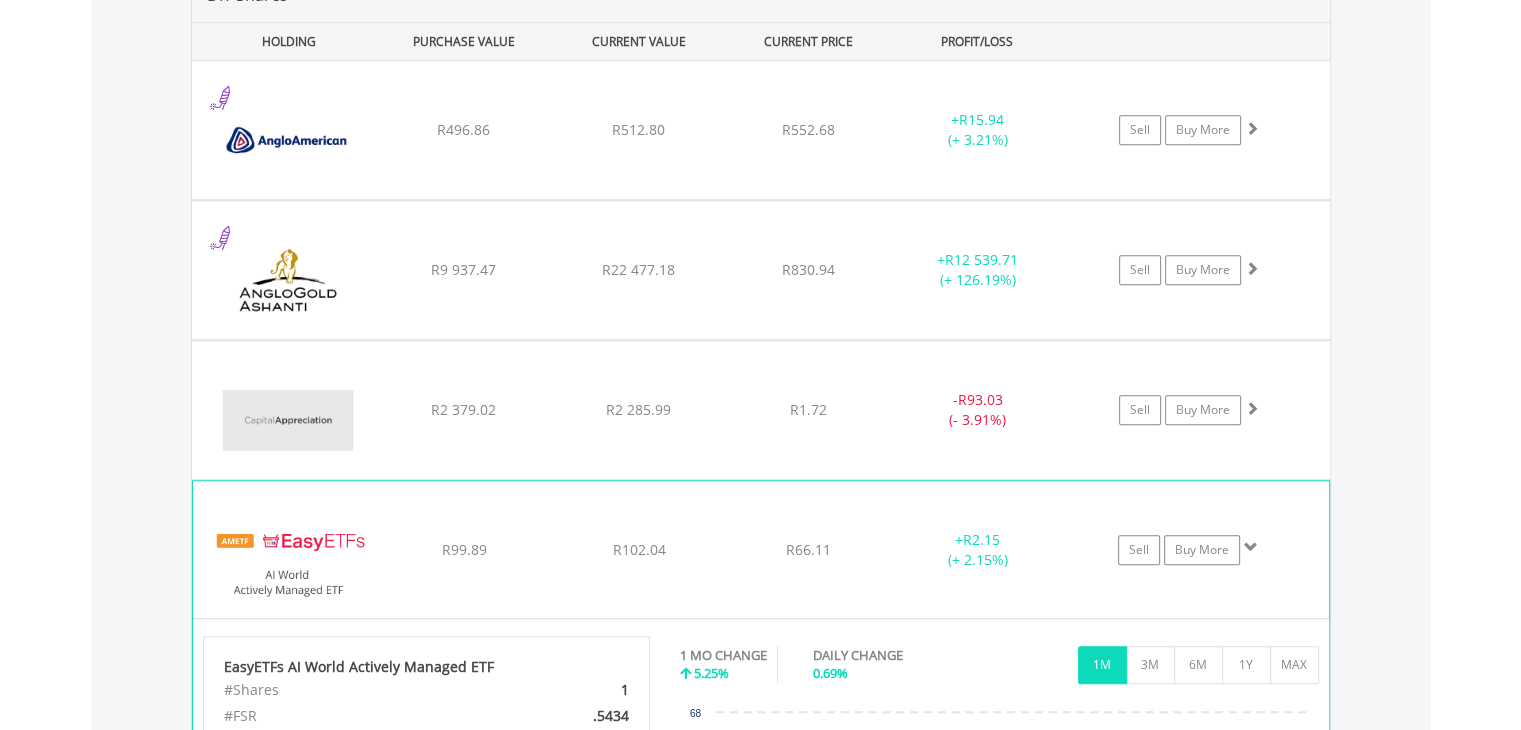 click at bounding box center (289, 559) 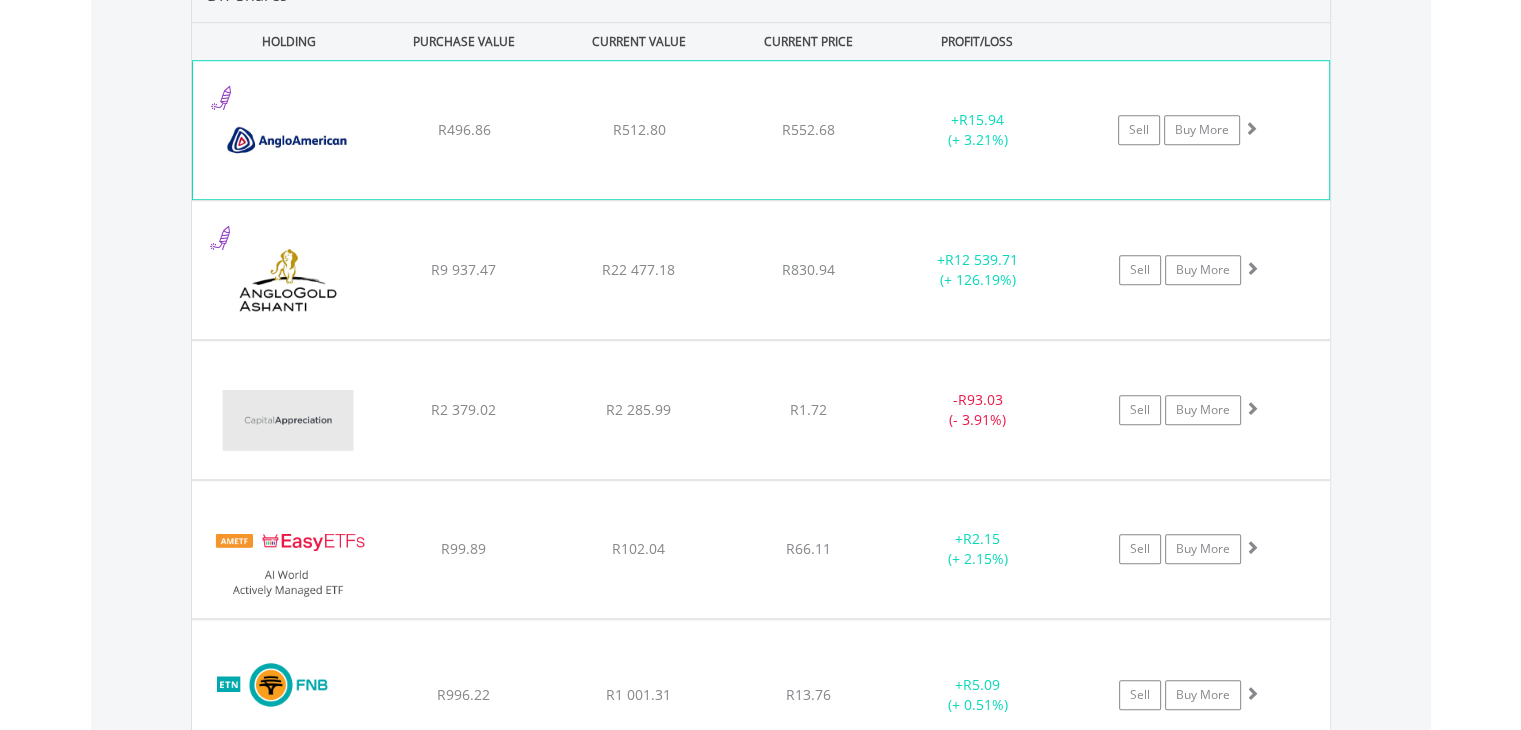 click at bounding box center (289, 140) 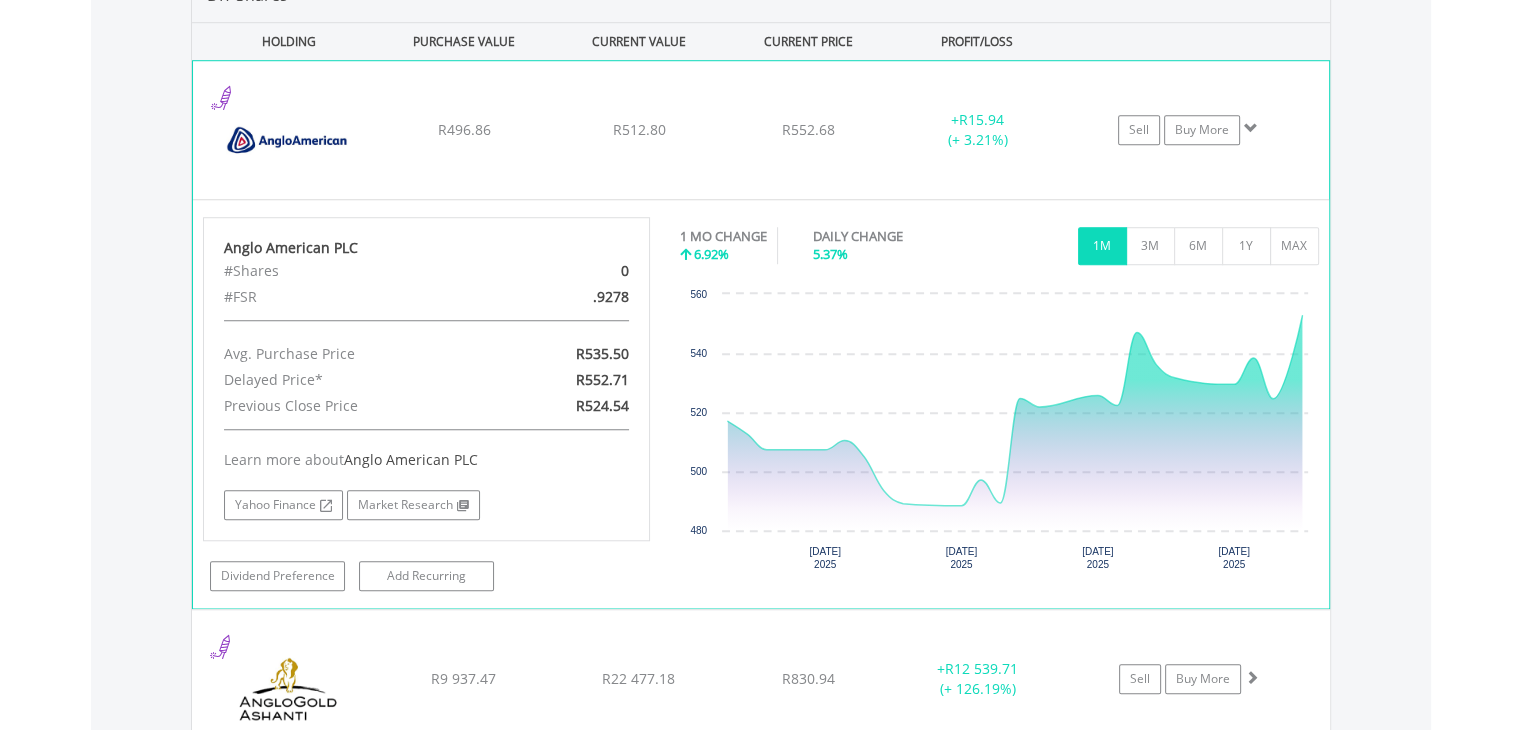 click at bounding box center (289, 140) 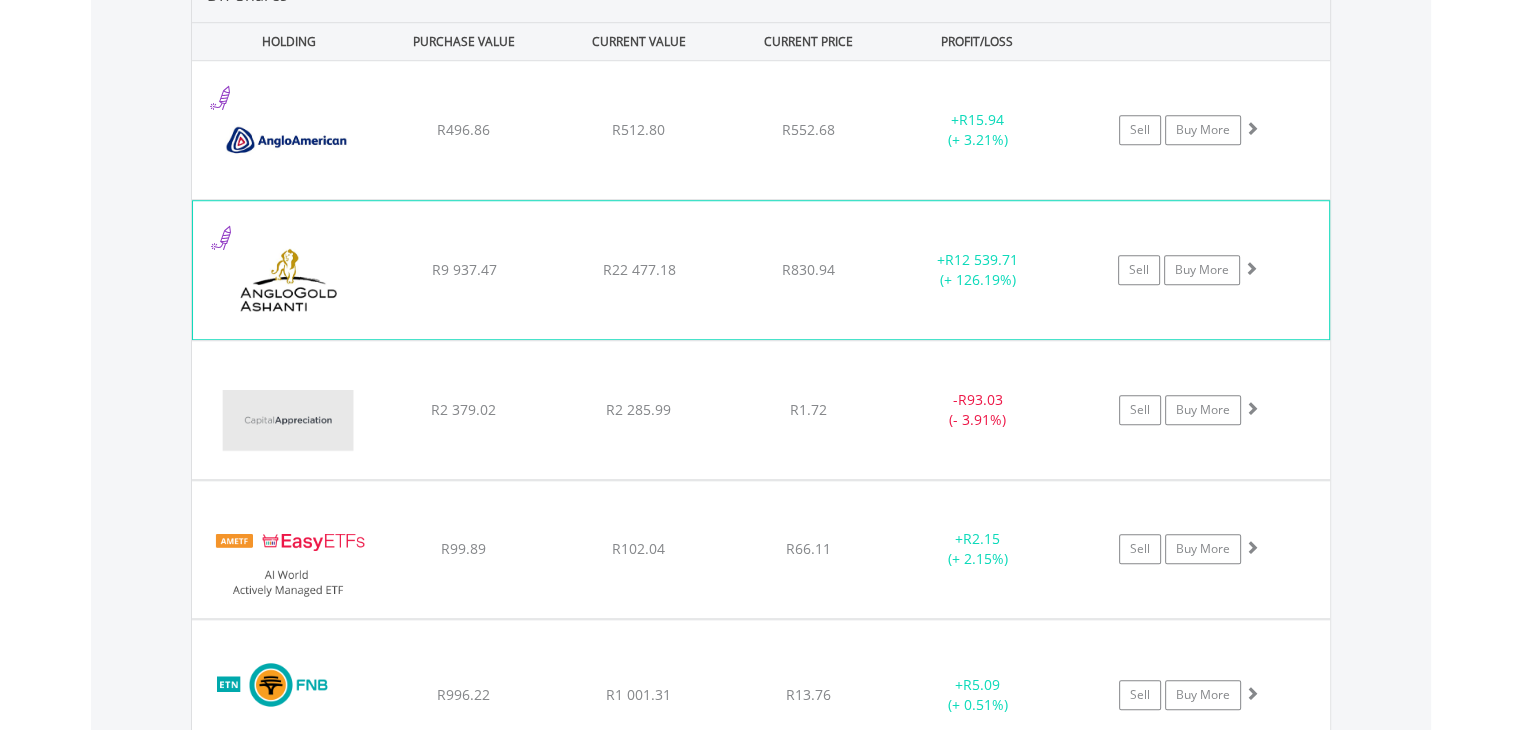 click at bounding box center [289, 280] 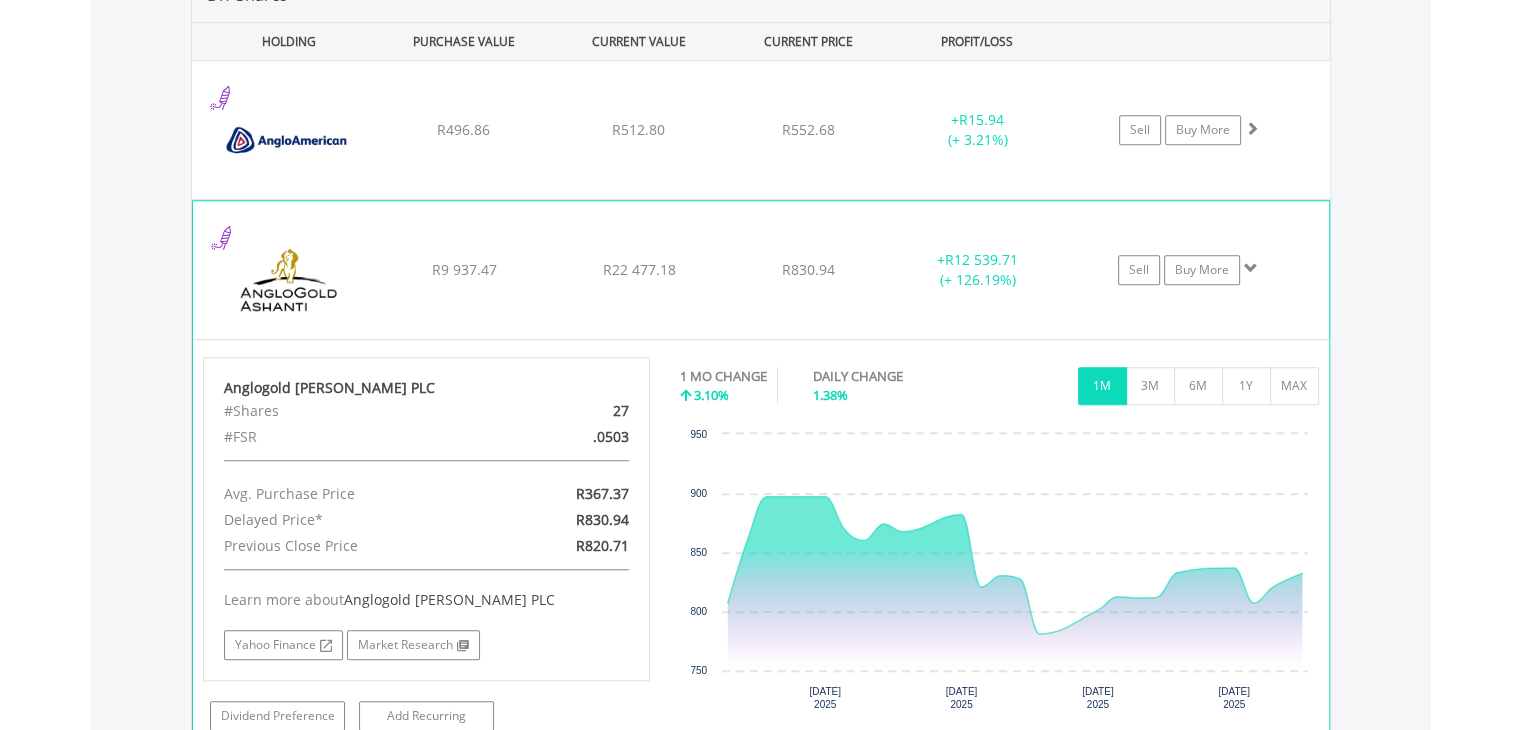 click at bounding box center (289, 280) 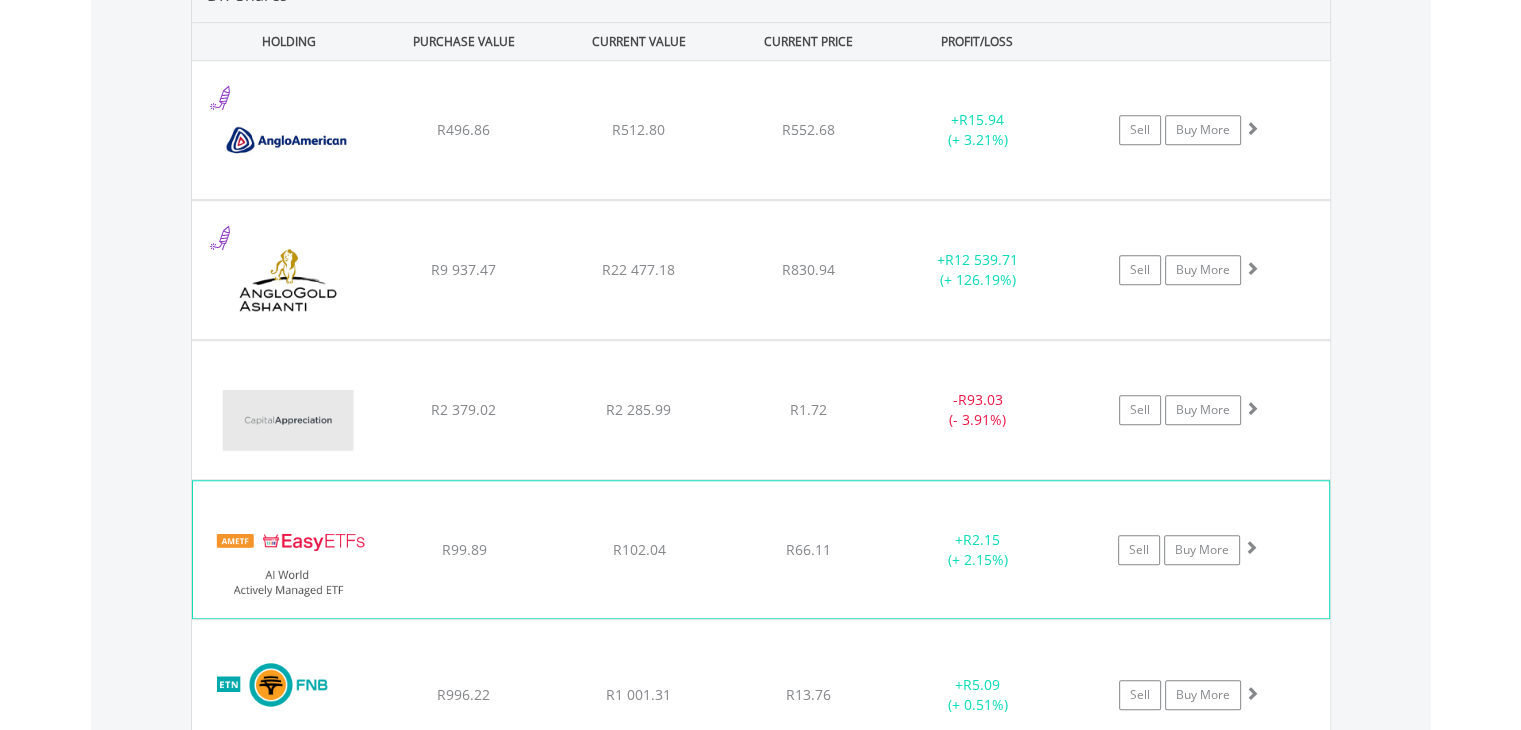 click at bounding box center (289, 559) 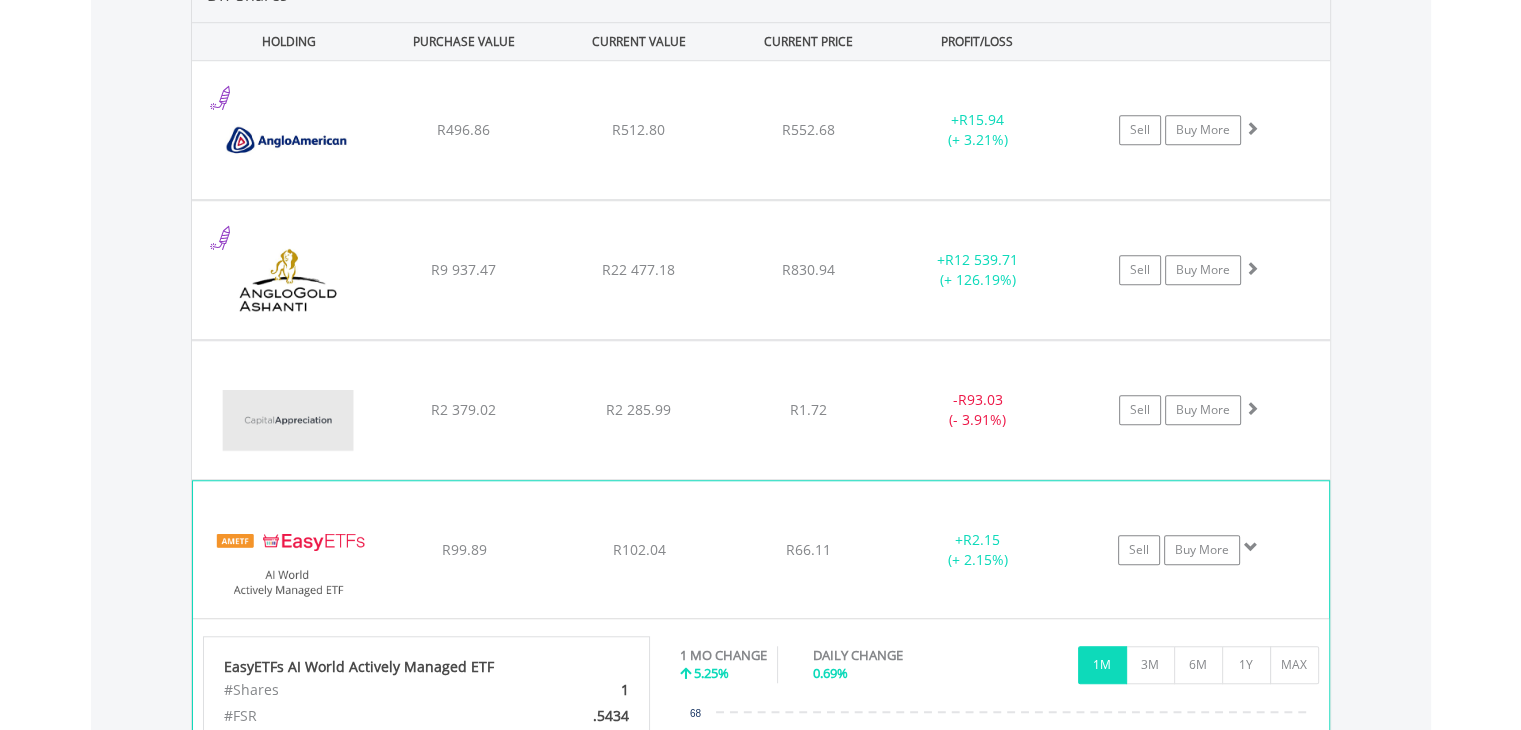 click at bounding box center (289, 559) 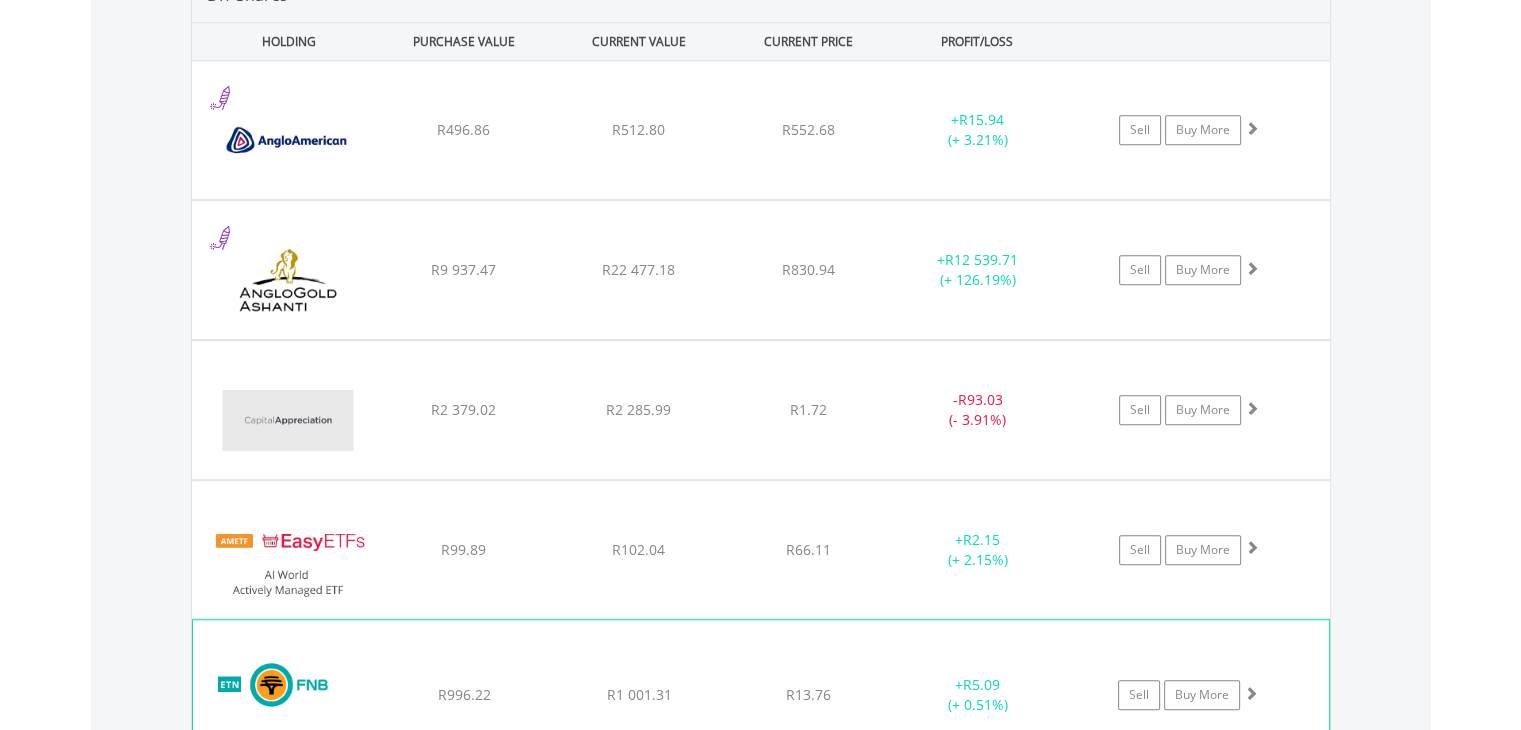 click at bounding box center (289, 705) 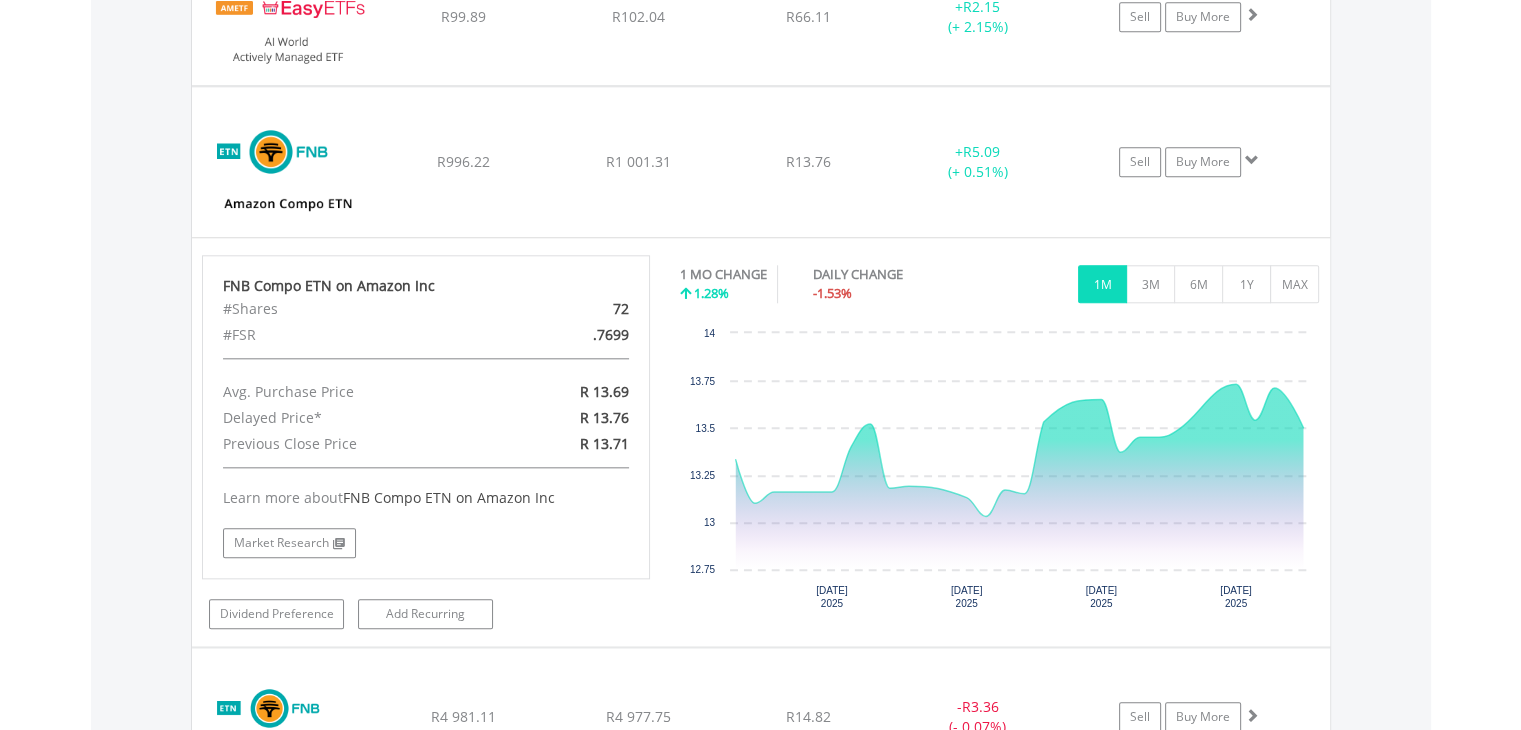 scroll, scrollTop: 2134, scrollLeft: 0, axis: vertical 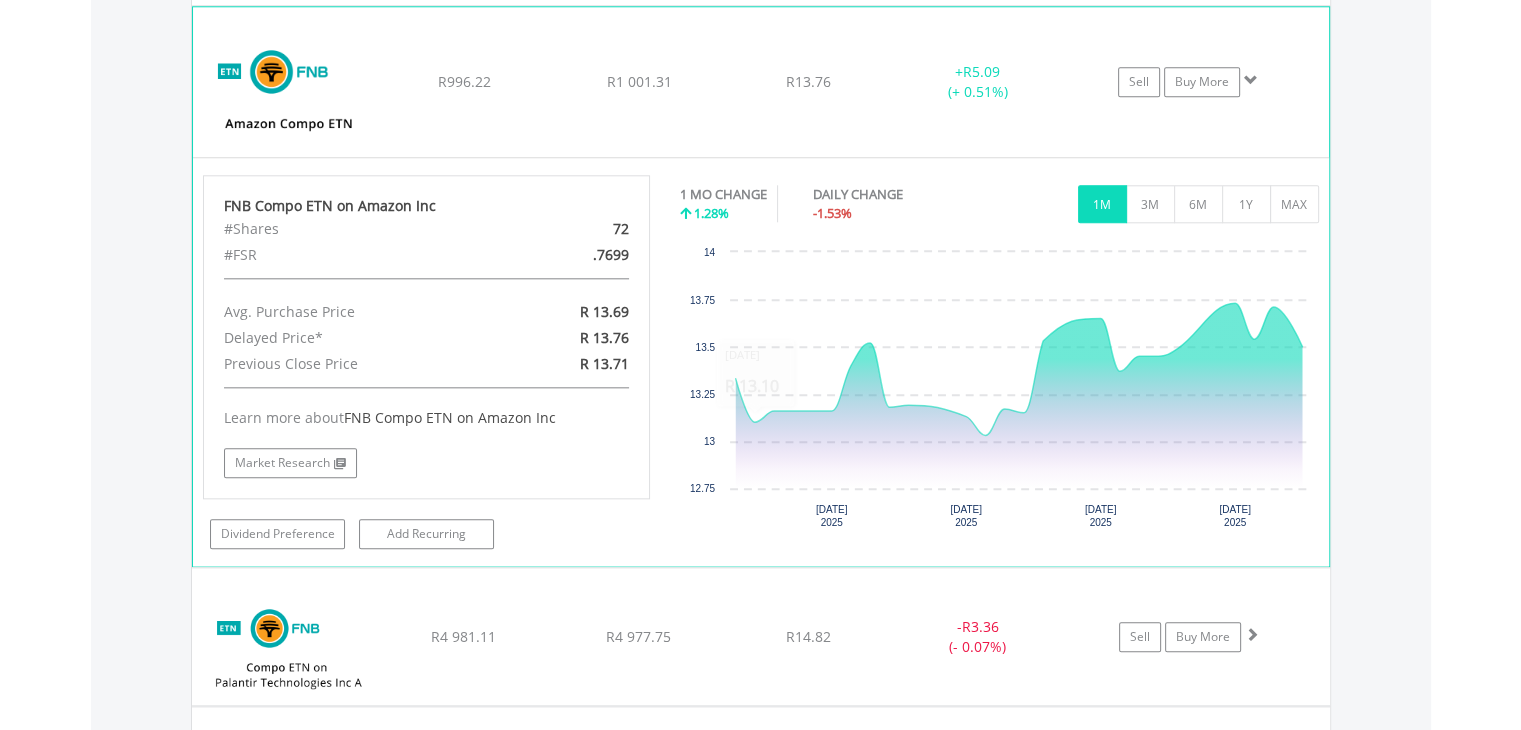 click at bounding box center [289, 92] 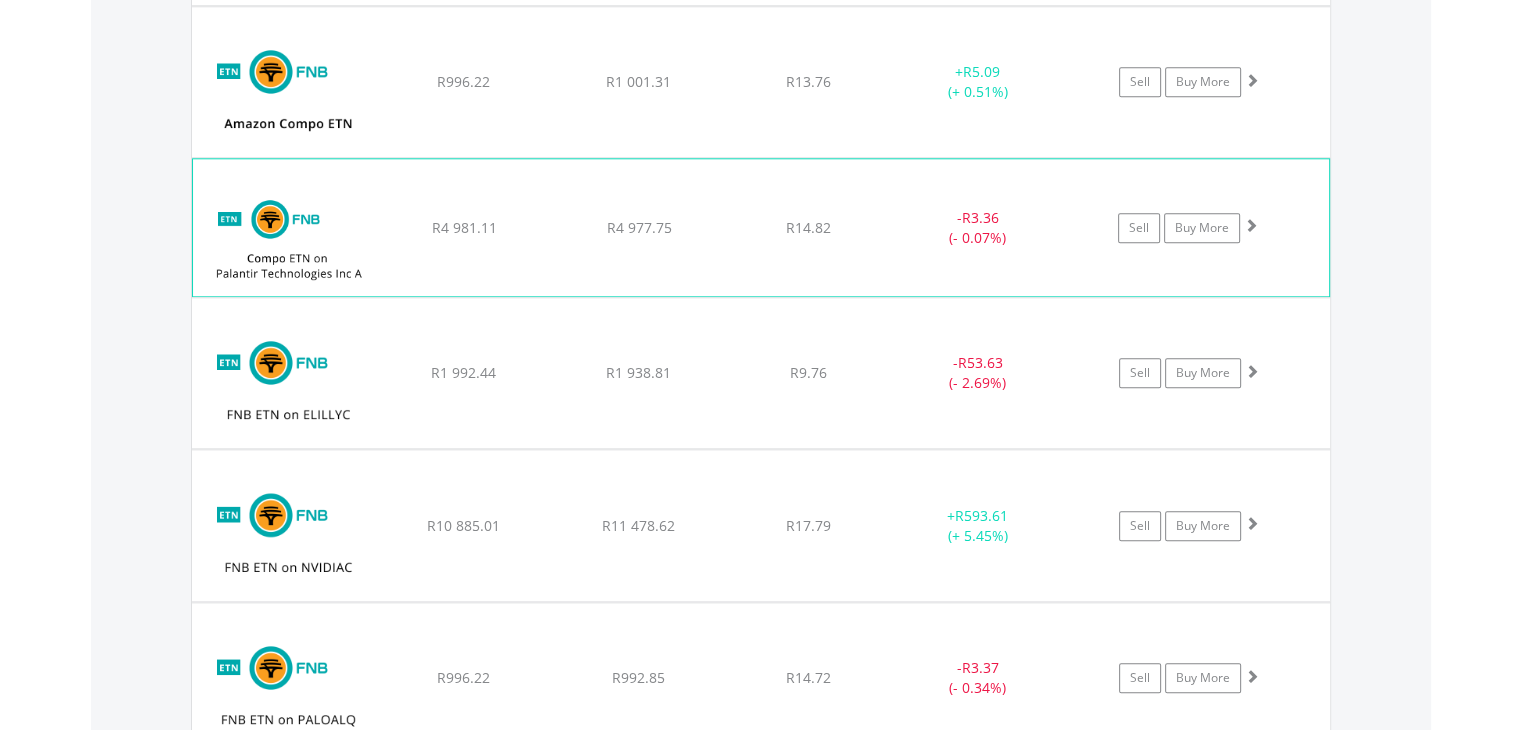 click at bounding box center (289, 237) 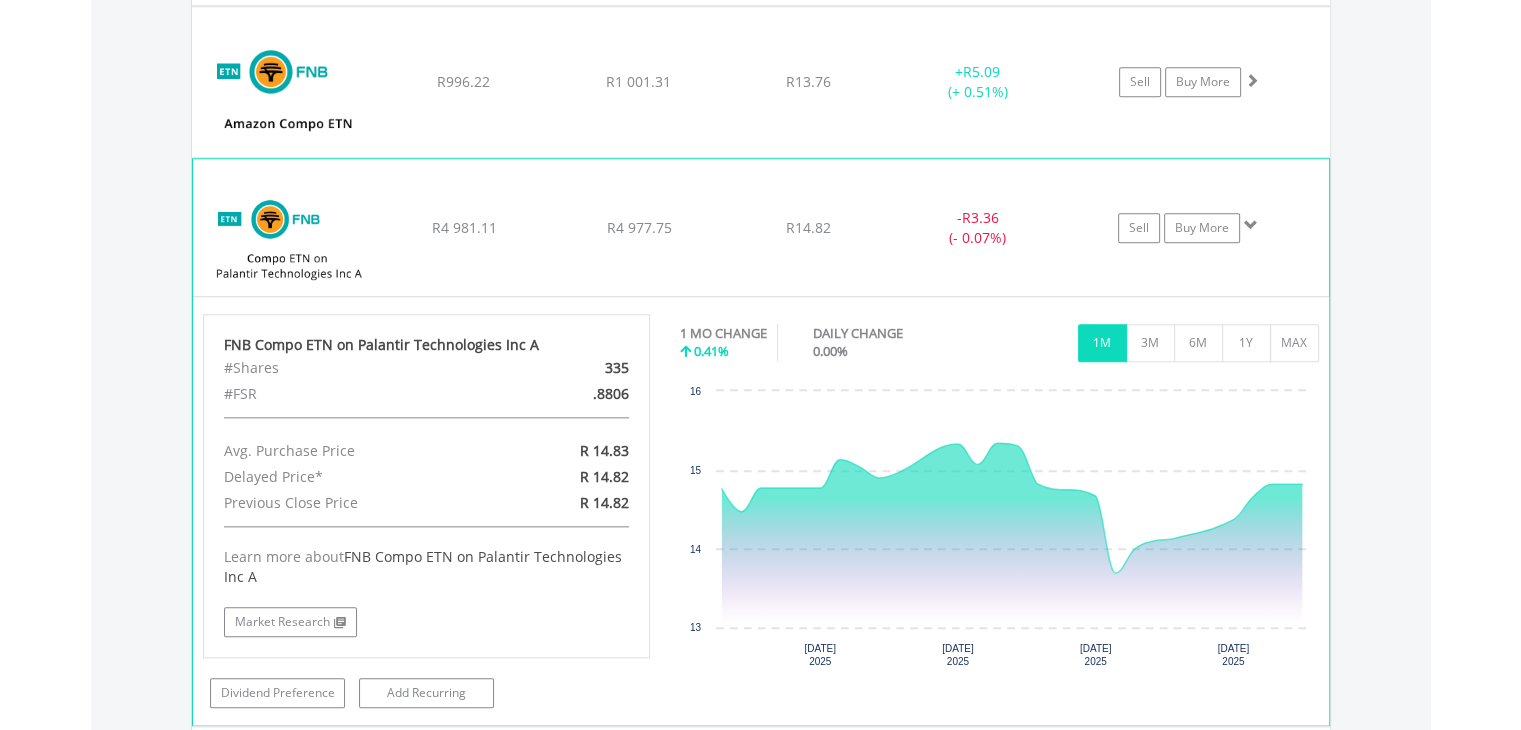click at bounding box center (289, 237) 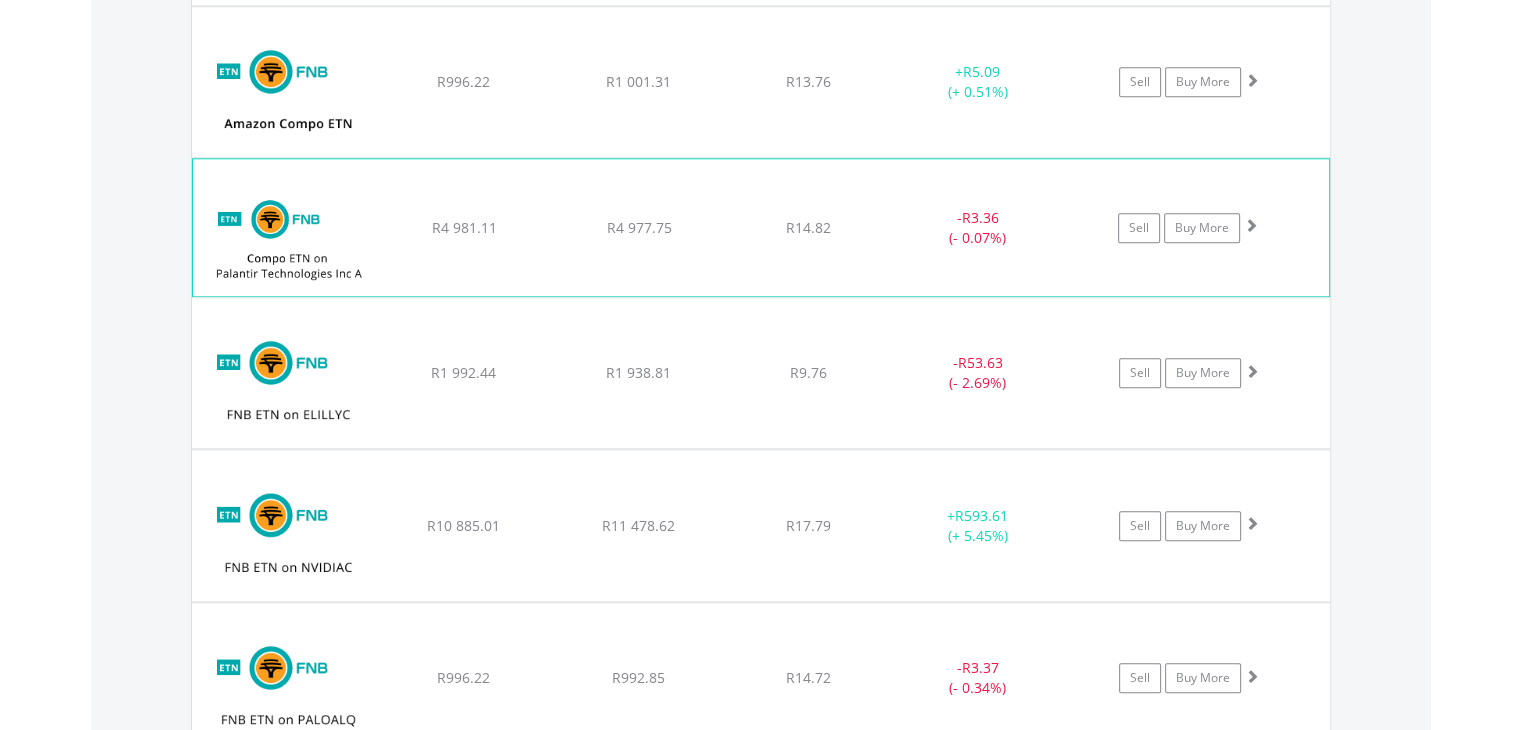 click at bounding box center [289, 237] 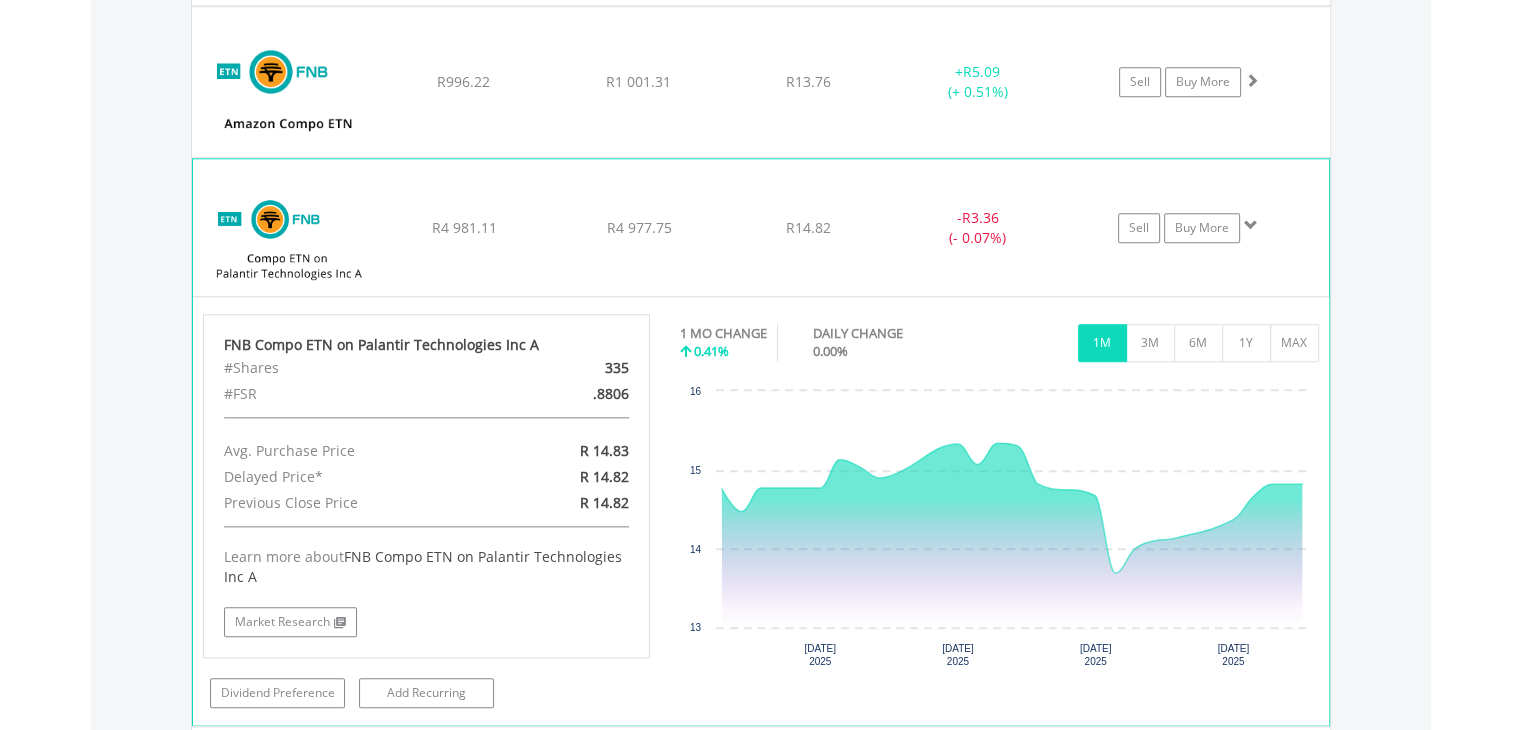click at bounding box center [289, 237] 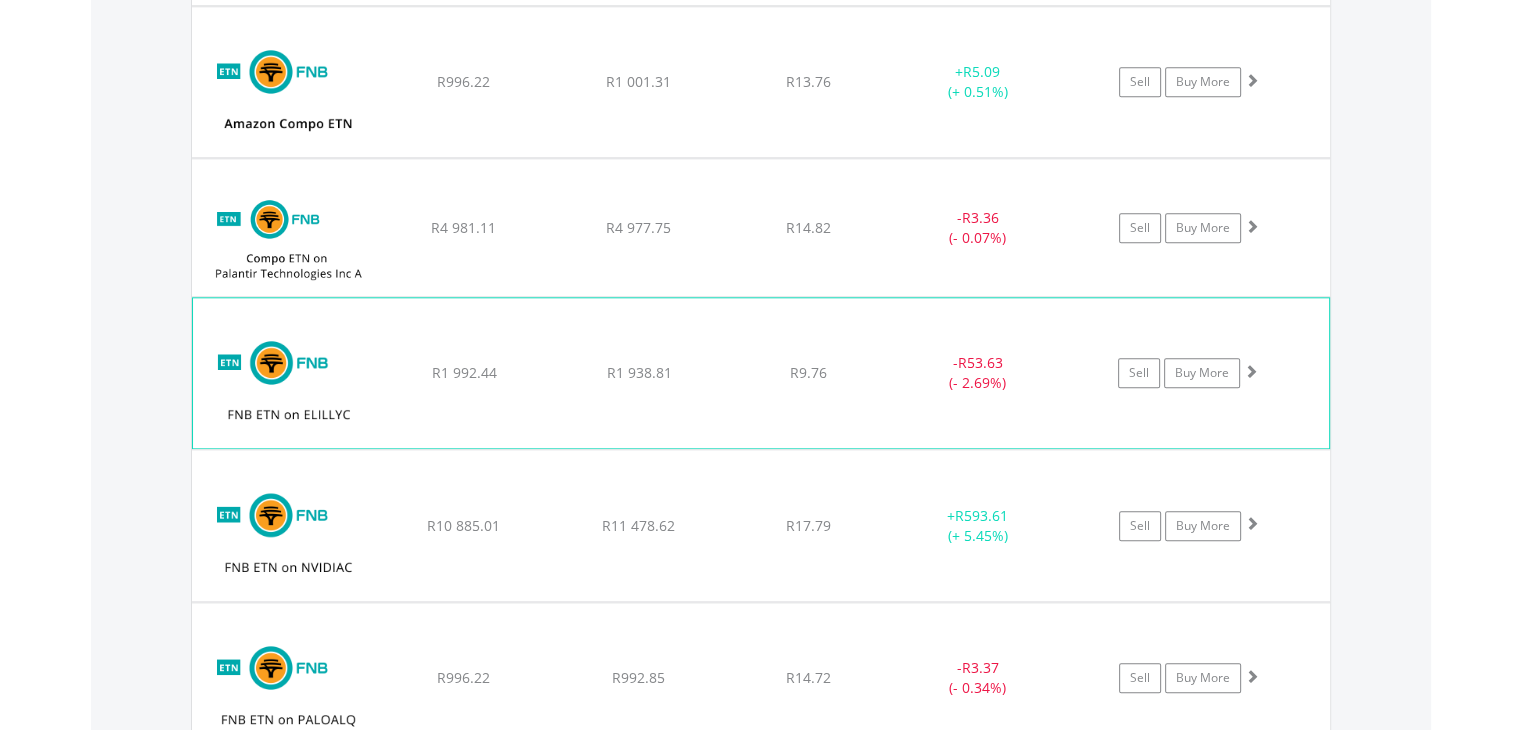 click at bounding box center [289, 383] 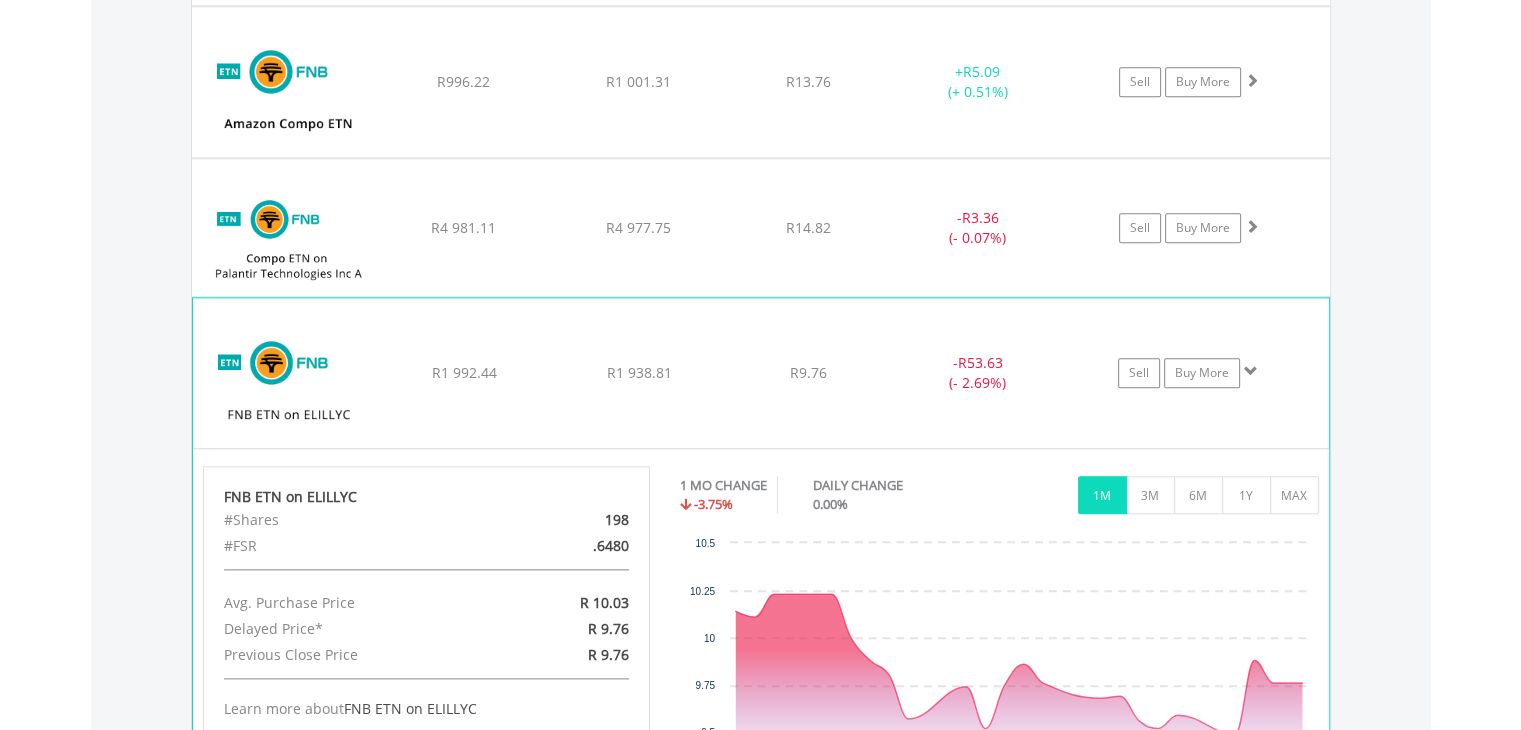 drag, startPoint x: 276, startPoint y: 372, endPoint x: 256, endPoint y: 345, distance: 33.600594 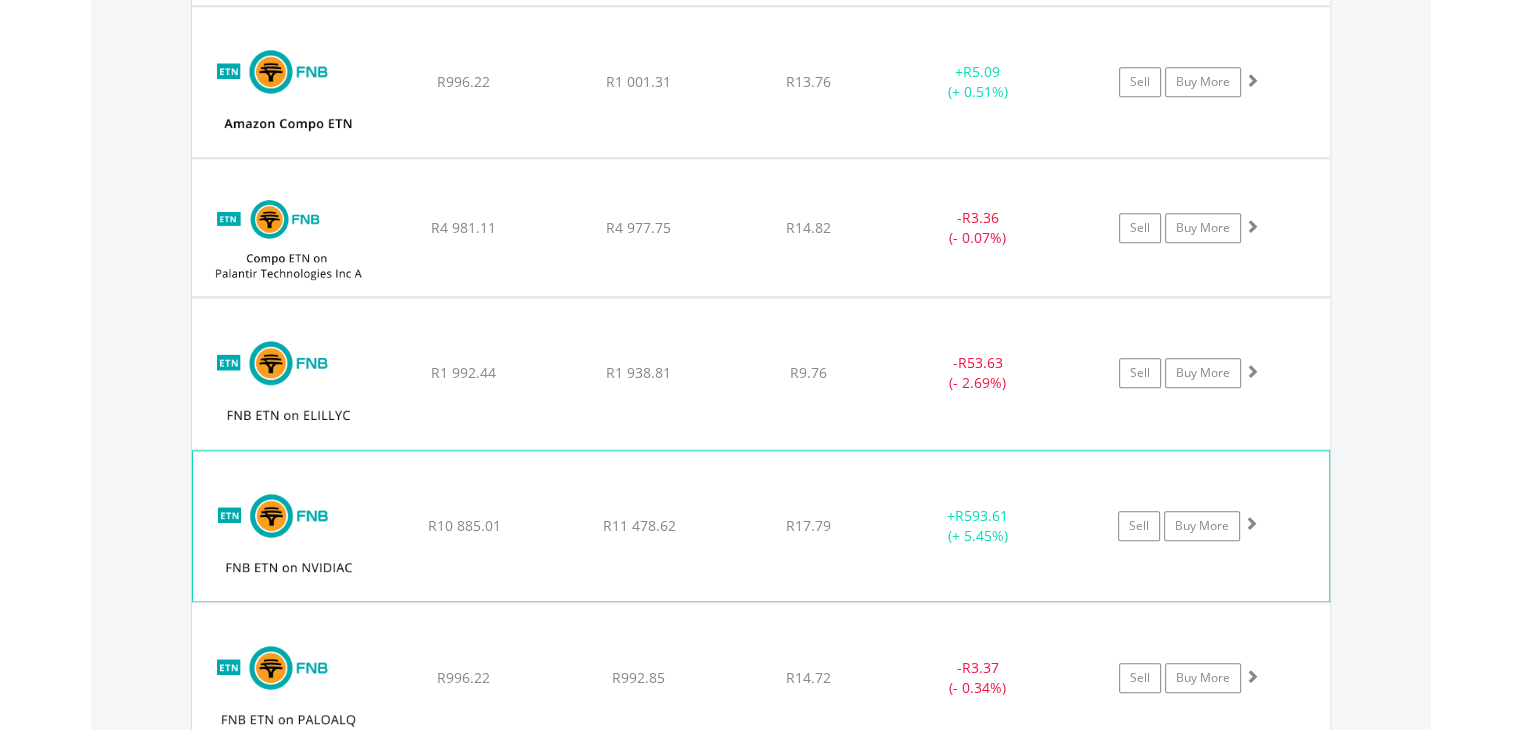 click at bounding box center [289, 536] 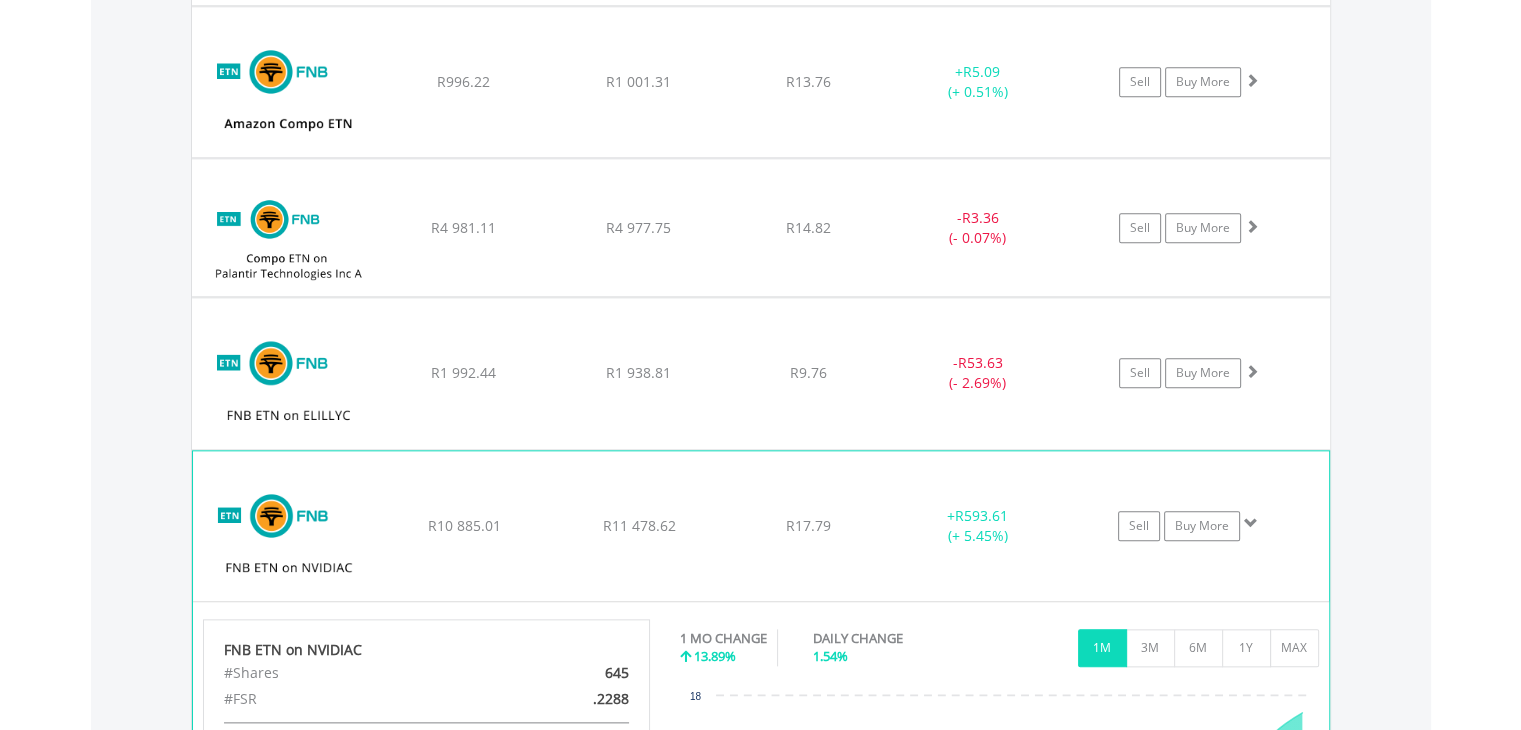 click at bounding box center [289, 536] 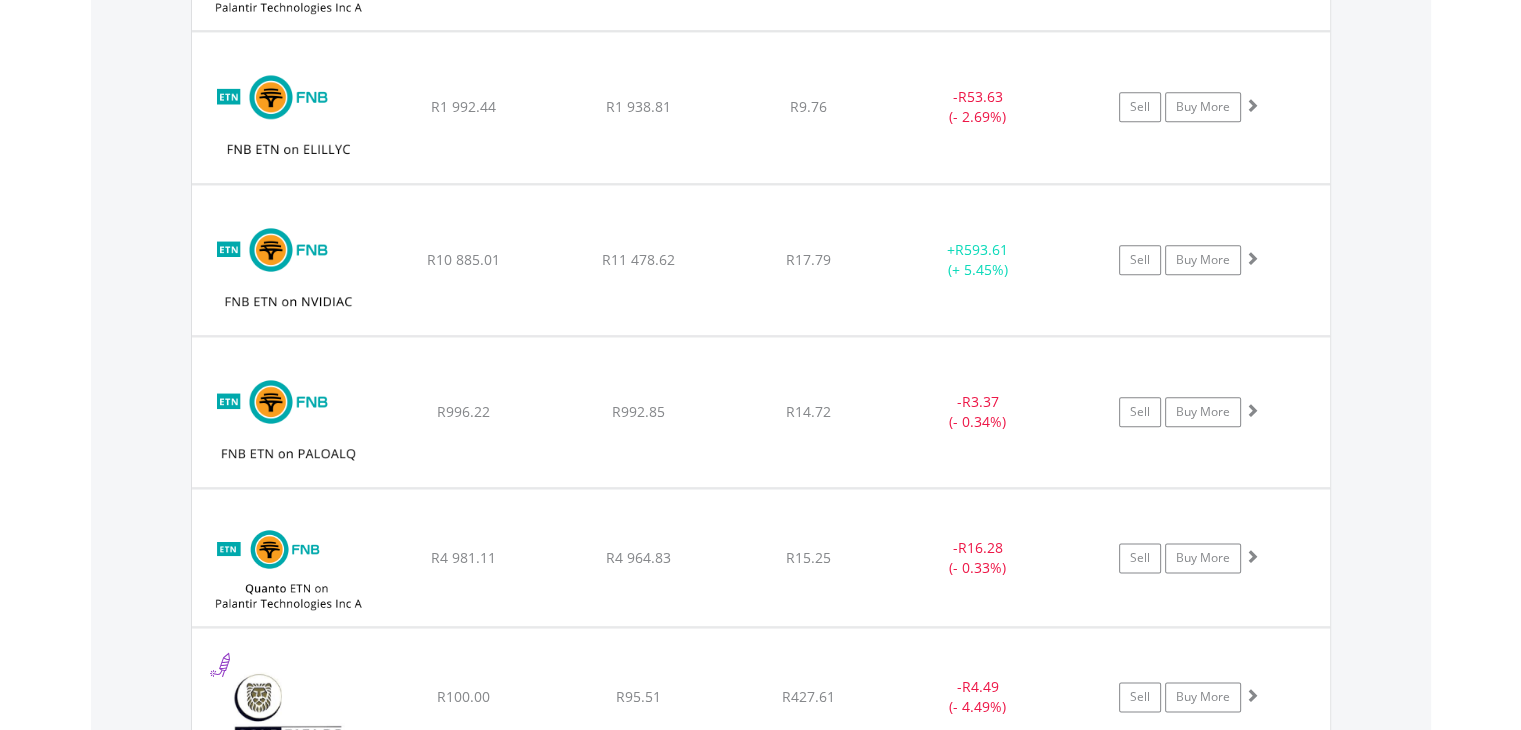 scroll, scrollTop: 2574, scrollLeft: 0, axis: vertical 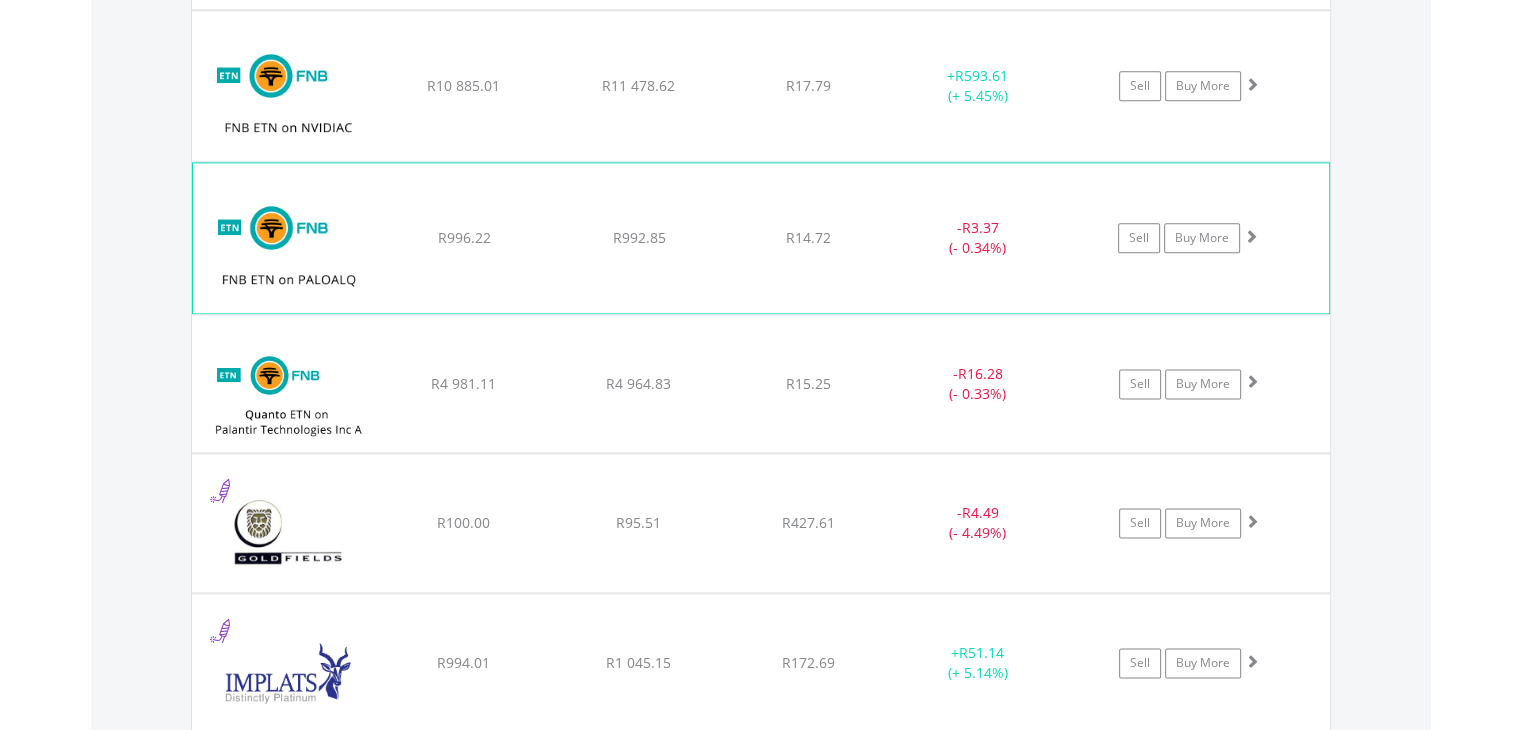 click at bounding box center [289, 248] 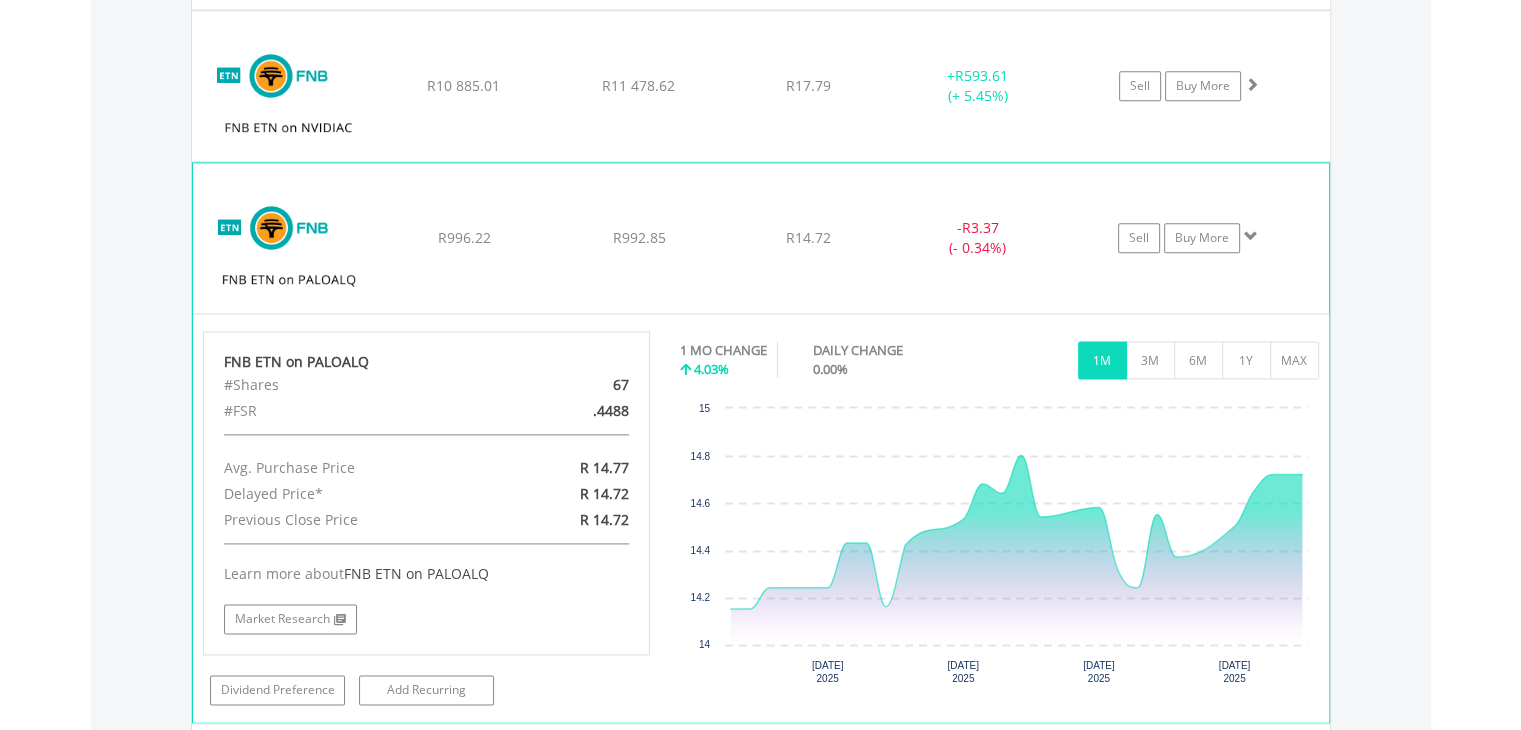click at bounding box center (289, 248) 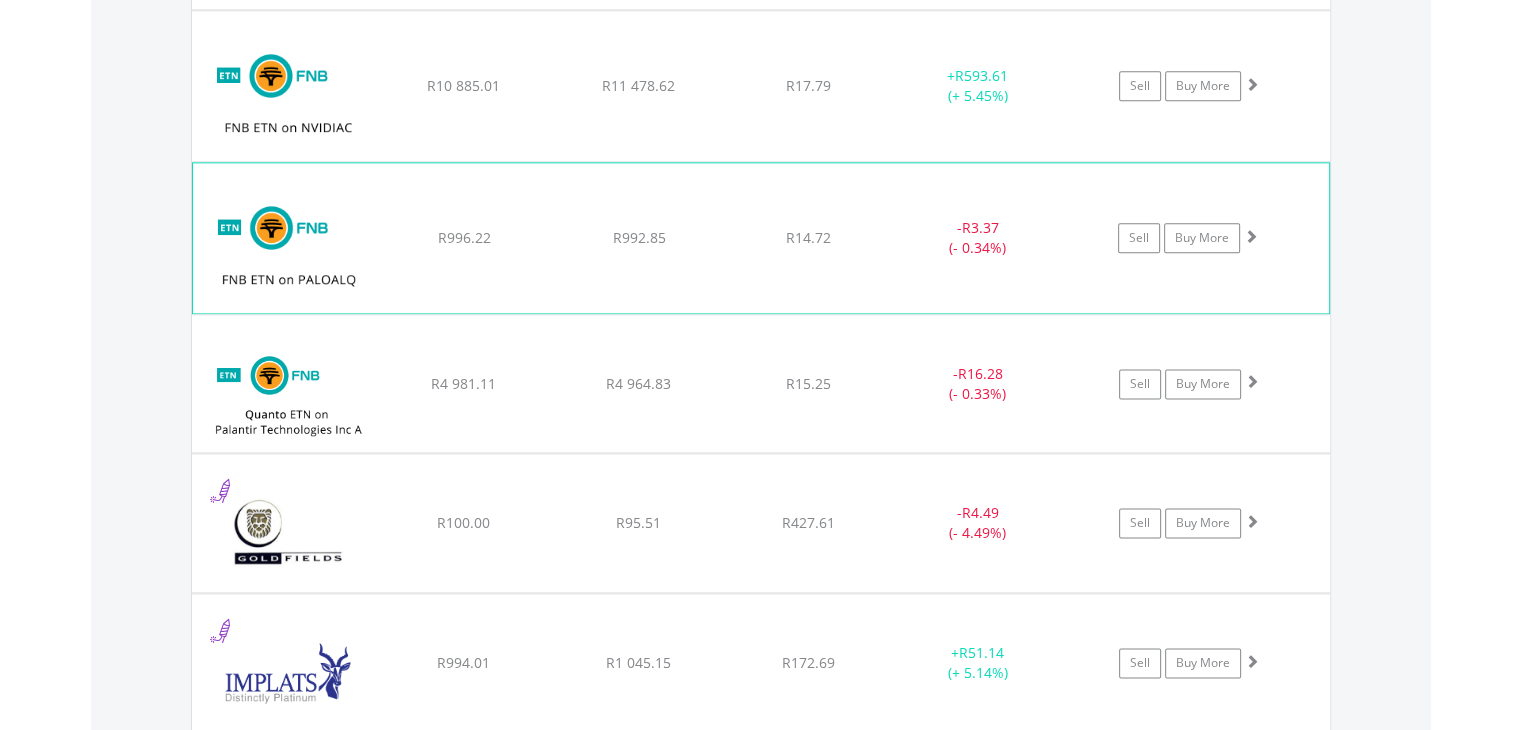click at bounding box center (289, 248) 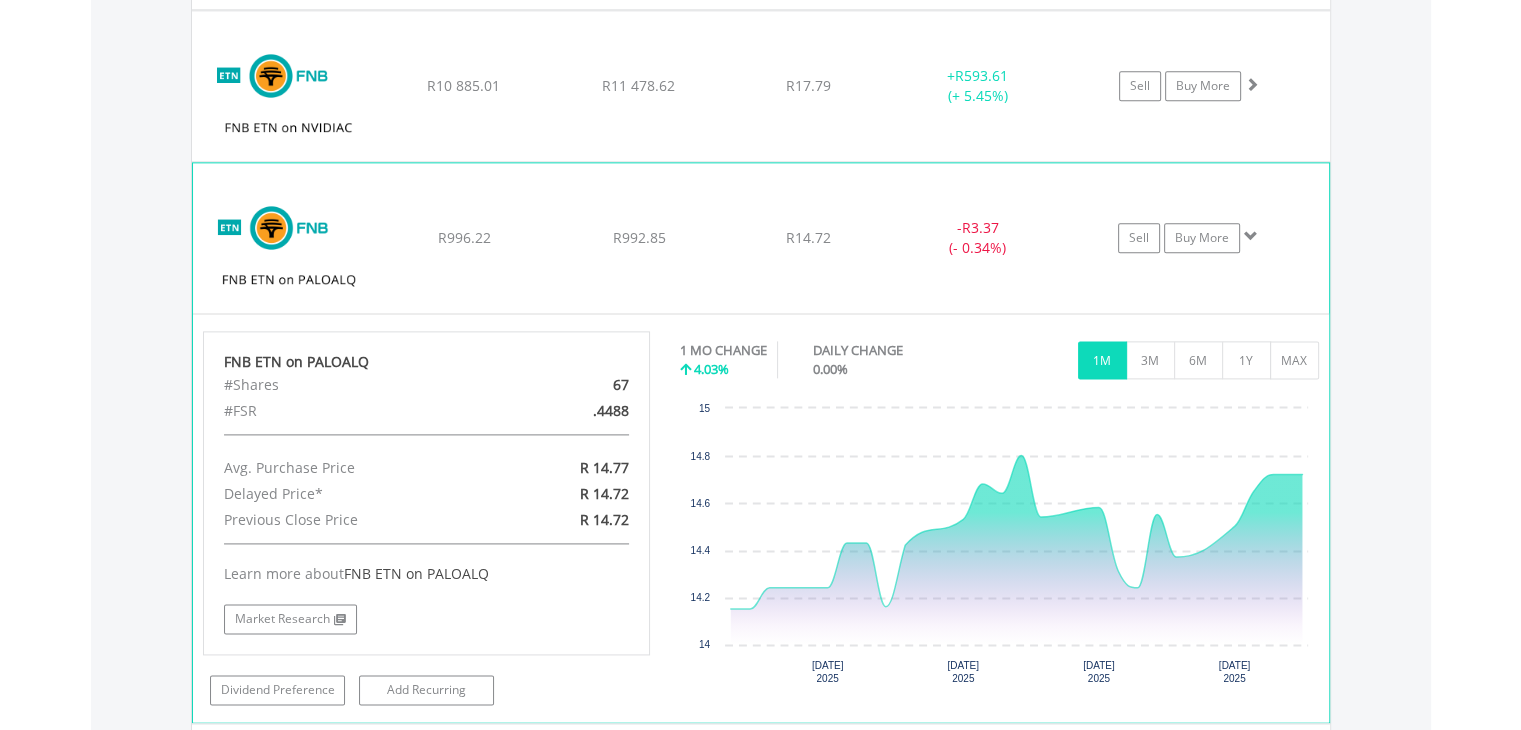 click at bounding box center (289, 248) 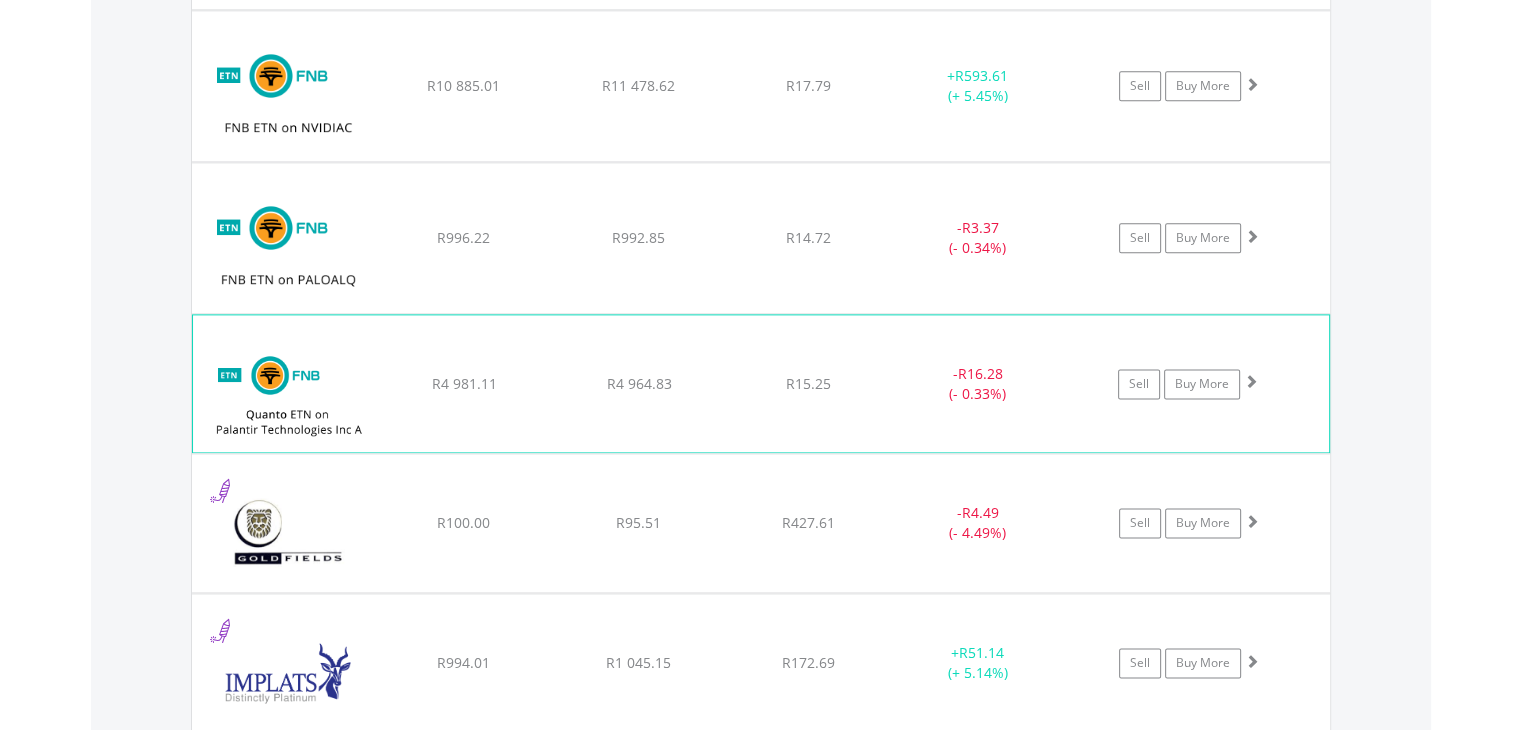 click at bounding box center (289, 393) 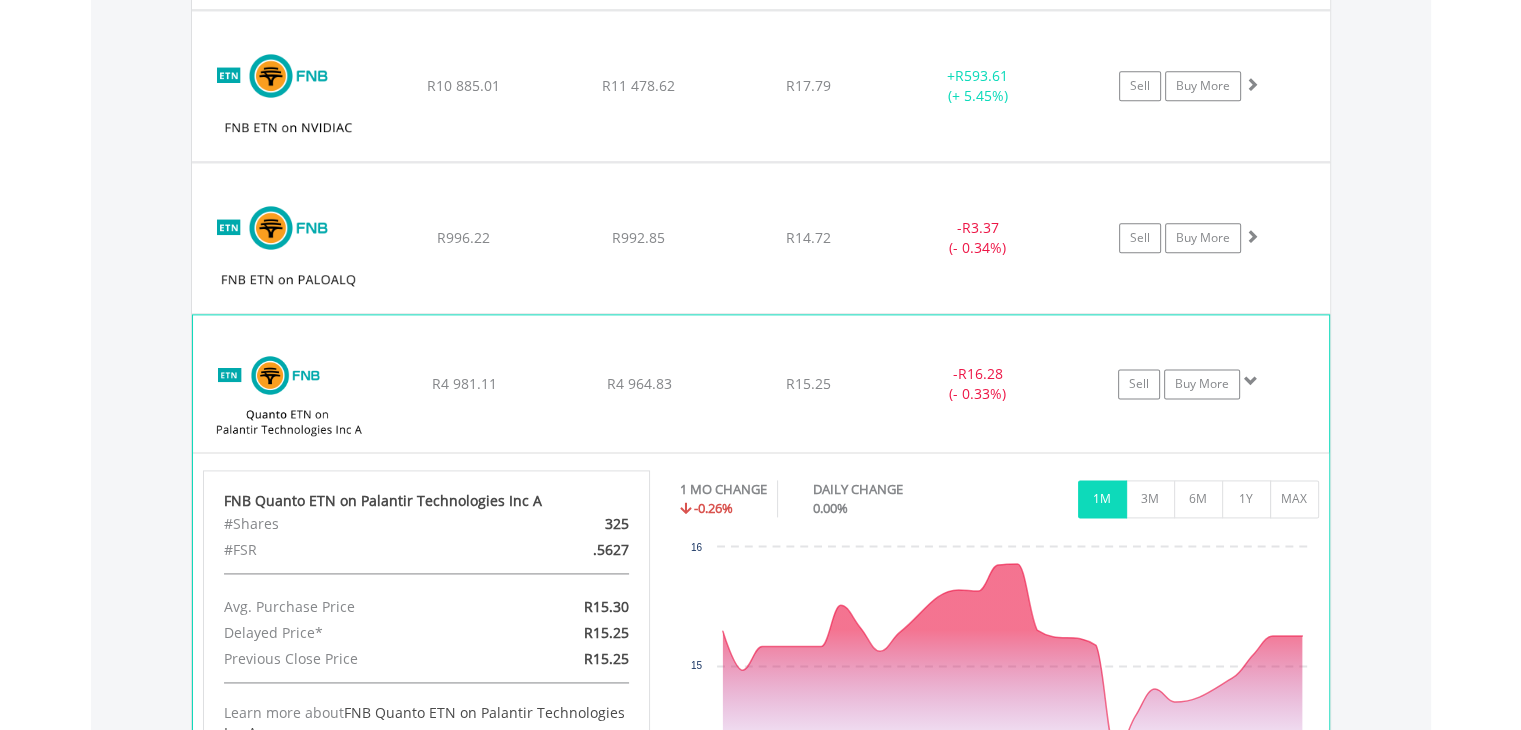 click at bounding box center (289, 393) 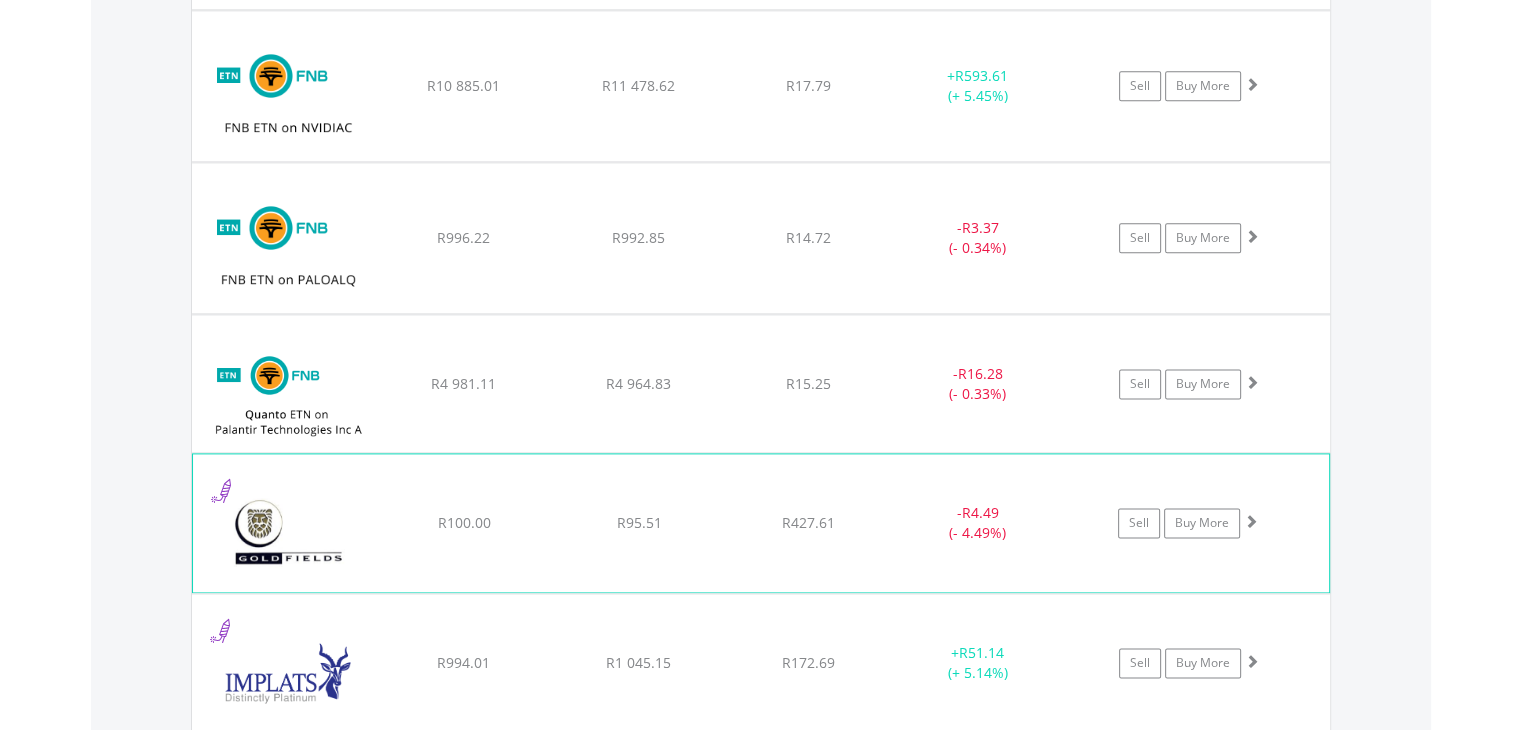 click at bounding box center [289, 533] 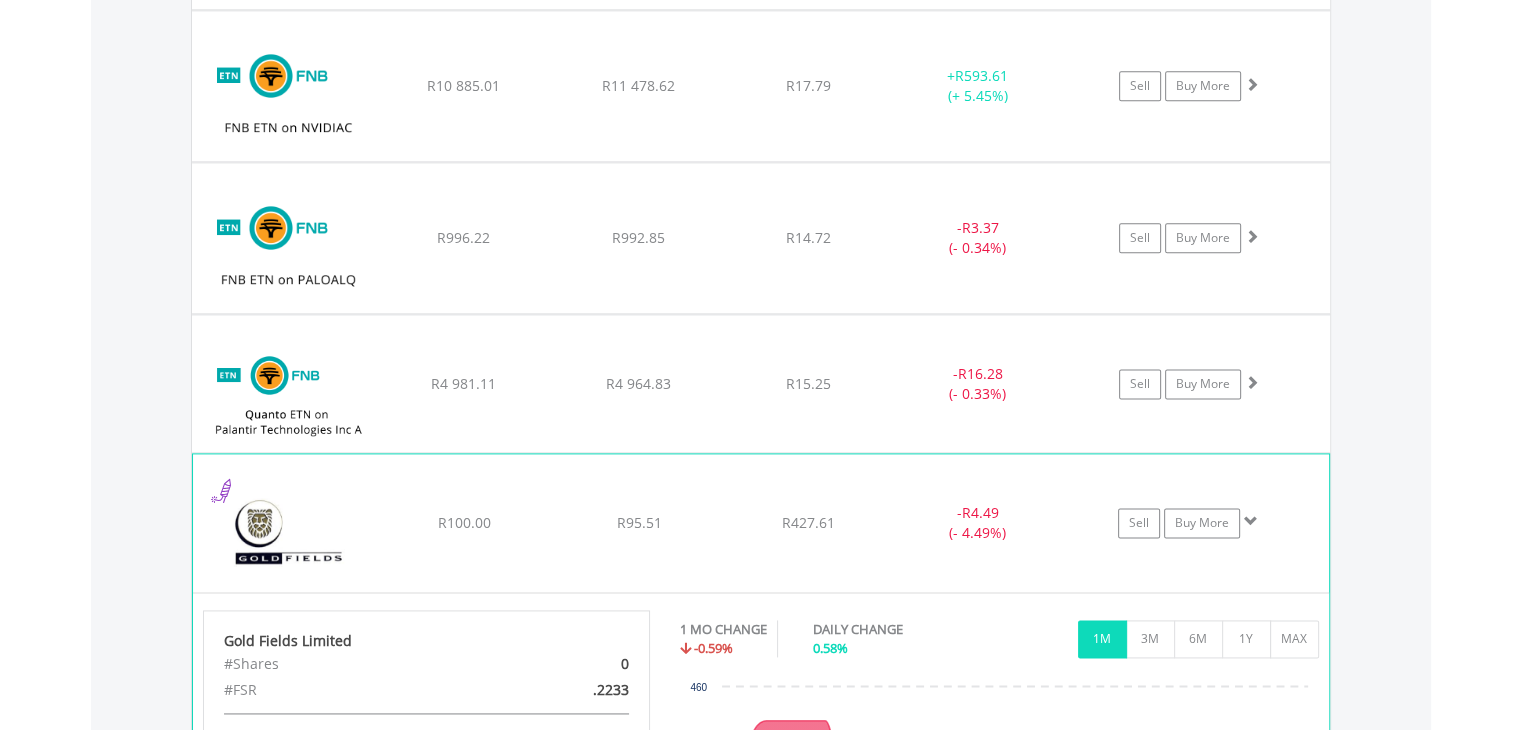 click at bounding box center (289, 533) 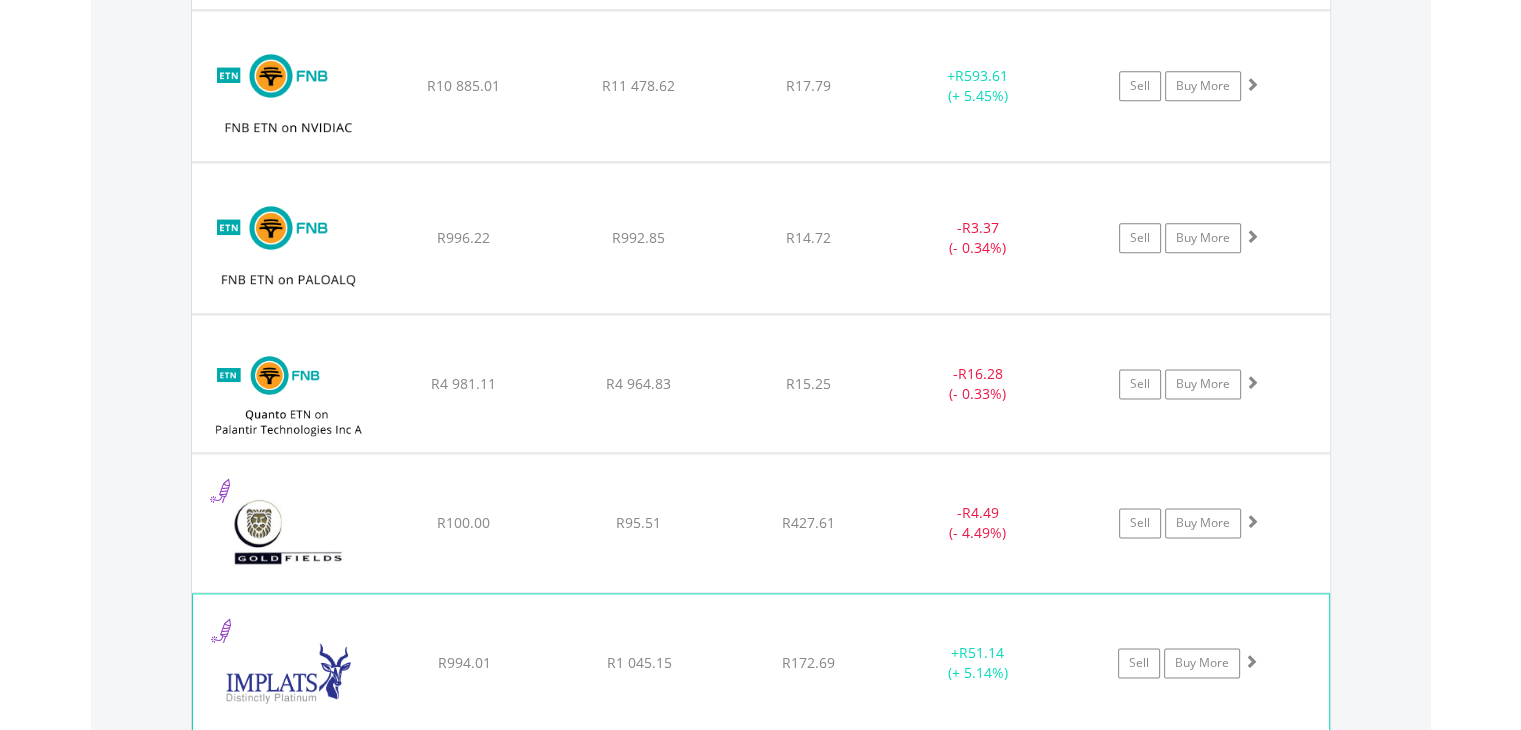 click at bounding box center [289, 673] 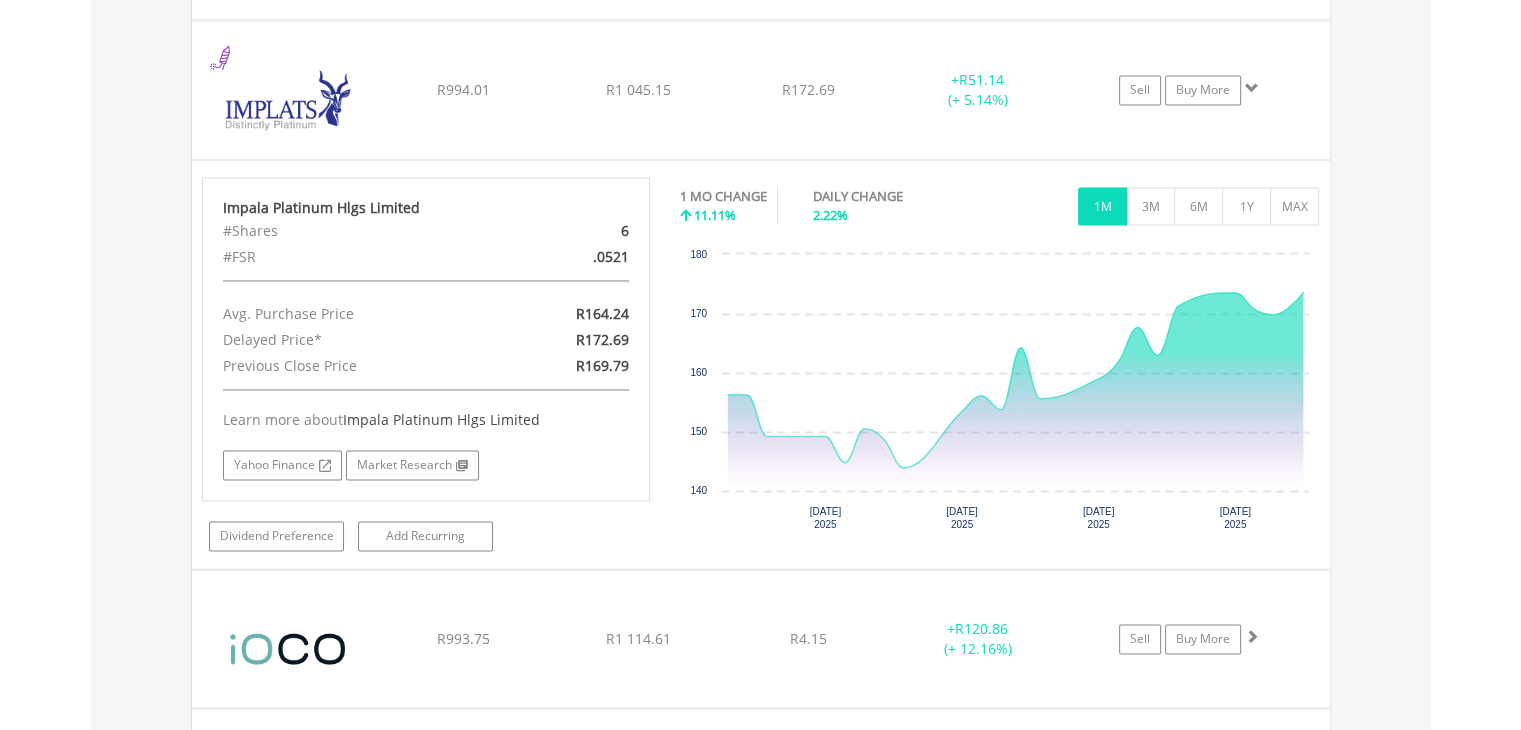 scroll, scrollTop: 3187, scrollLeft: 0, axis: vertical 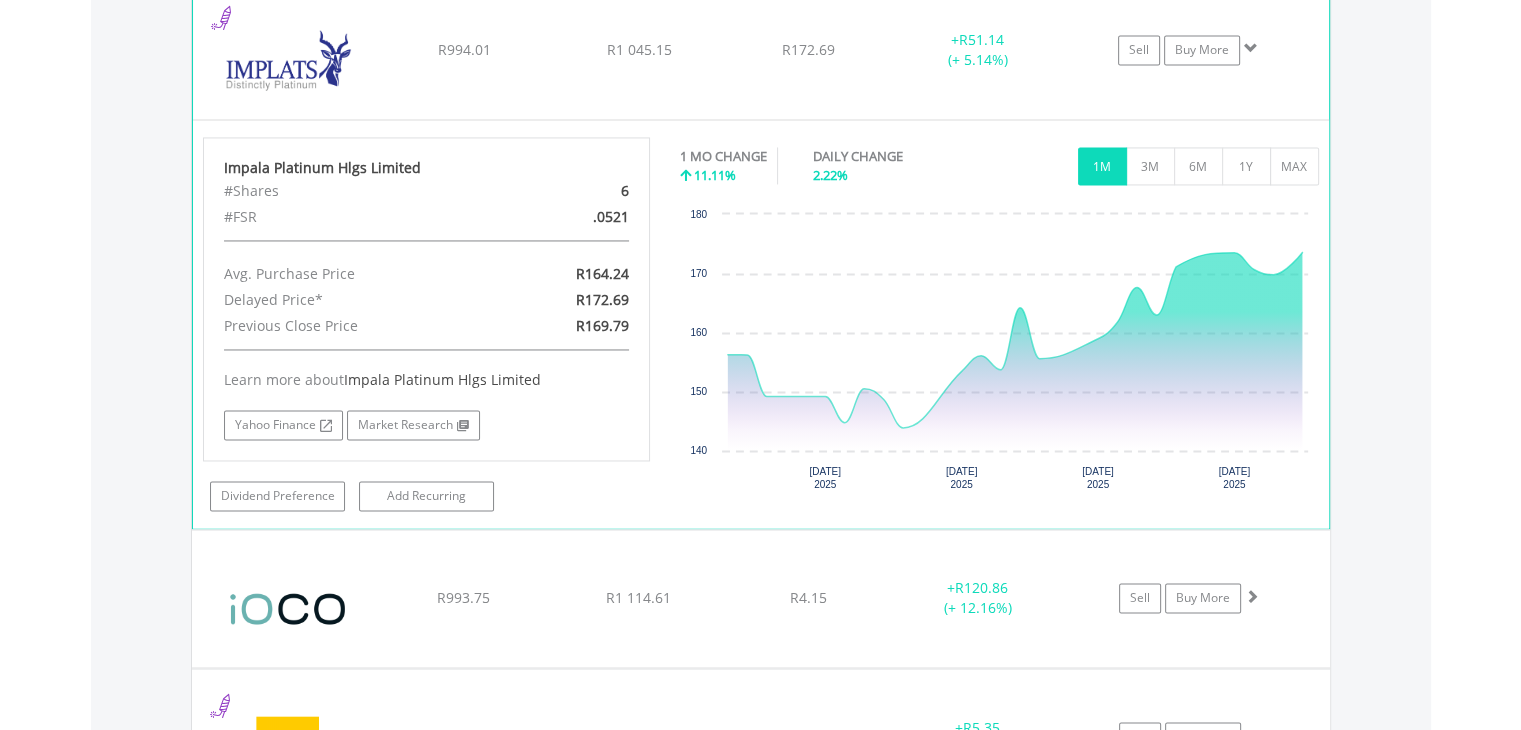 click at bounding box center [289, 60] 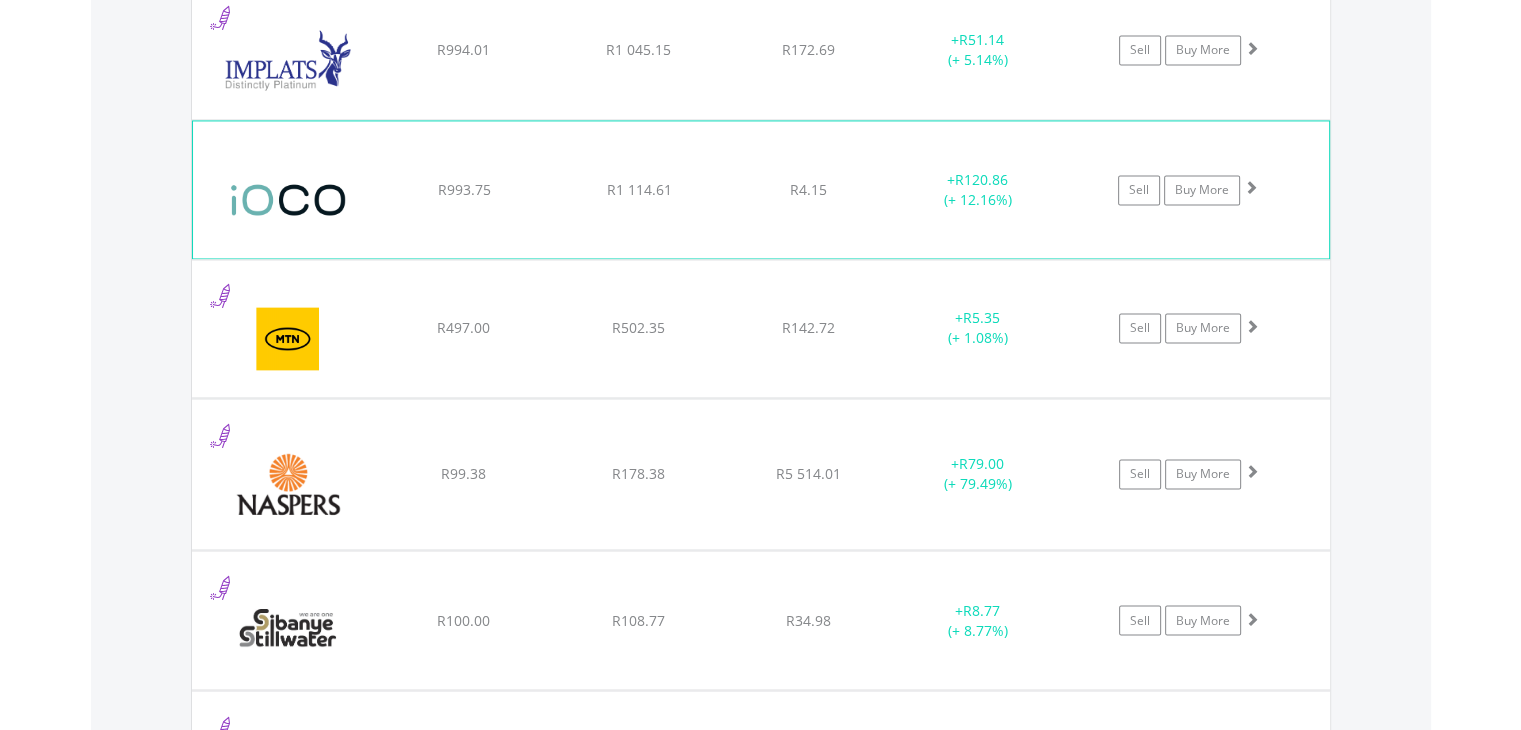 click at bounding box center [289, 199] 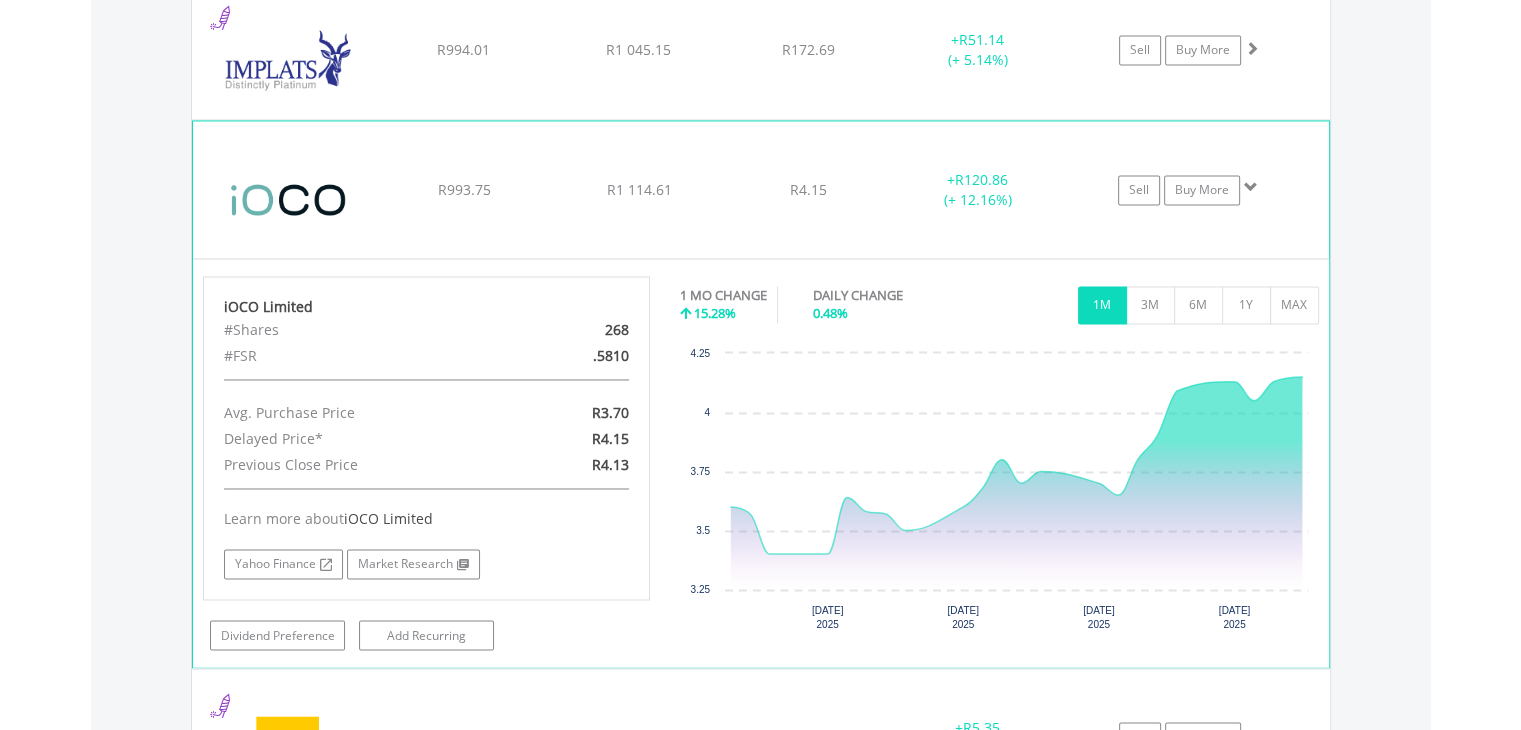 click at bounding box center [289, 199] 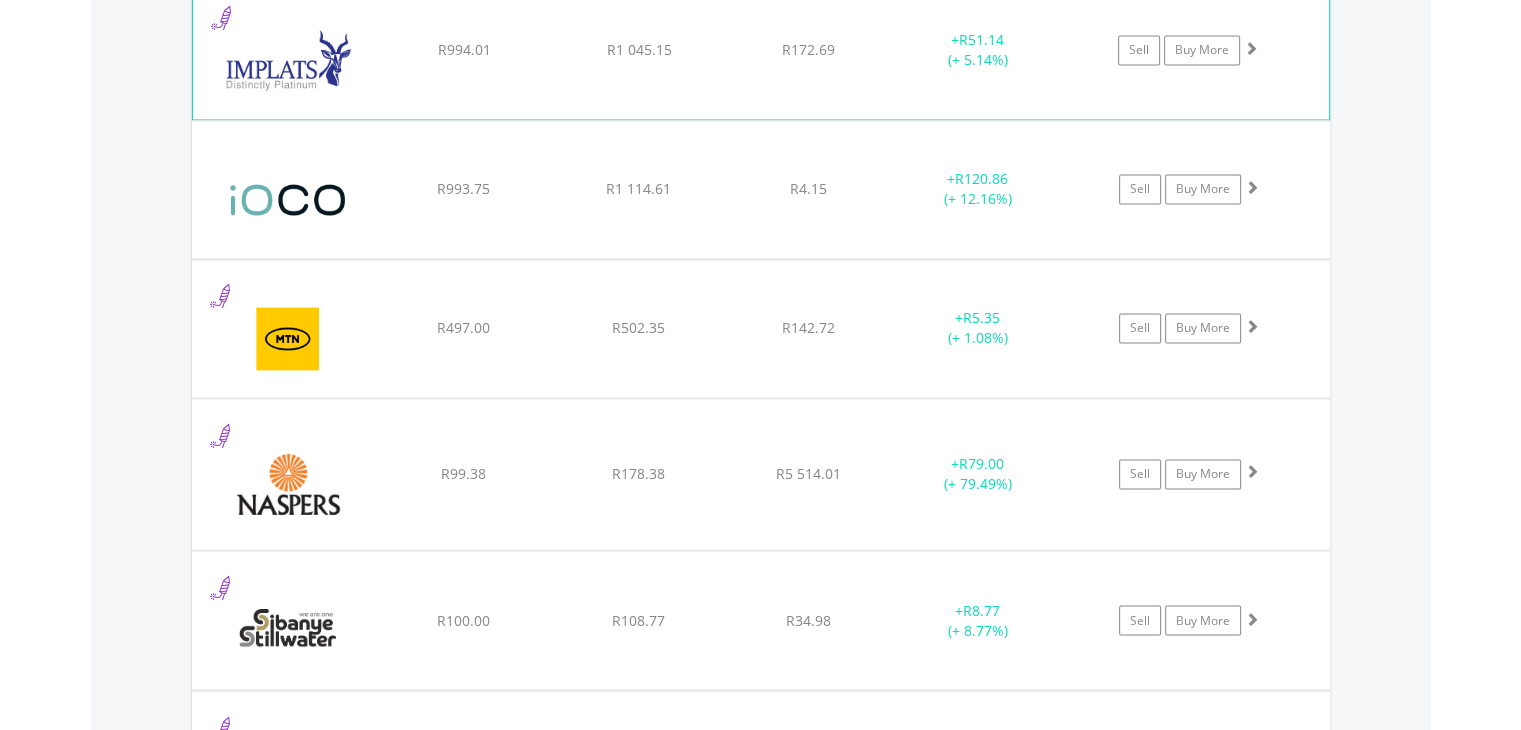 click at bounding box center (289, 60) 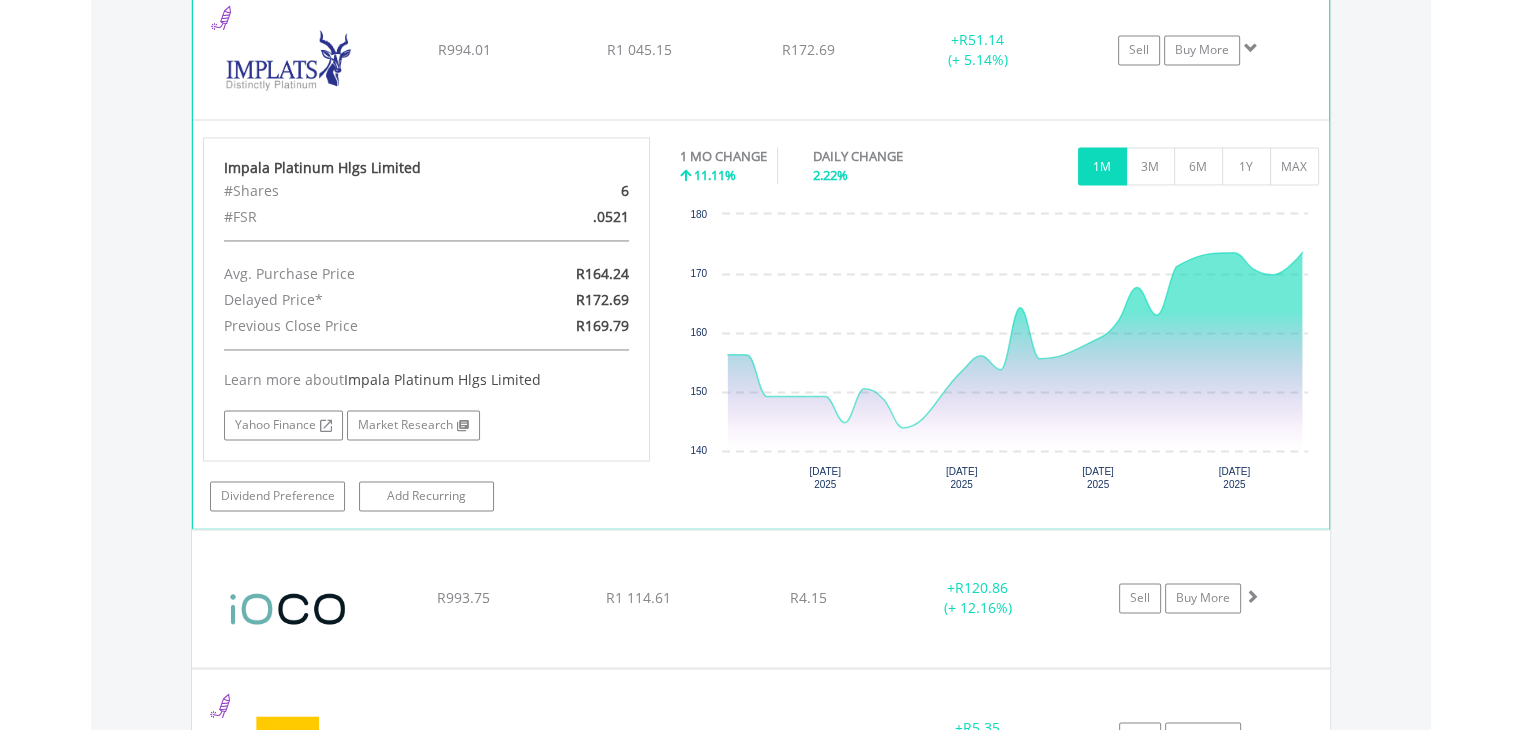 click at bounding box center [289, 60] 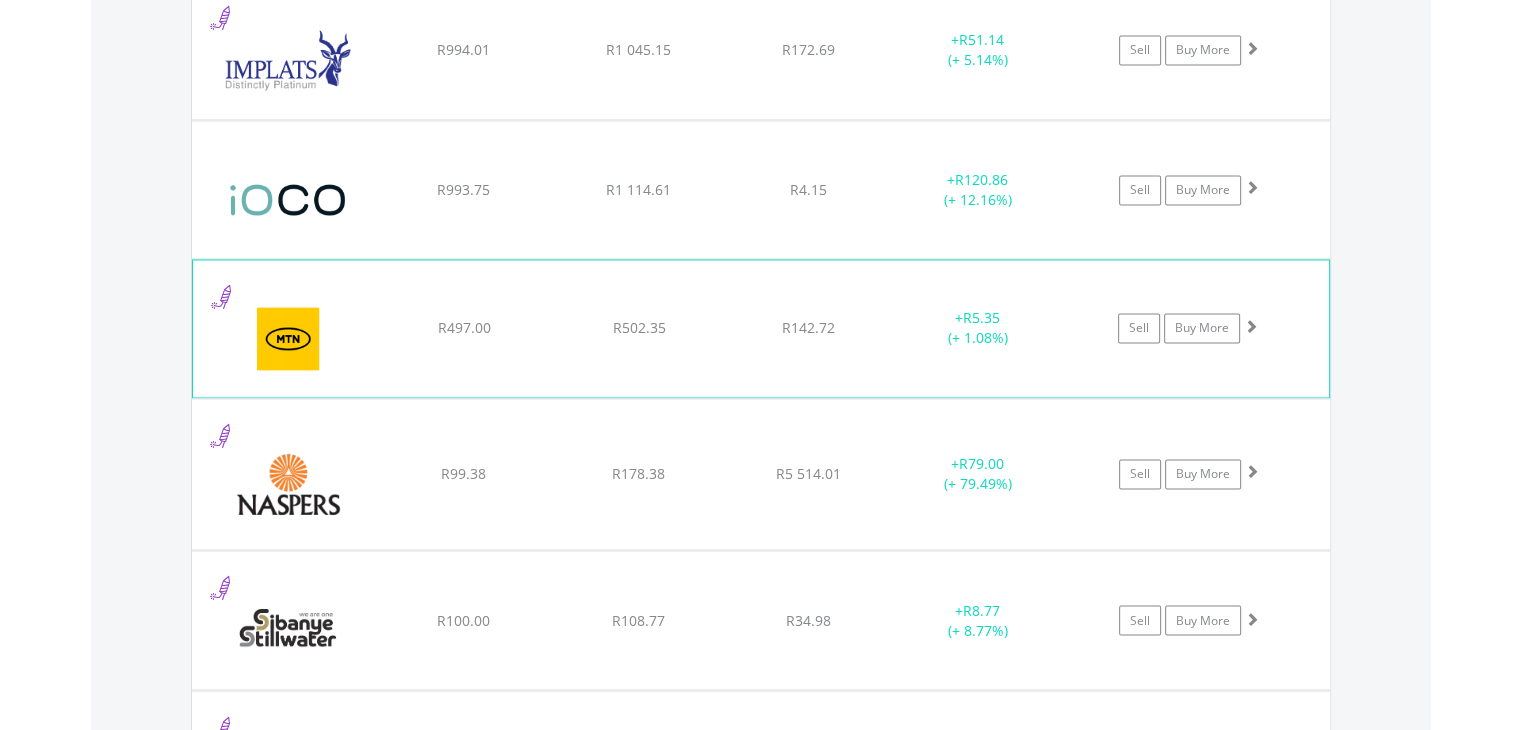 click at bounding box center (289, 338) 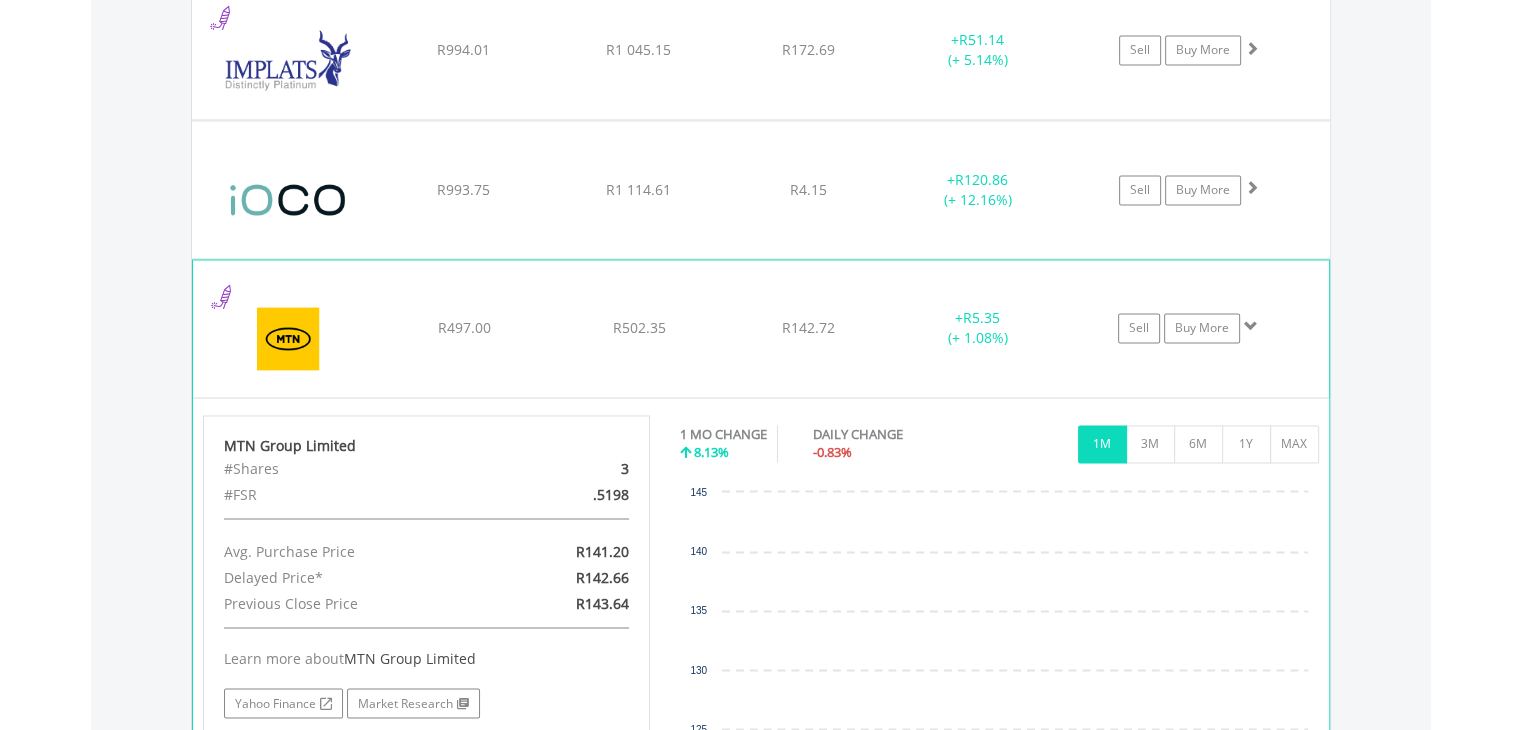 click at bounding box center (289, 338) 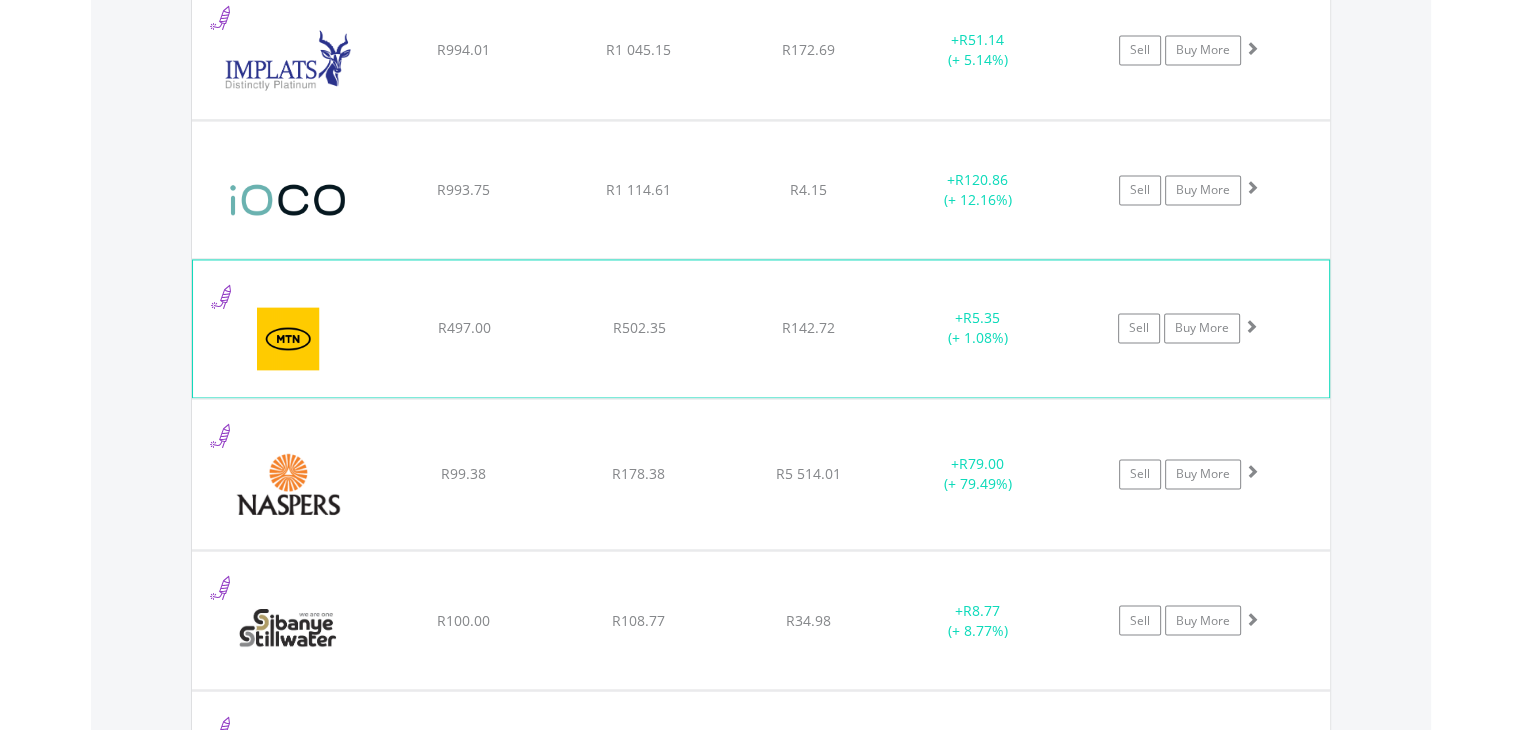 click at bounding box center [289, 338] 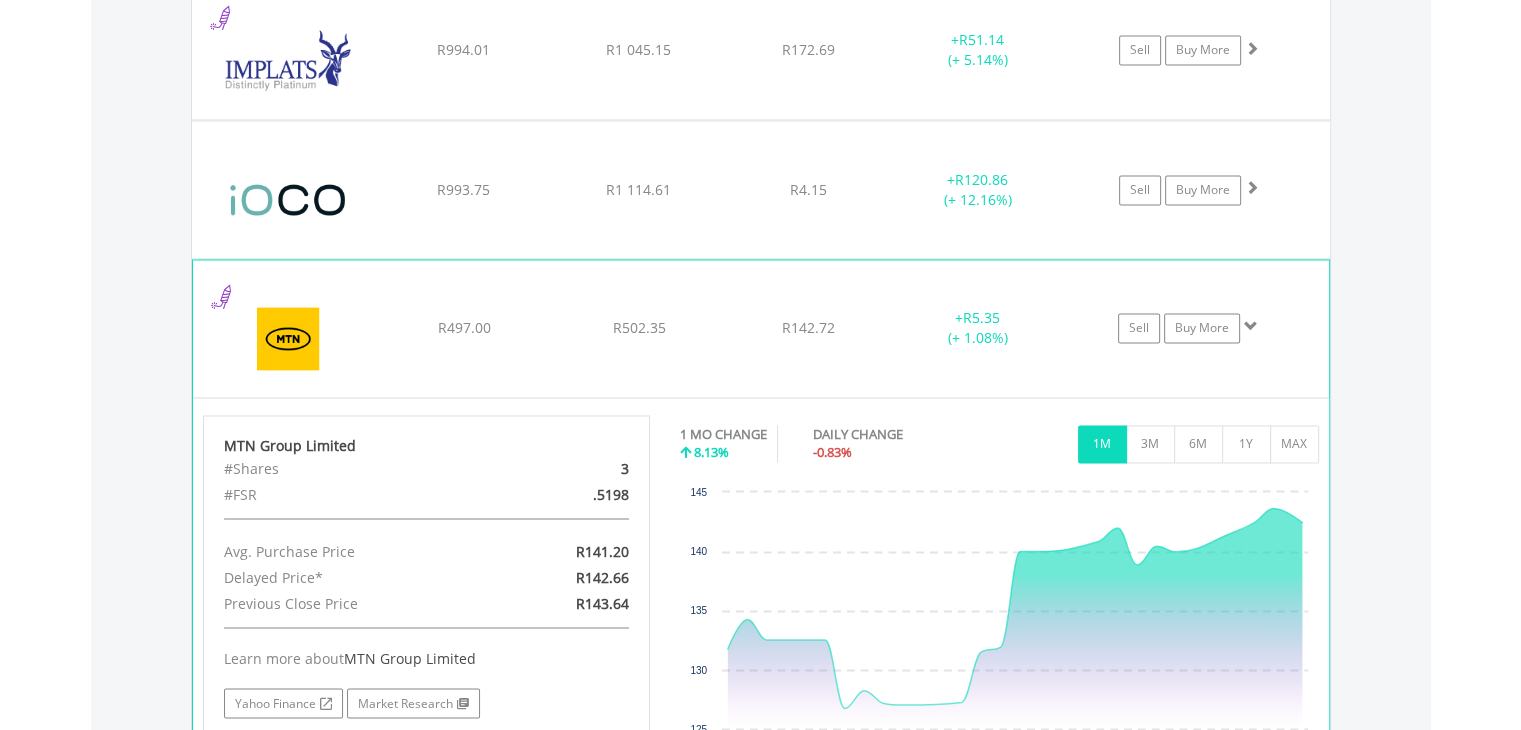 click at bounding box center (289, 338) 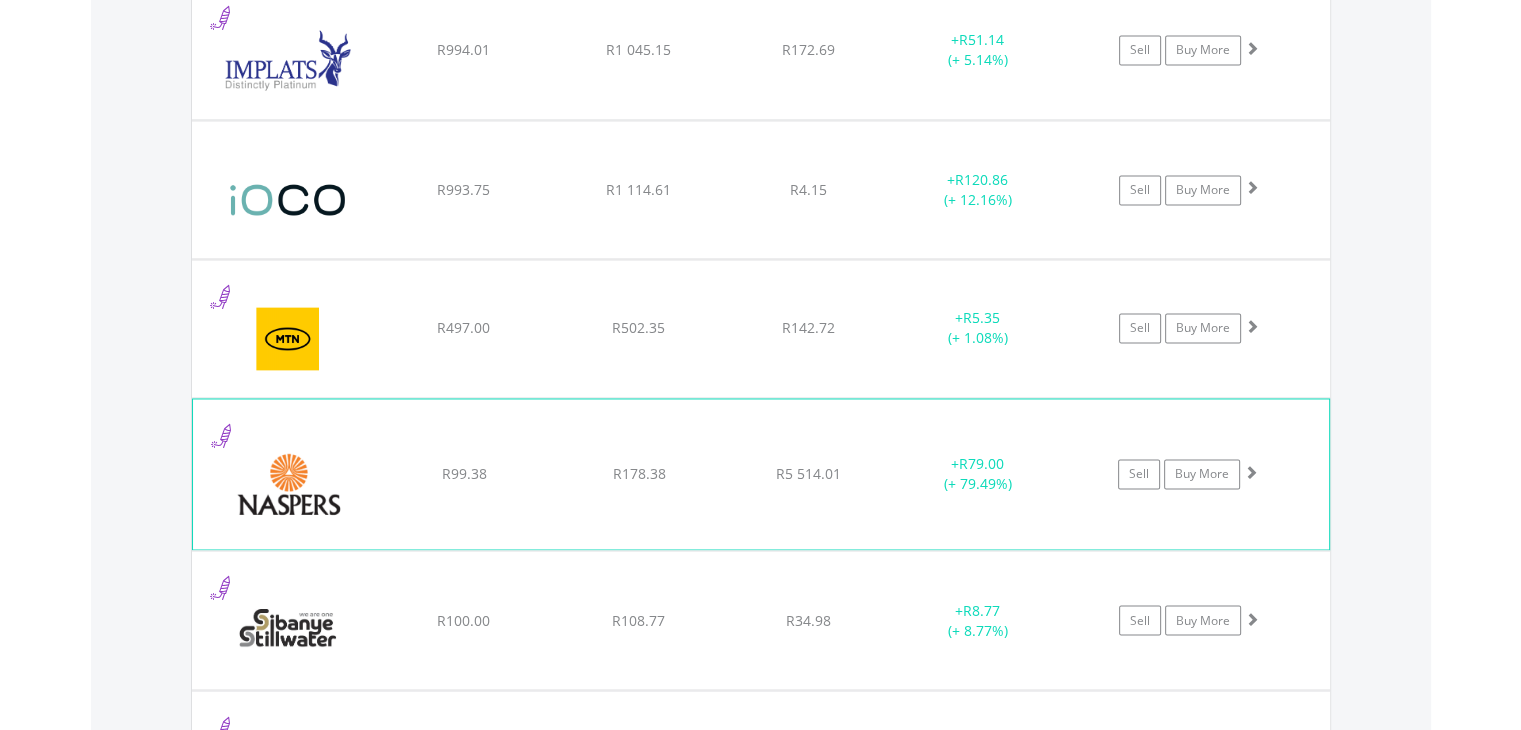 click at bounding box center (289, 484) 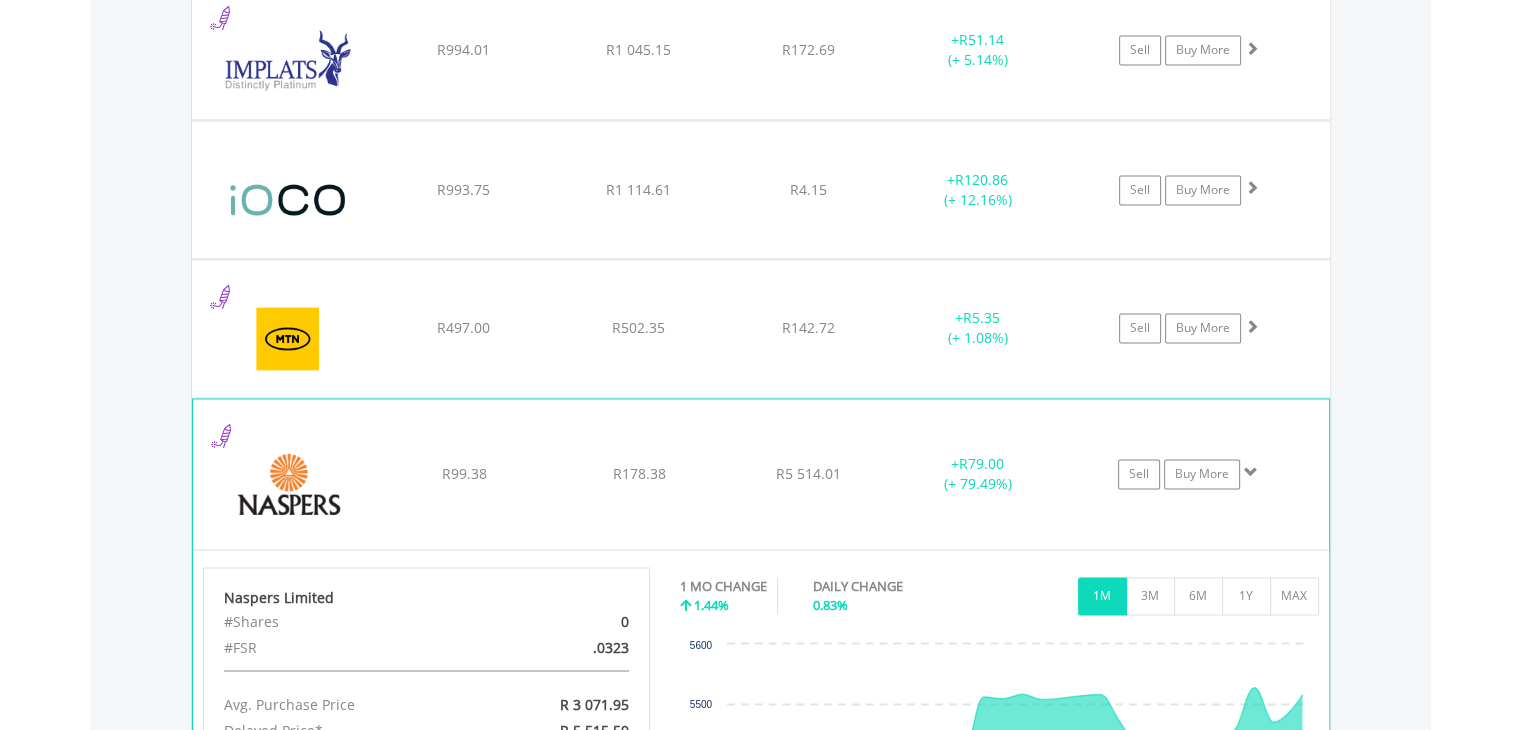 click at bounding box center (289, 484) 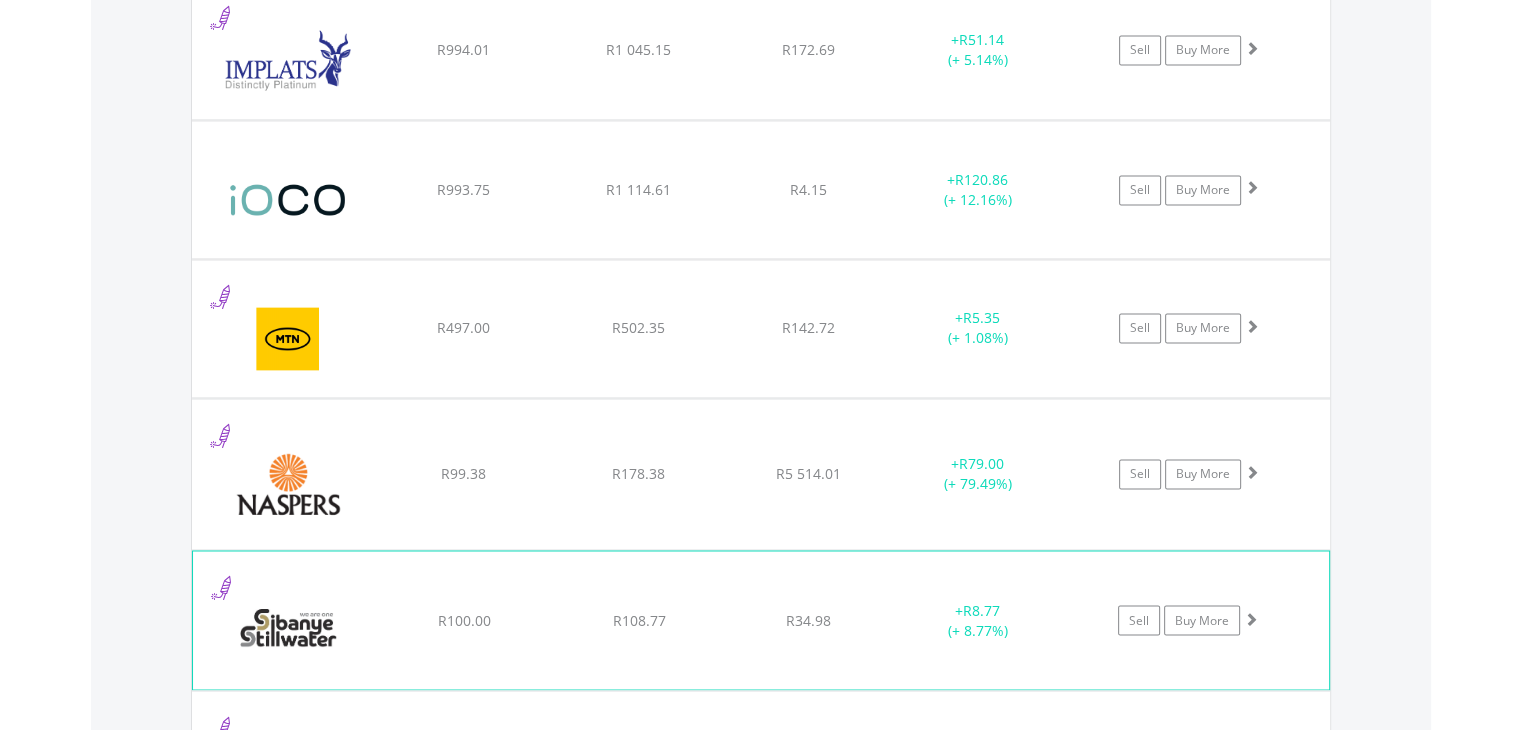 click at bounding box center (289, 630) 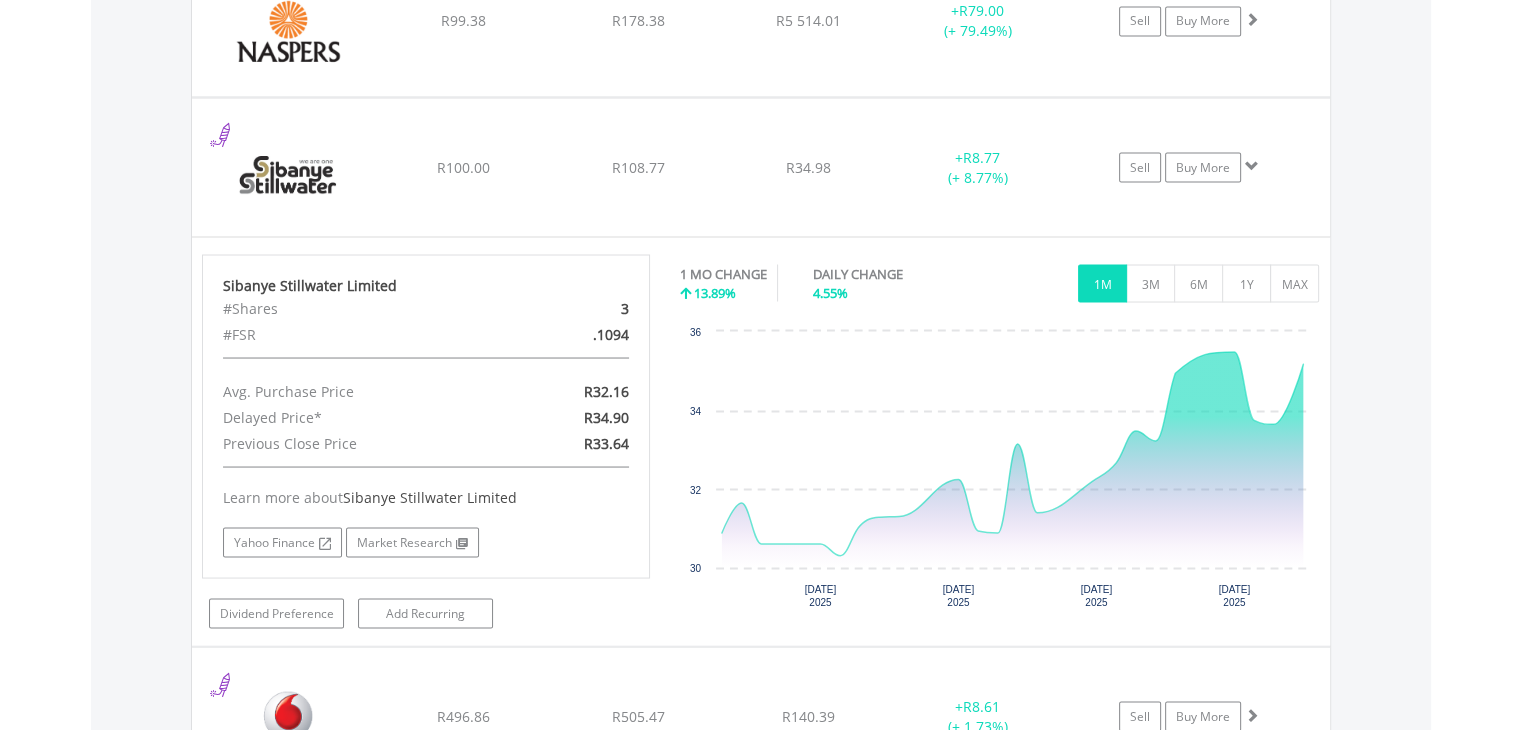 scroll, scrollTop: 3653, scrollLeft: 0, axis: vertical 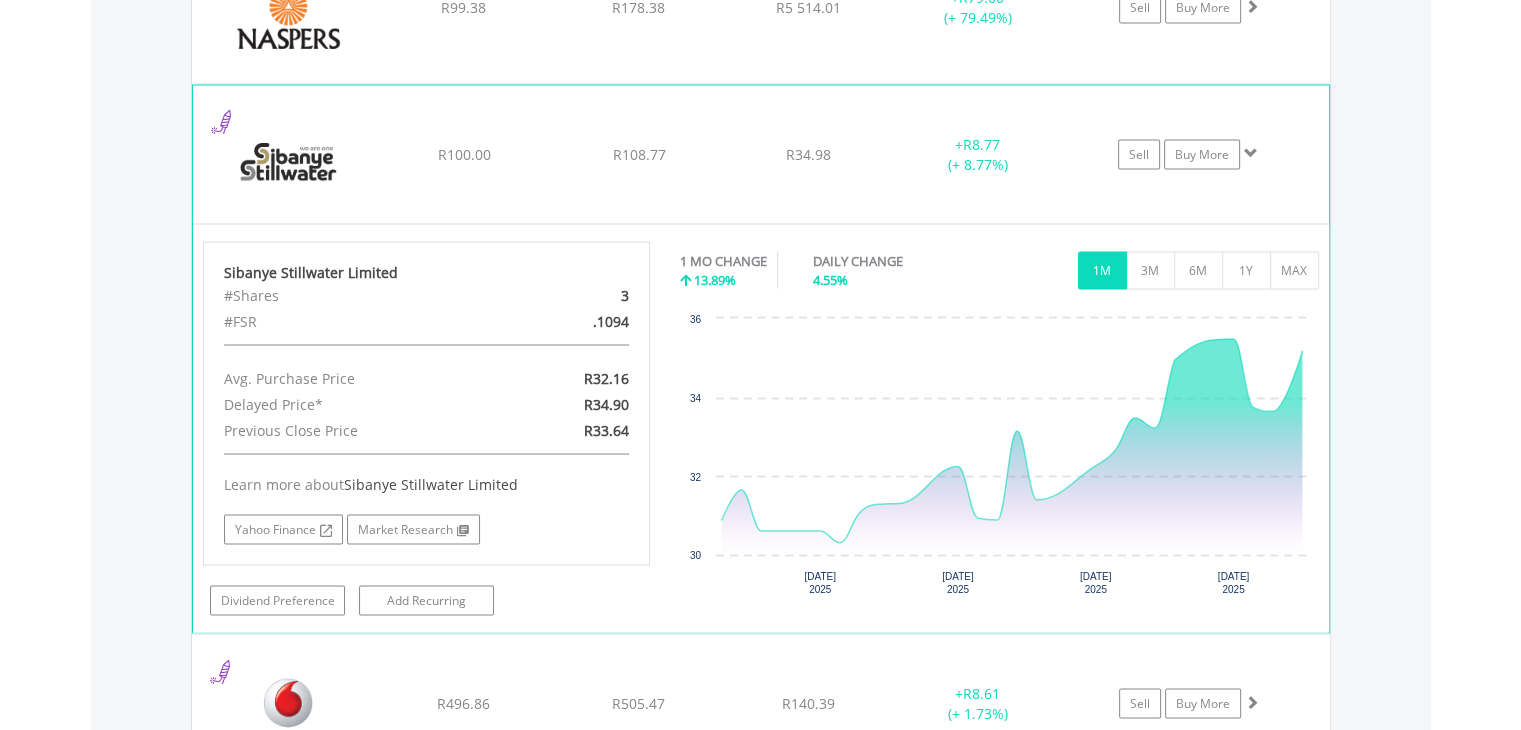 click at bounding box center (289, 164) 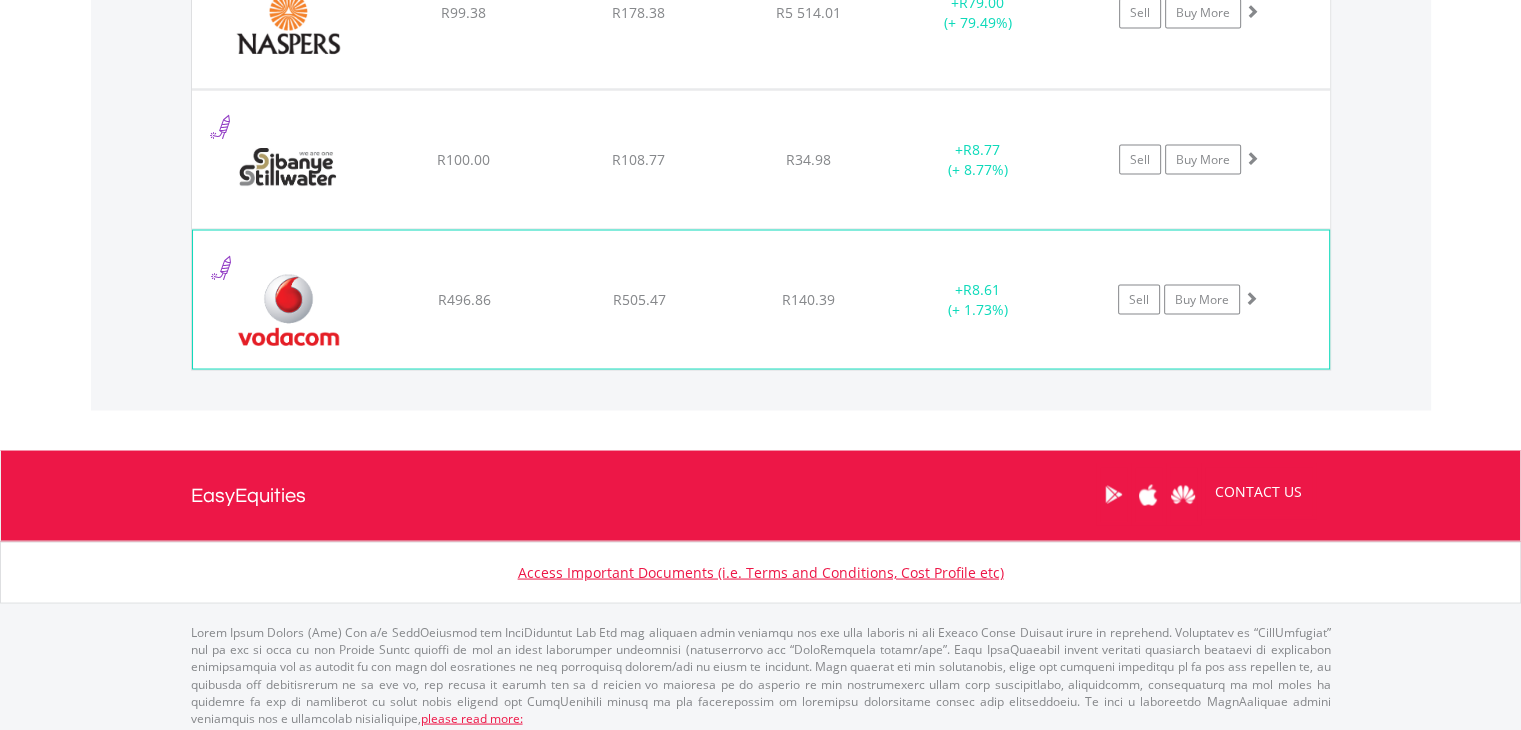 click at bounding box center [289, 309] 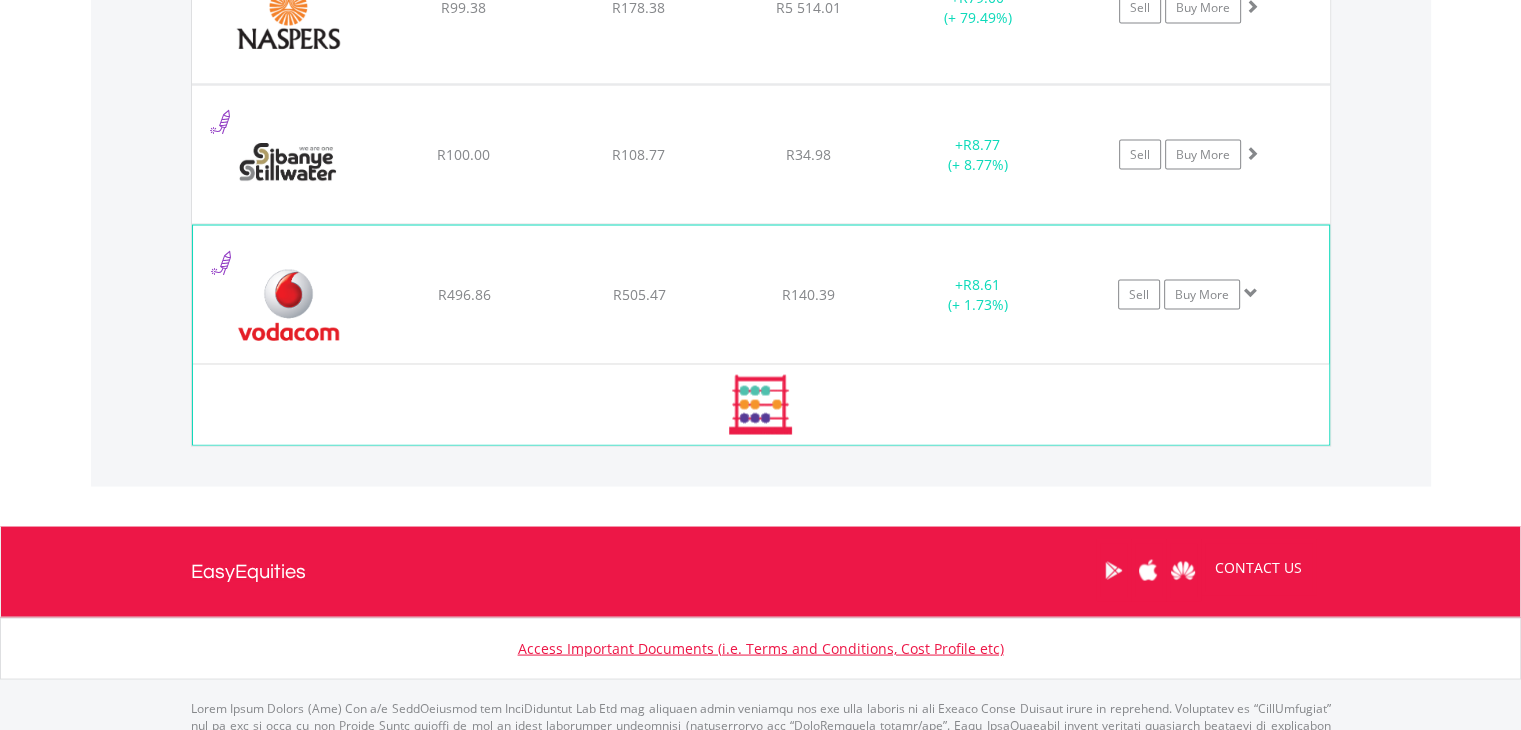 click at bounding box center [289, 304] 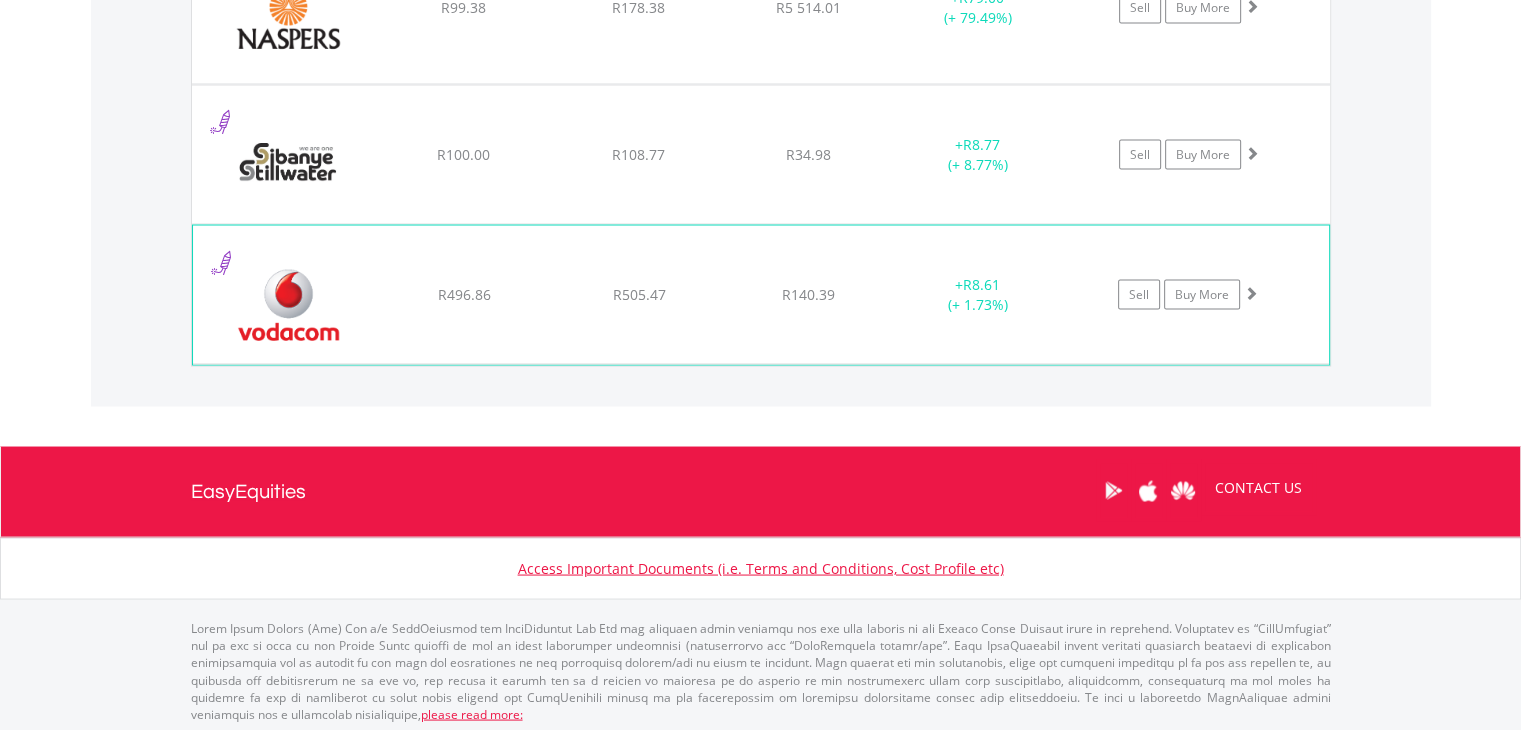 scroll, scrollTop: 3648, scrollLeft: 0, axis: vertical 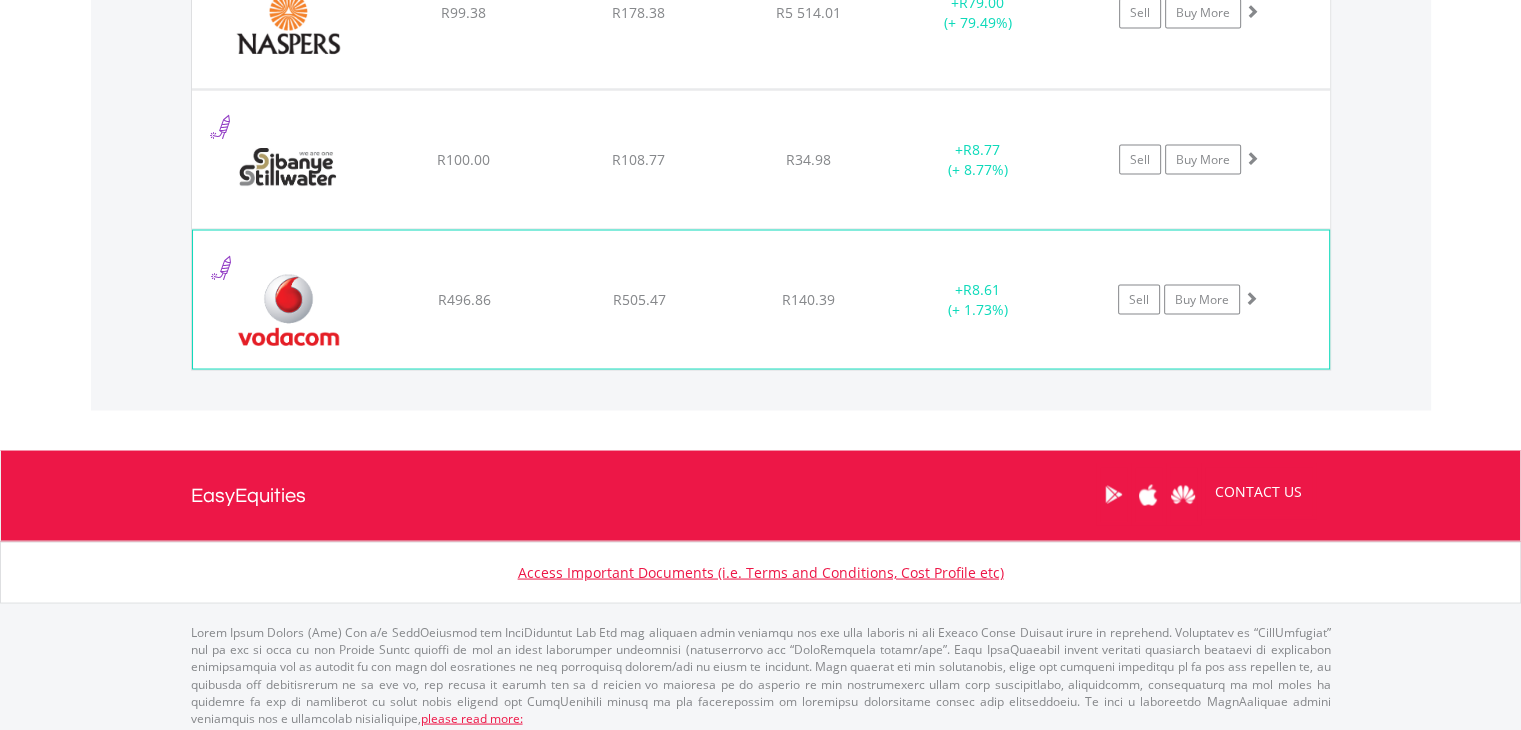 click at bounding box center [289, 309] 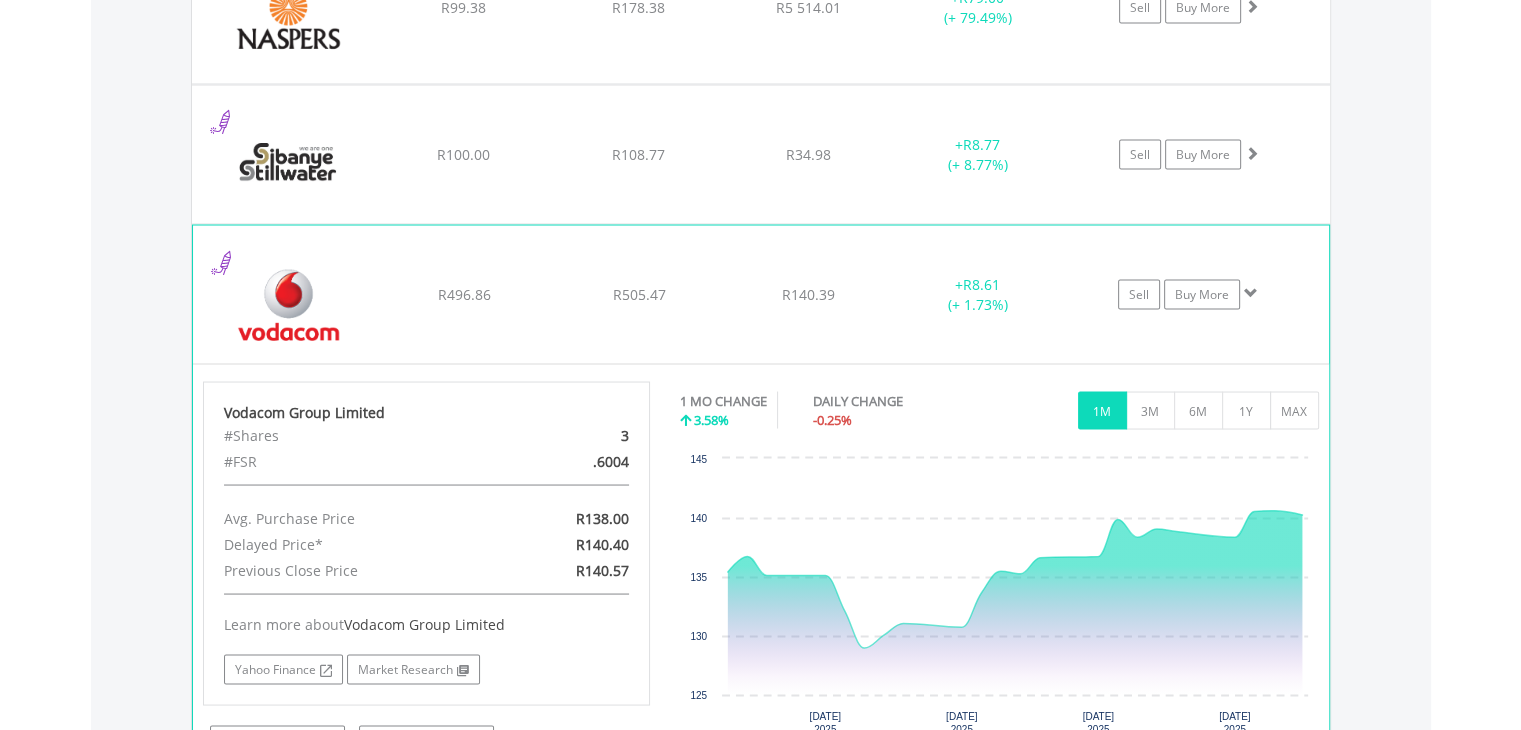 click at bounding box center [289, 304] 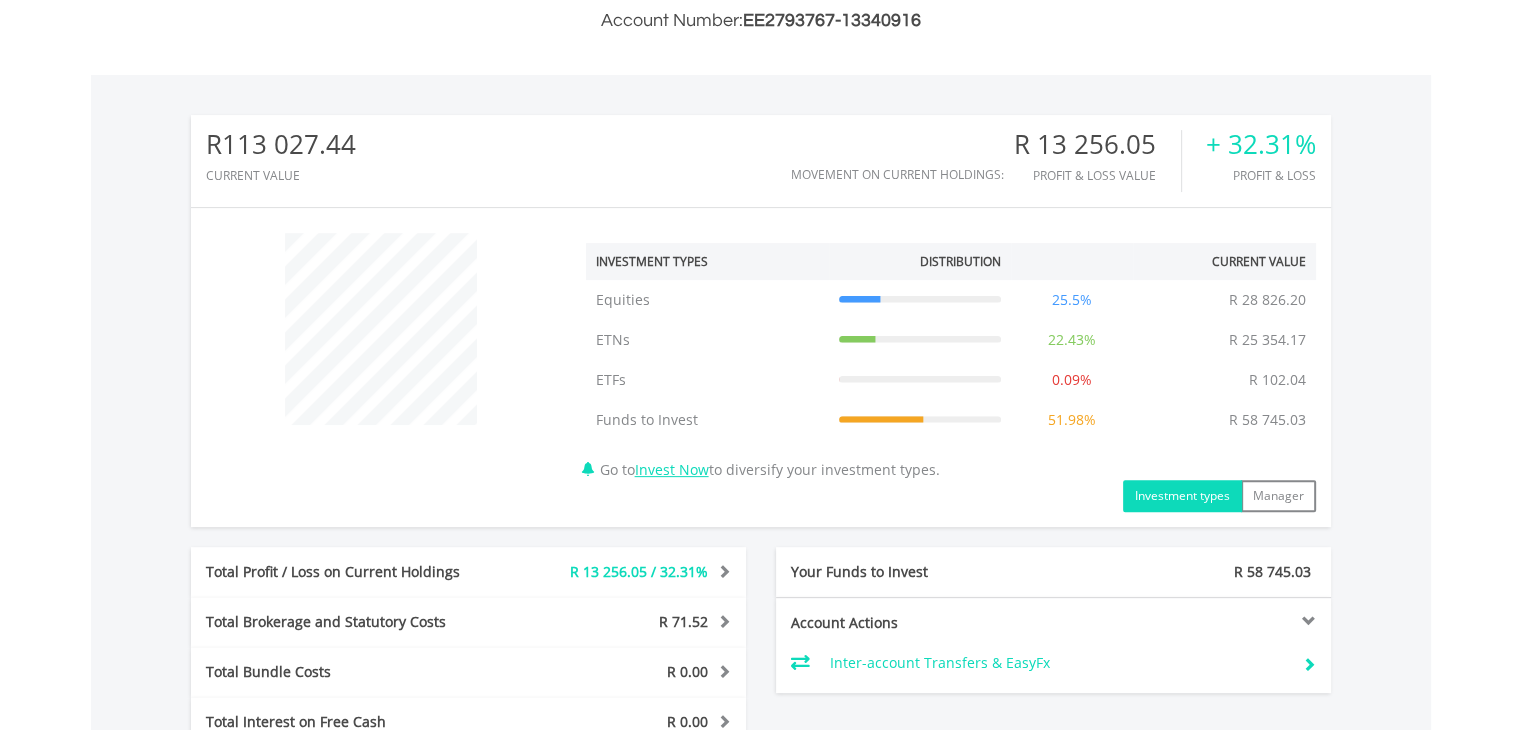 scroll, scrollTop: 0, scrollLeft: 0, axis: both 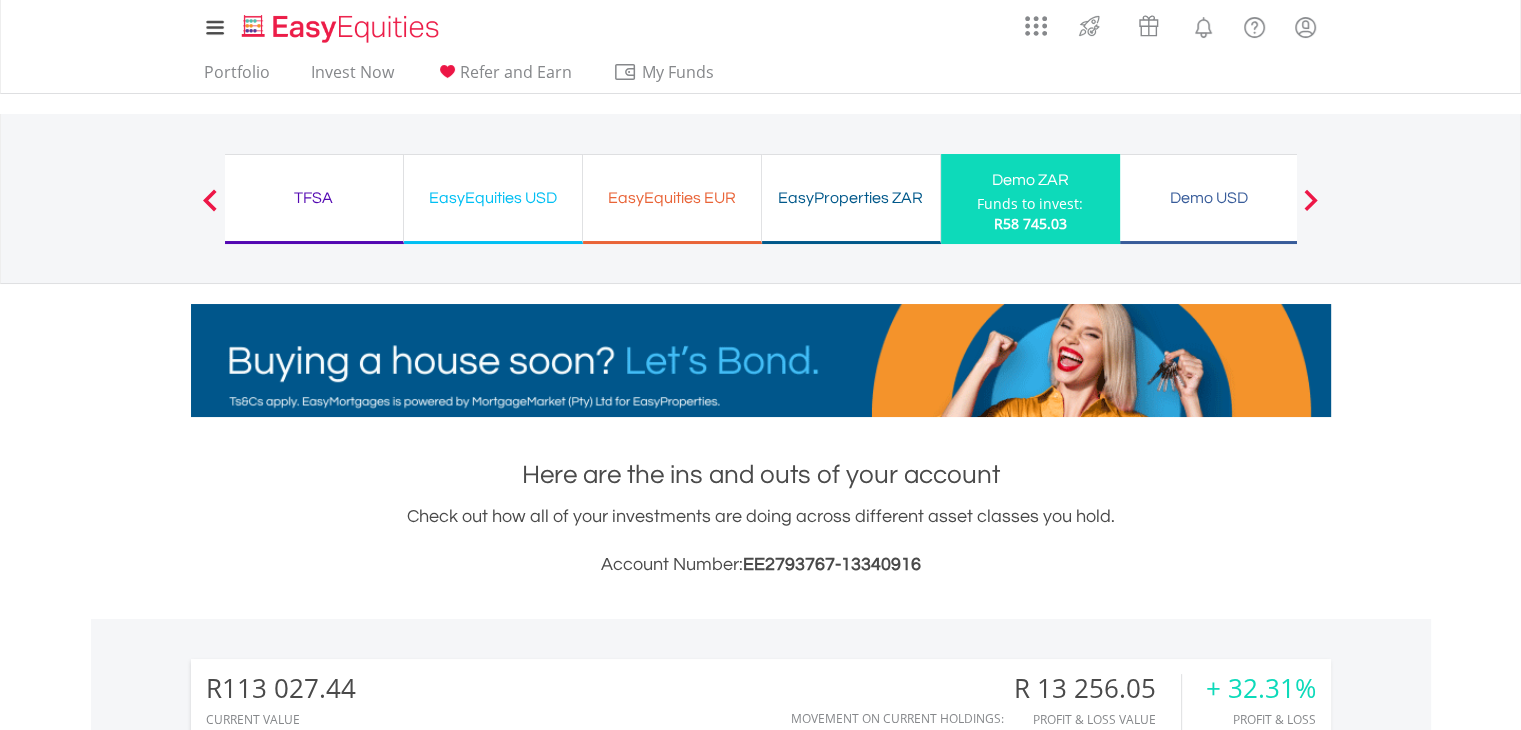 click on "Demo USD
Funds to invest:
R58 745.03" at bounding box center [1209, 199] 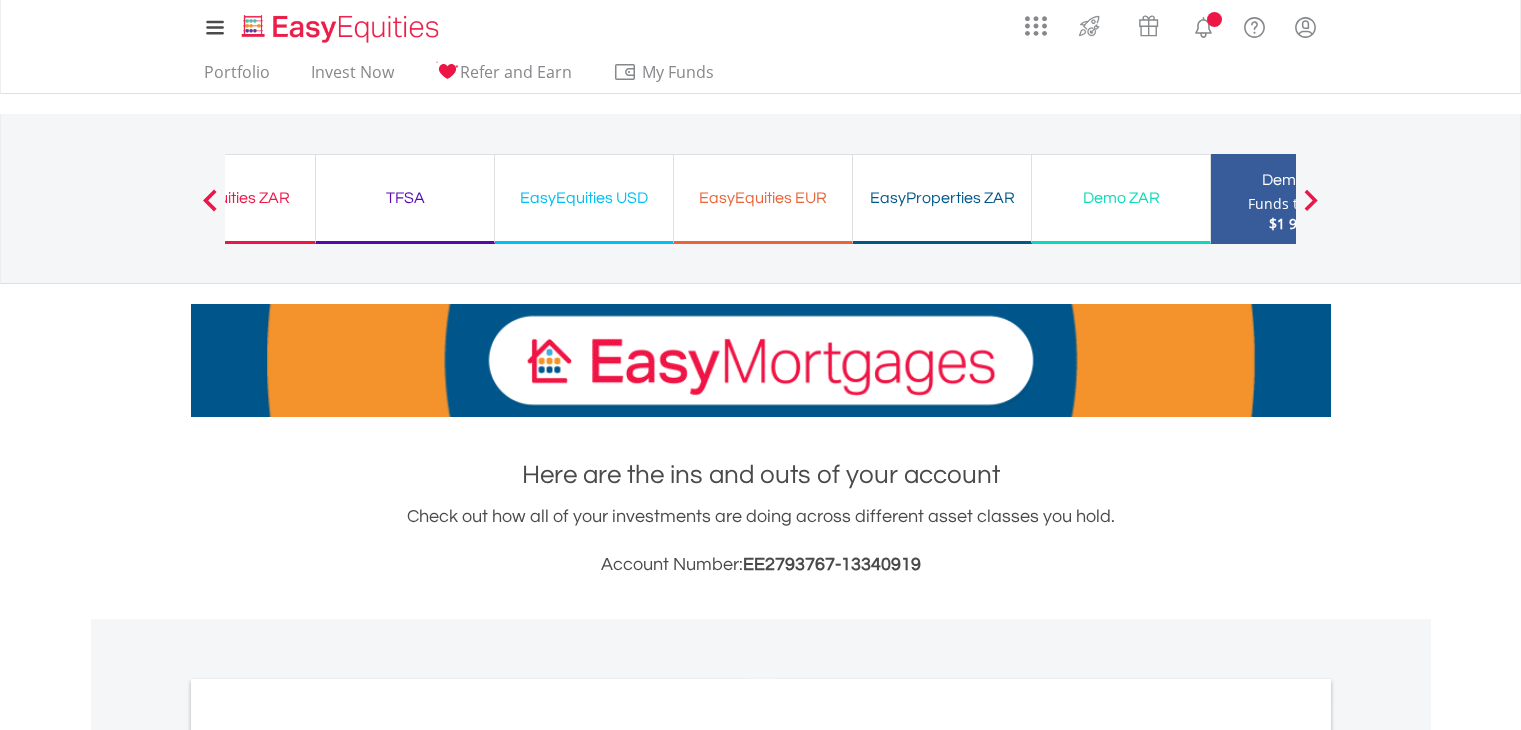scroll, scrollTop: 0, scrollLeft: 0, axis: both 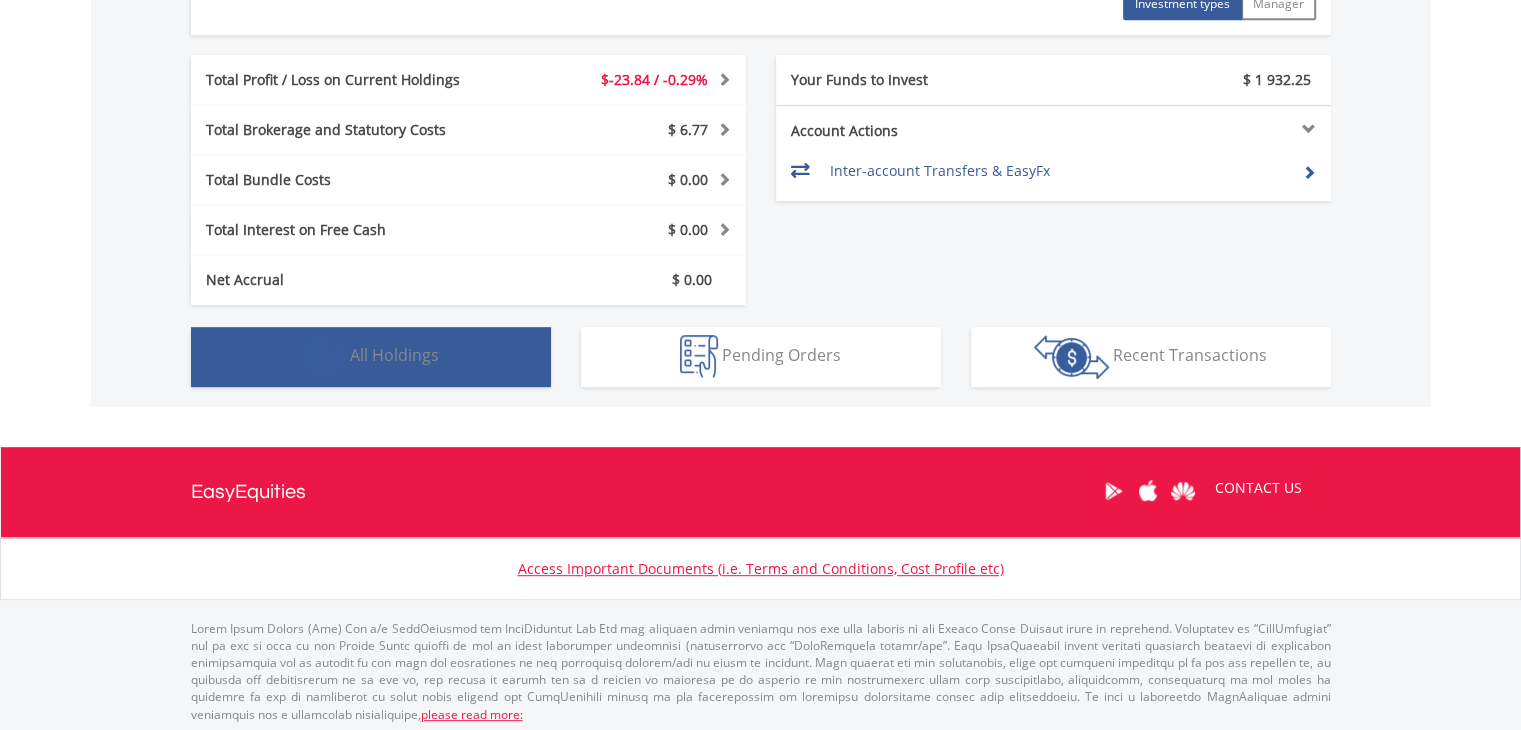 click on "All Holdings" at bounding box center (394, 355) 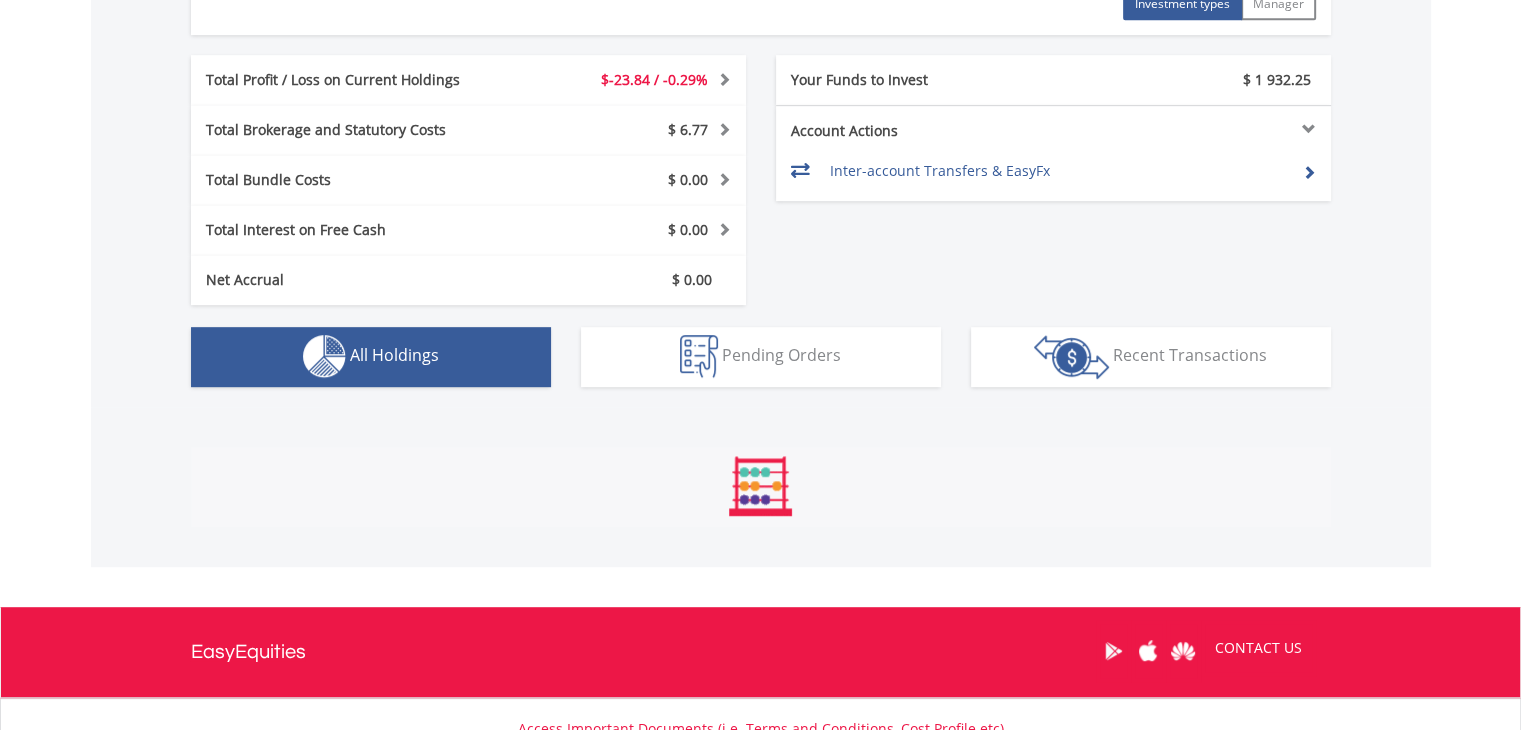 scroll, scrollTop: 1441, scrollLeft: 0, axis: vertical 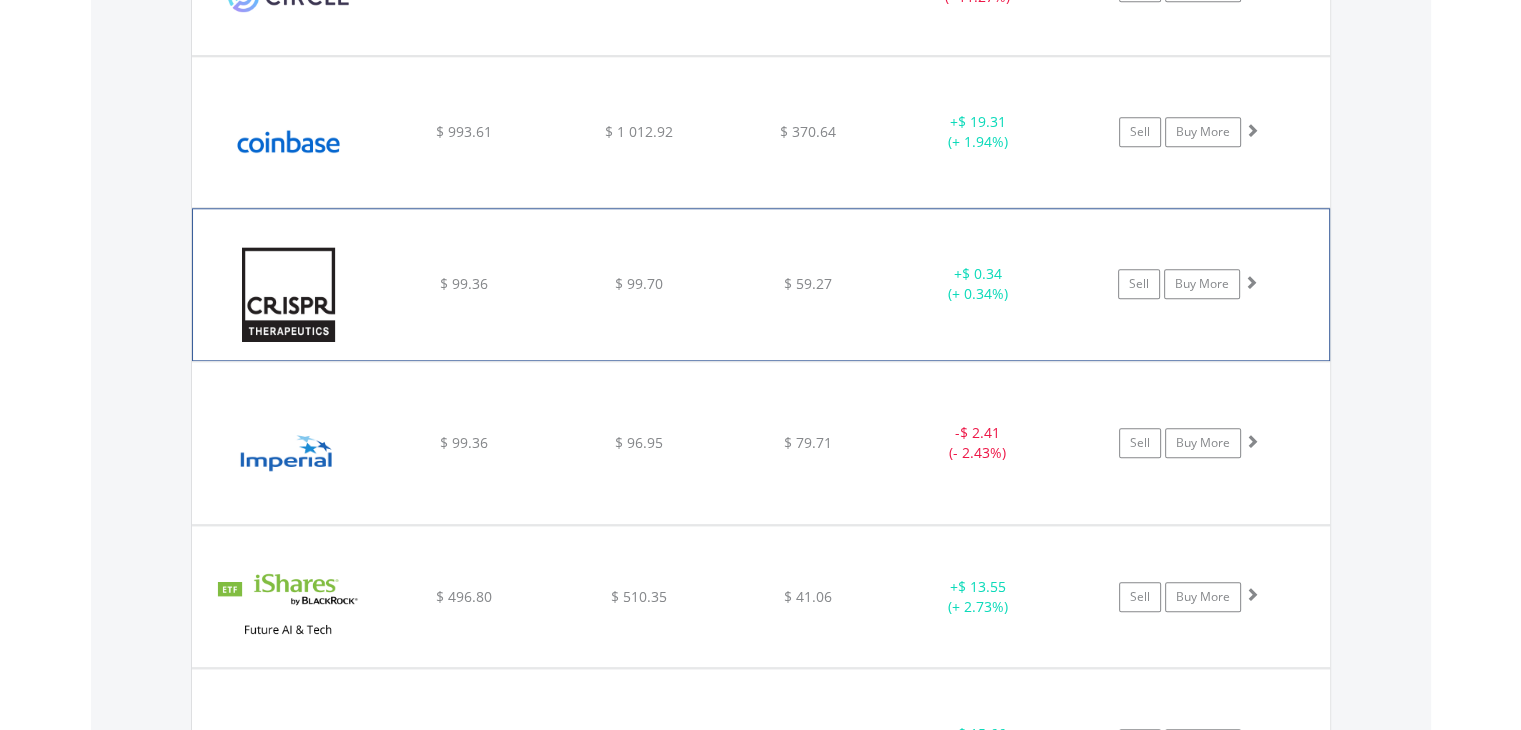 click on "﻿
Crispr Therapeutics AG
$ 99.36
$ 99.70
$ 59.27
+  $ 0.34 (+ 0.34%)
Sell
Buy More" at bounding box center [761, -293] 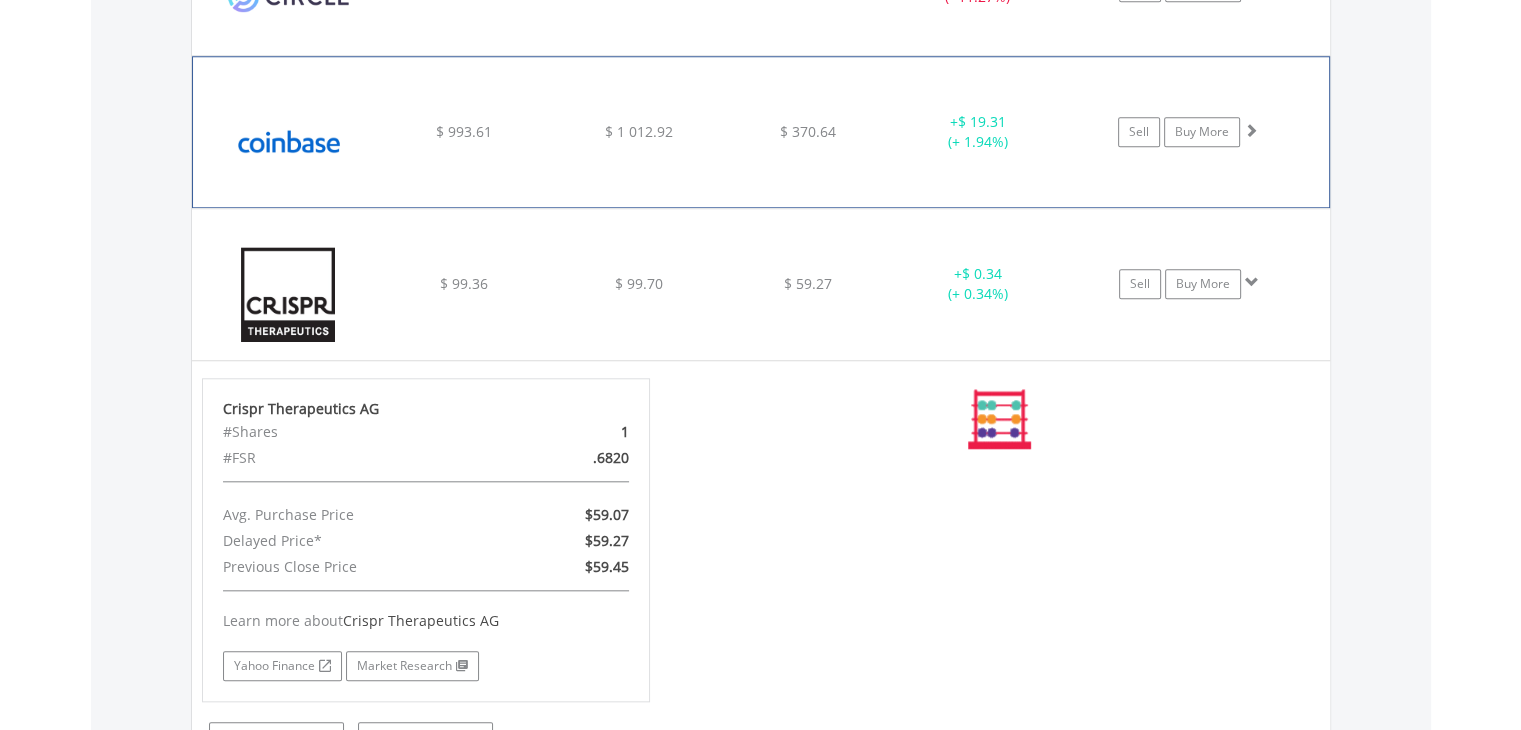 click at bounding box center [289, 142] 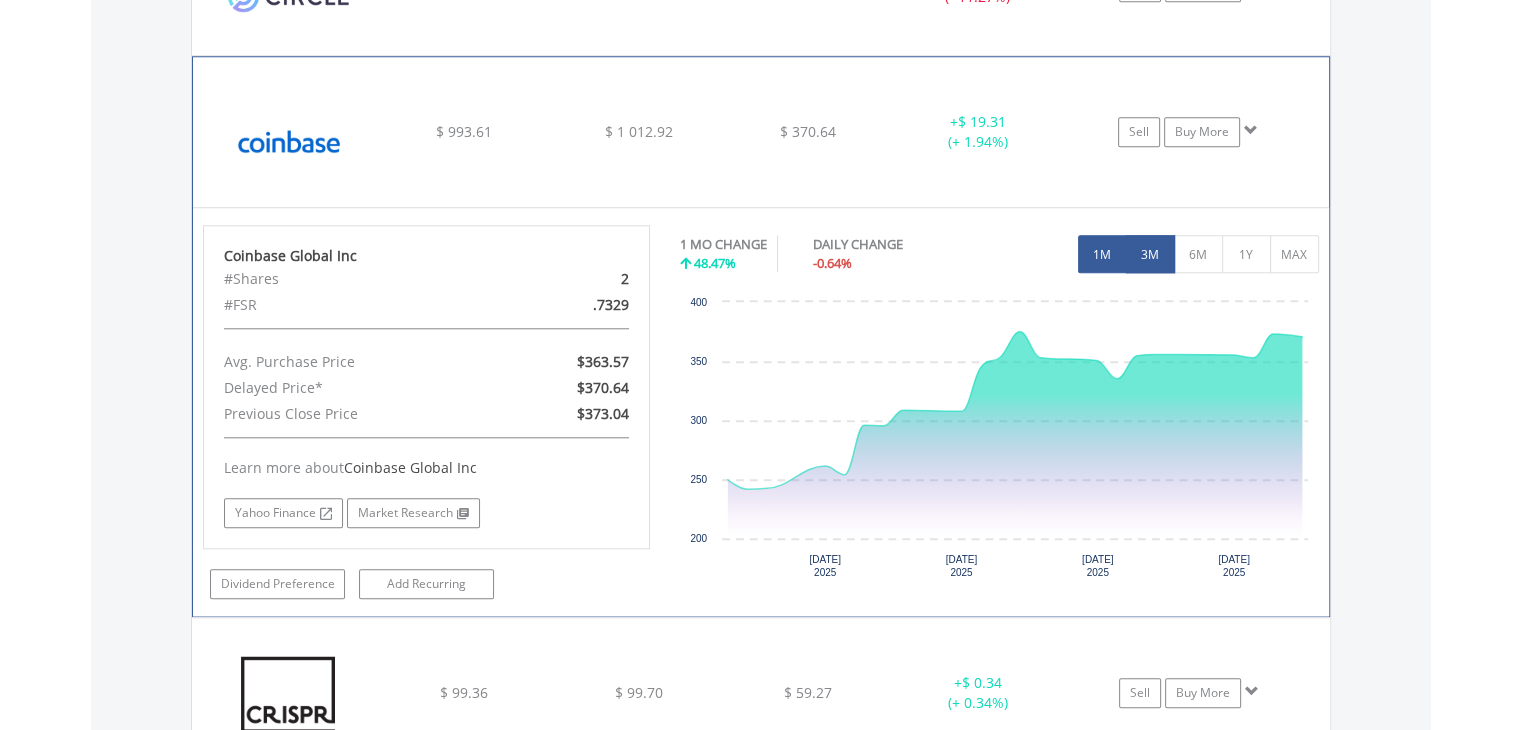 click on "3M" at bounding box center [1150, 254] 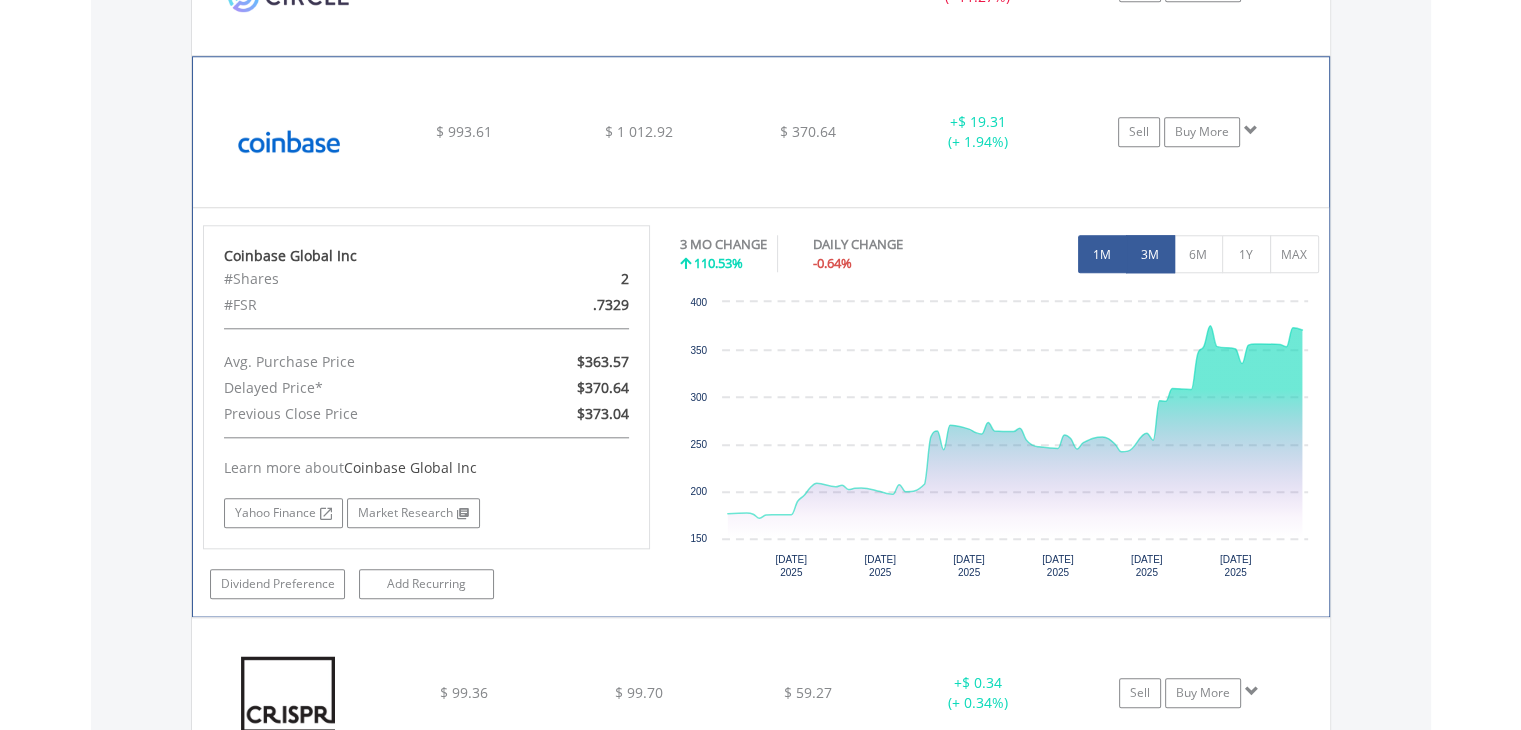 click on "1M" at bounding box center [1102, 254] 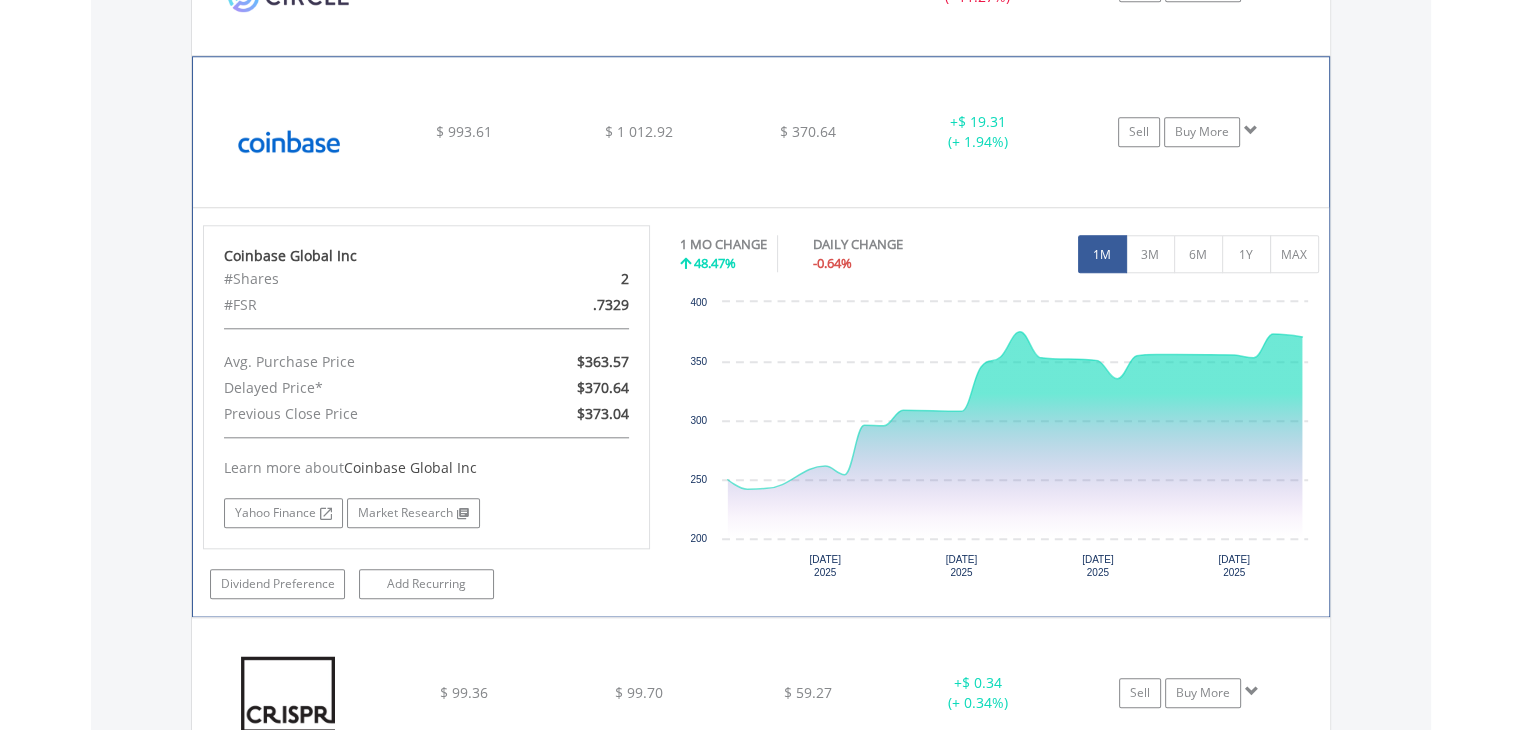 click at bounding box center (289, 142) 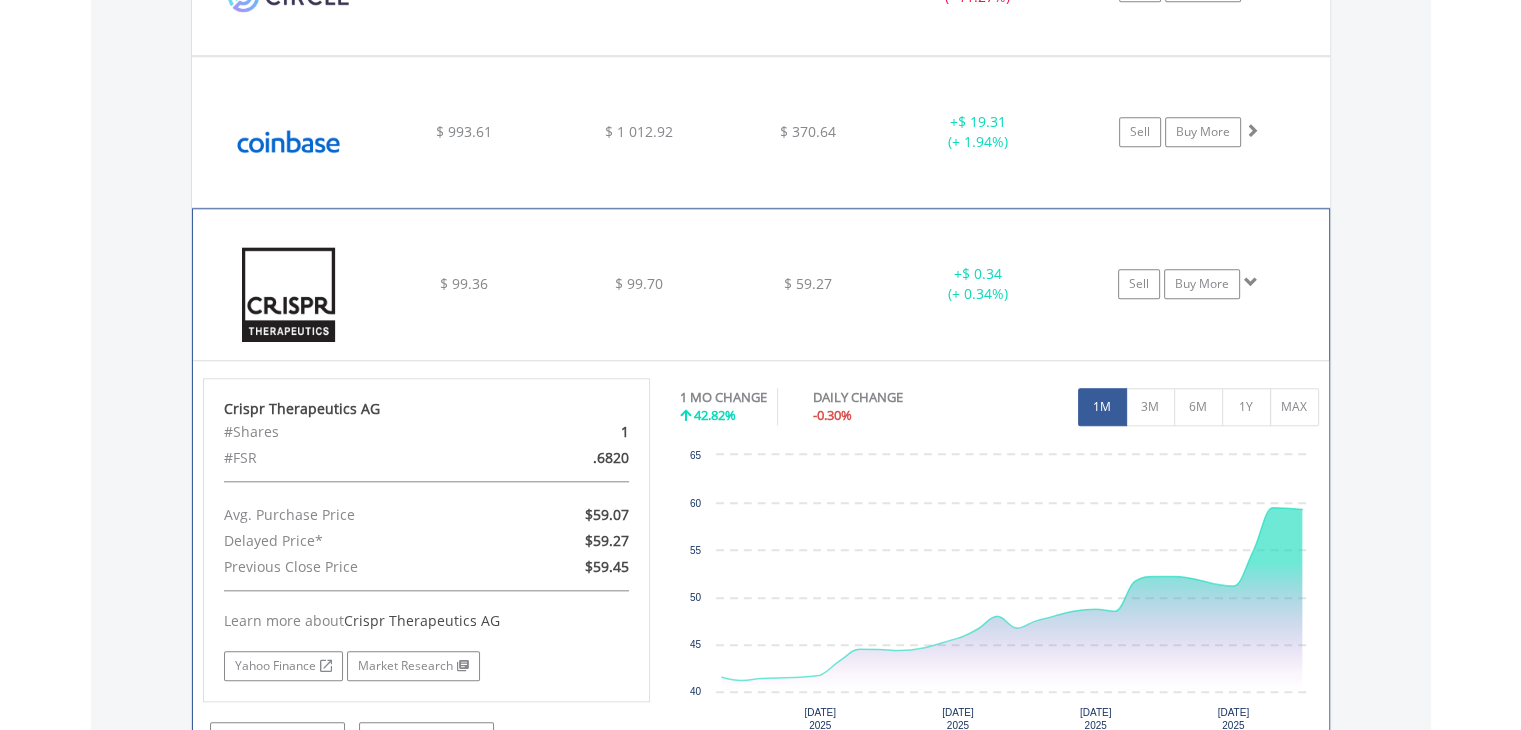 click at bounding box center (289, 294) 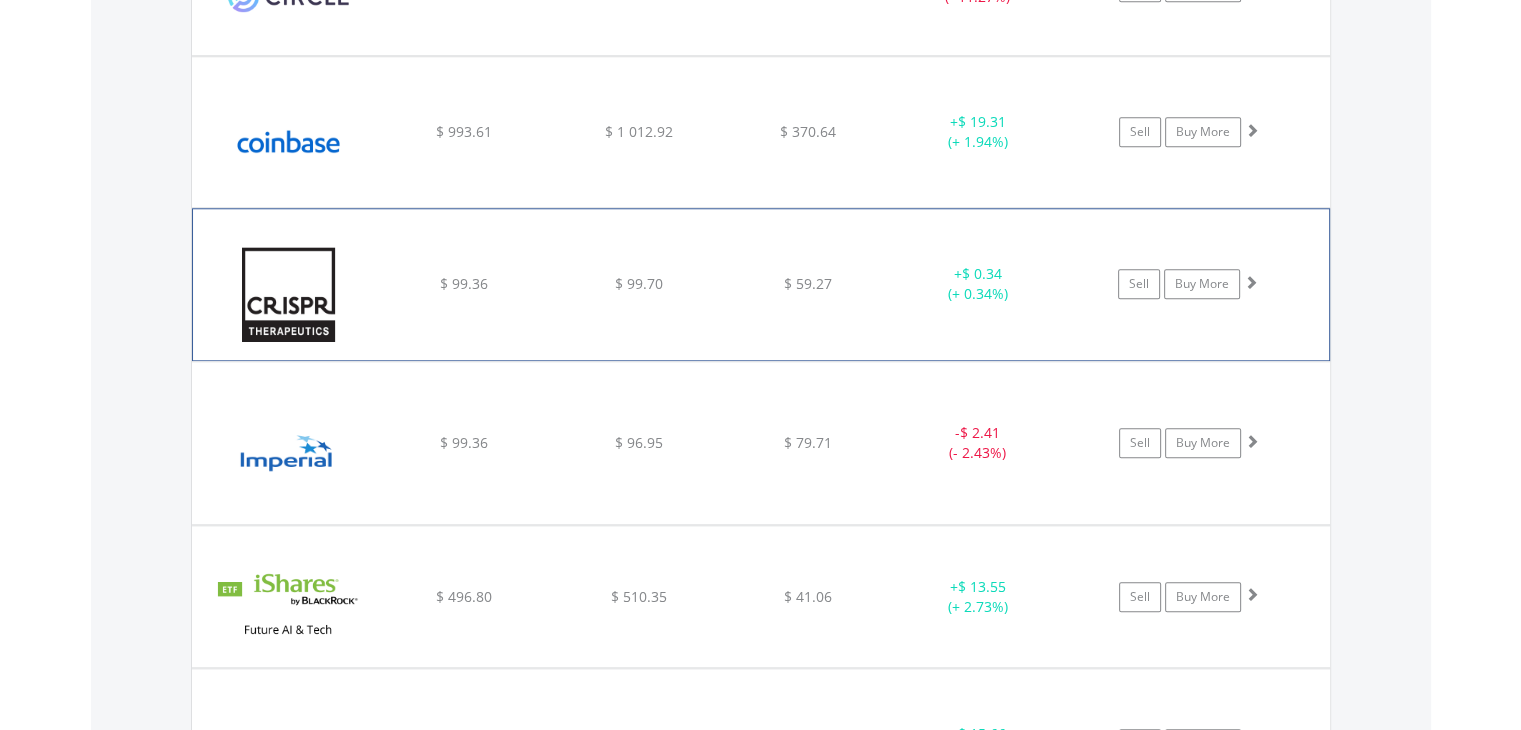 click at bounding box center [289, 294] 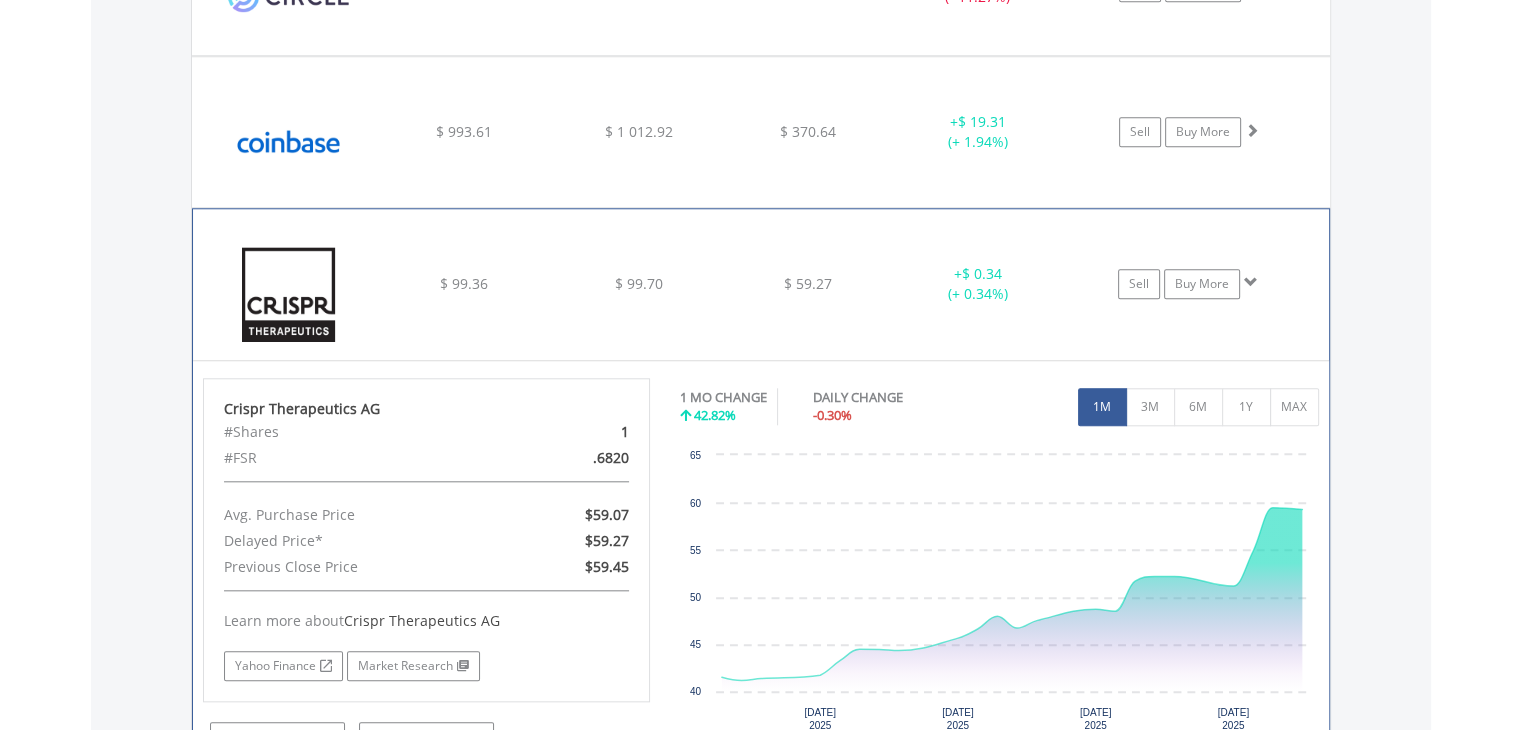 click at bounding box center [289, 294] 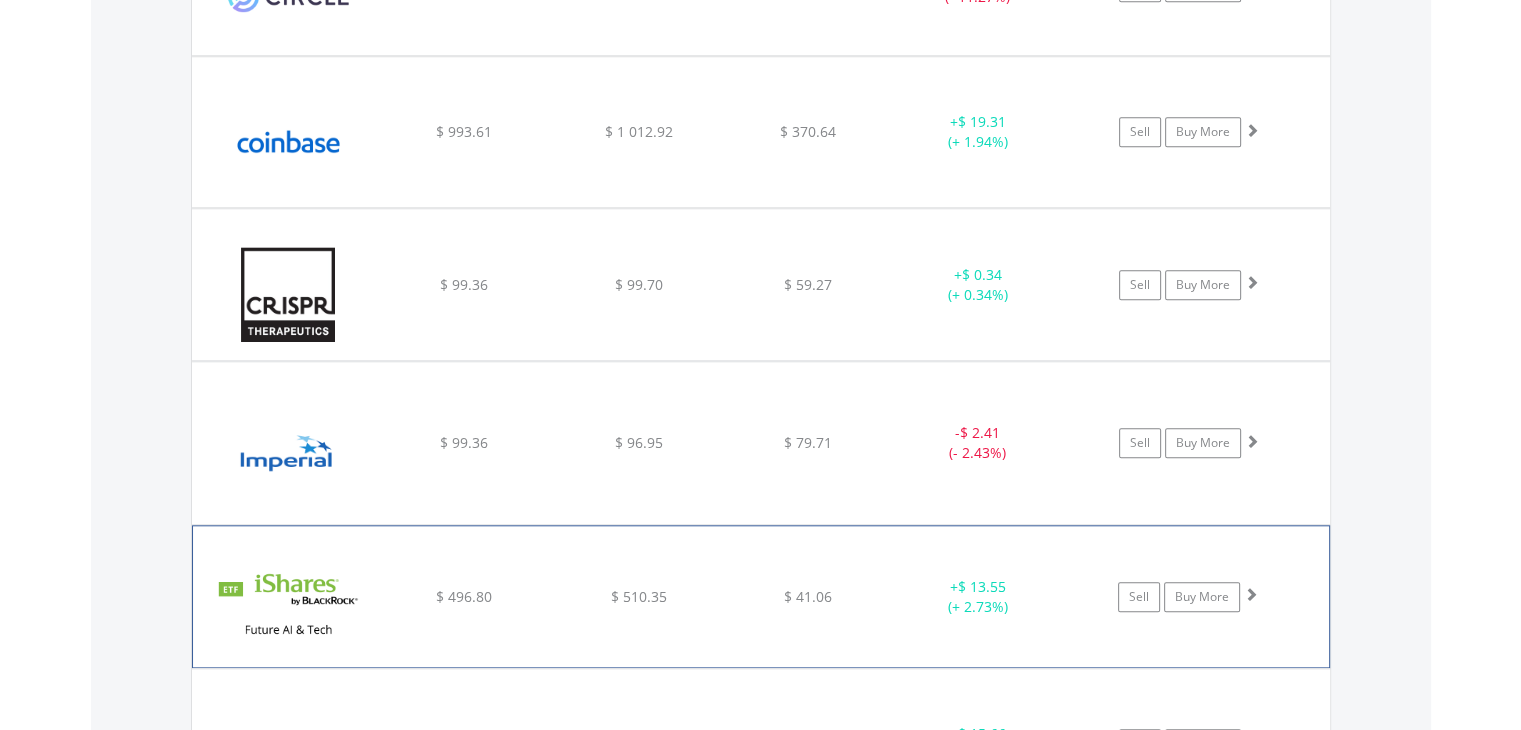 click at bounding box center [289, 606] 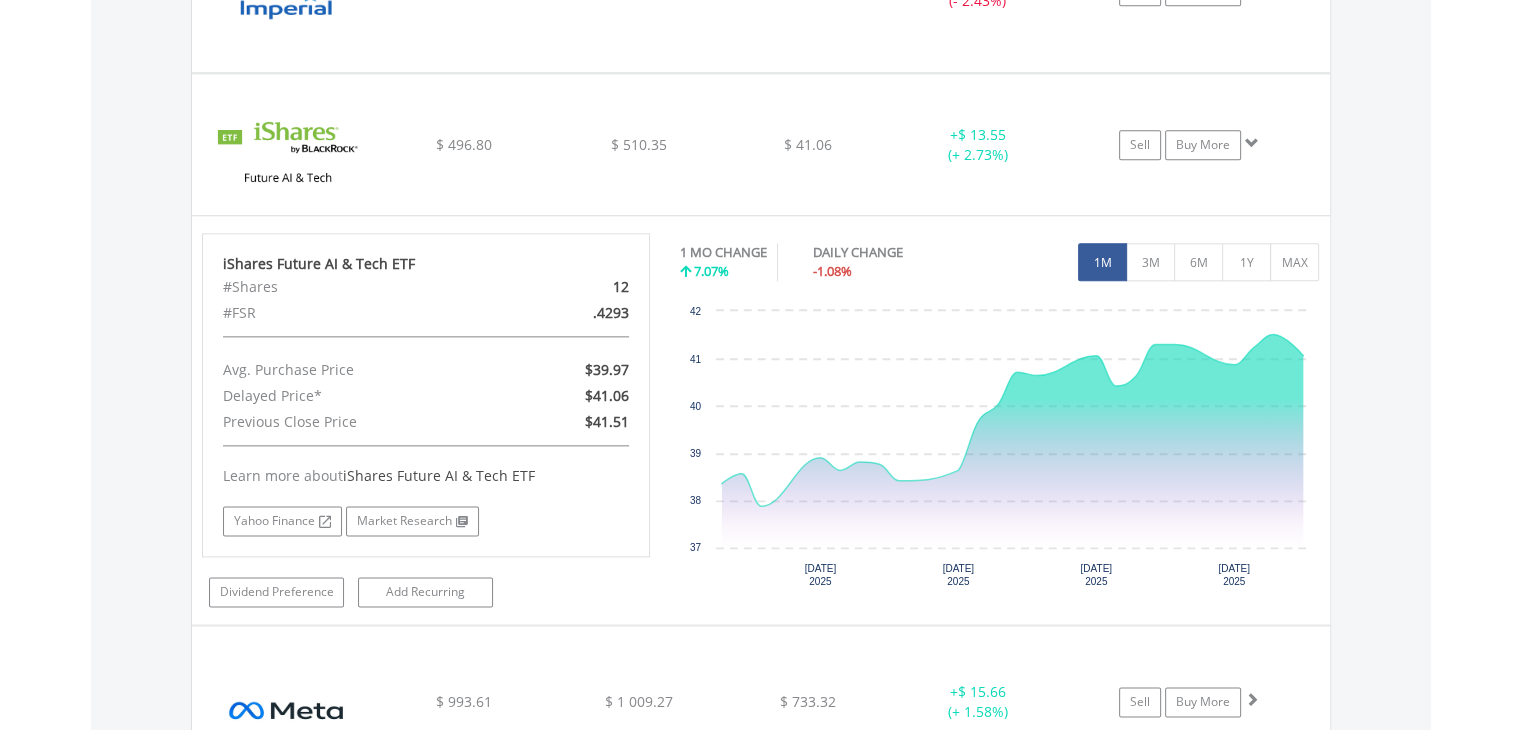 scroll, scrollTop: 2419, scrollLeft: 0, axis: vertical 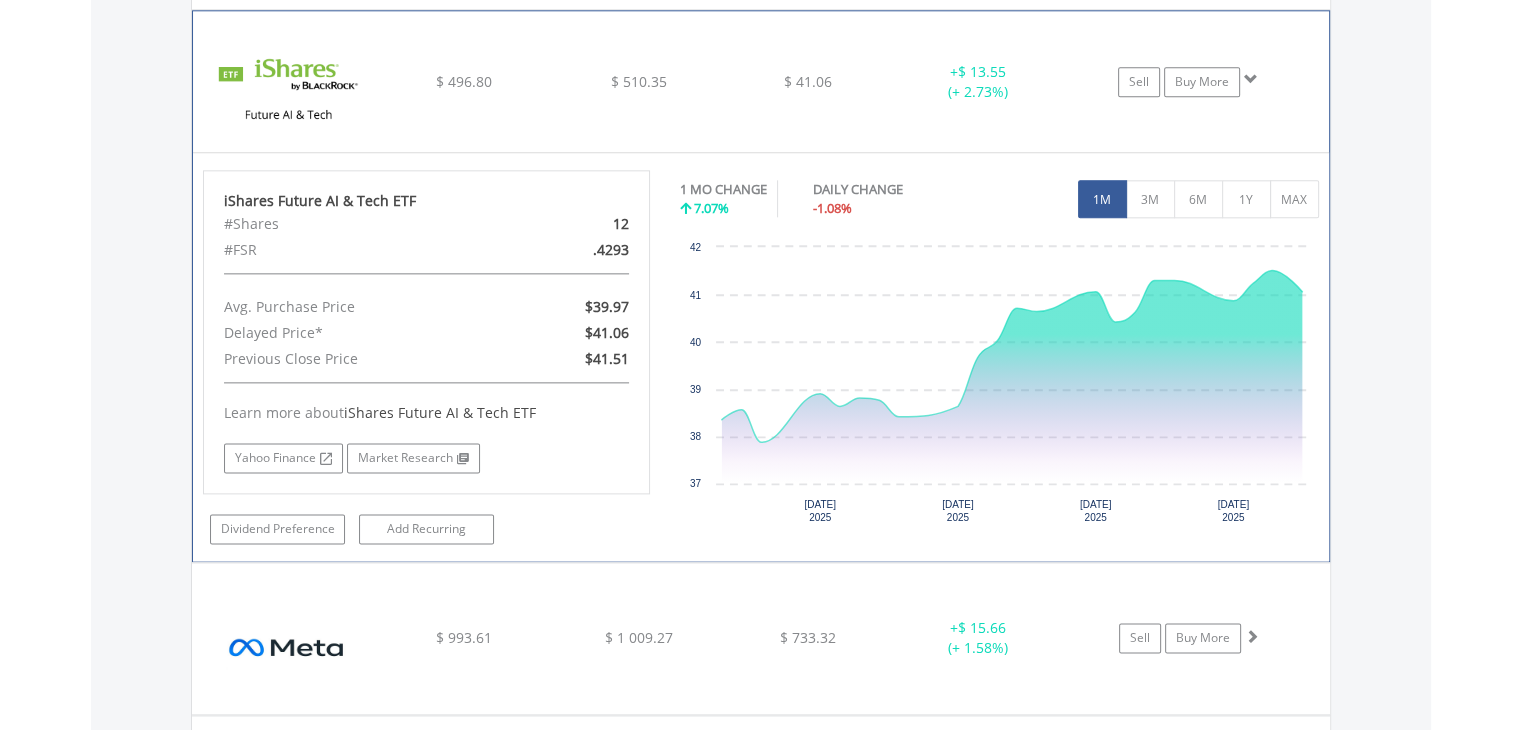 click at bounding box center (289, 91) 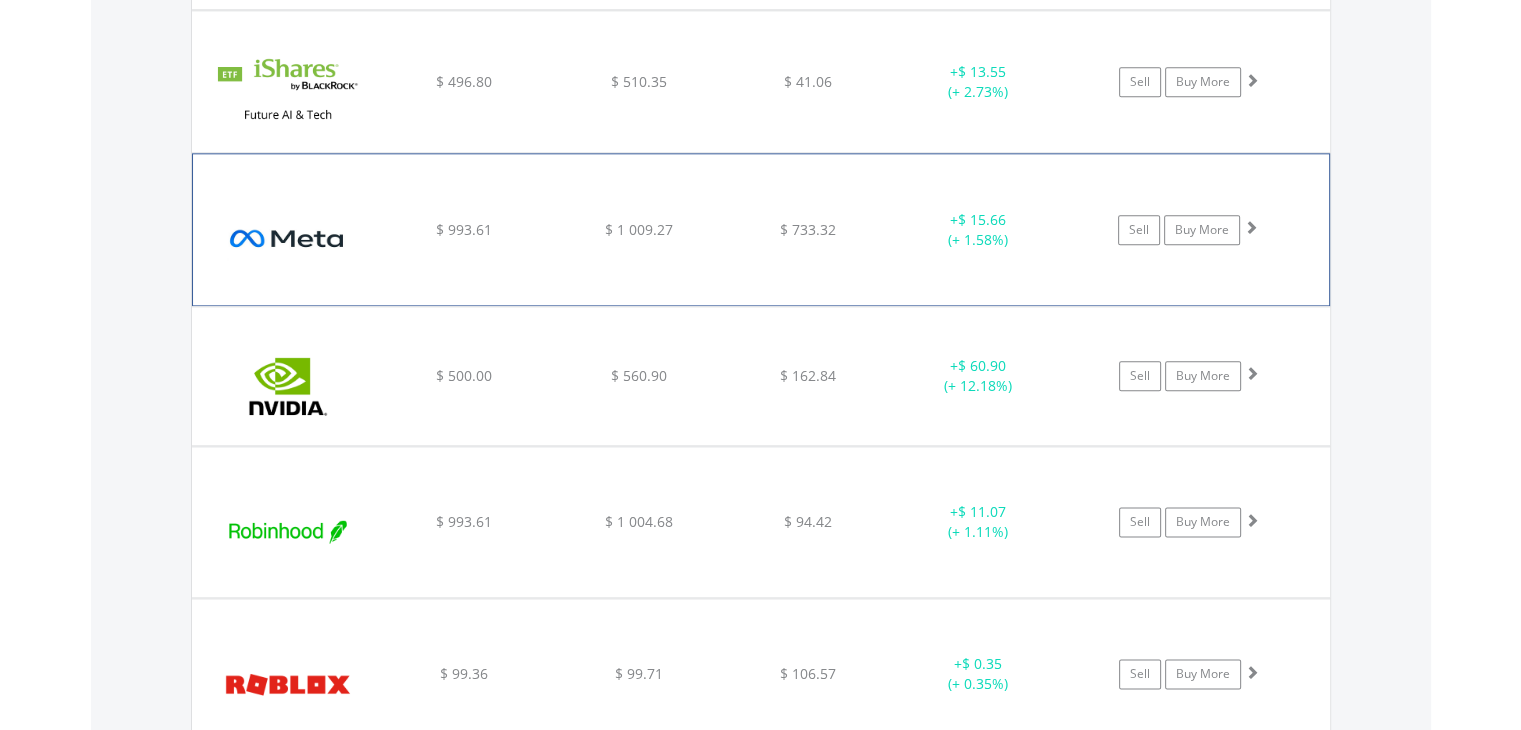 click at bounding box center (289, 239) 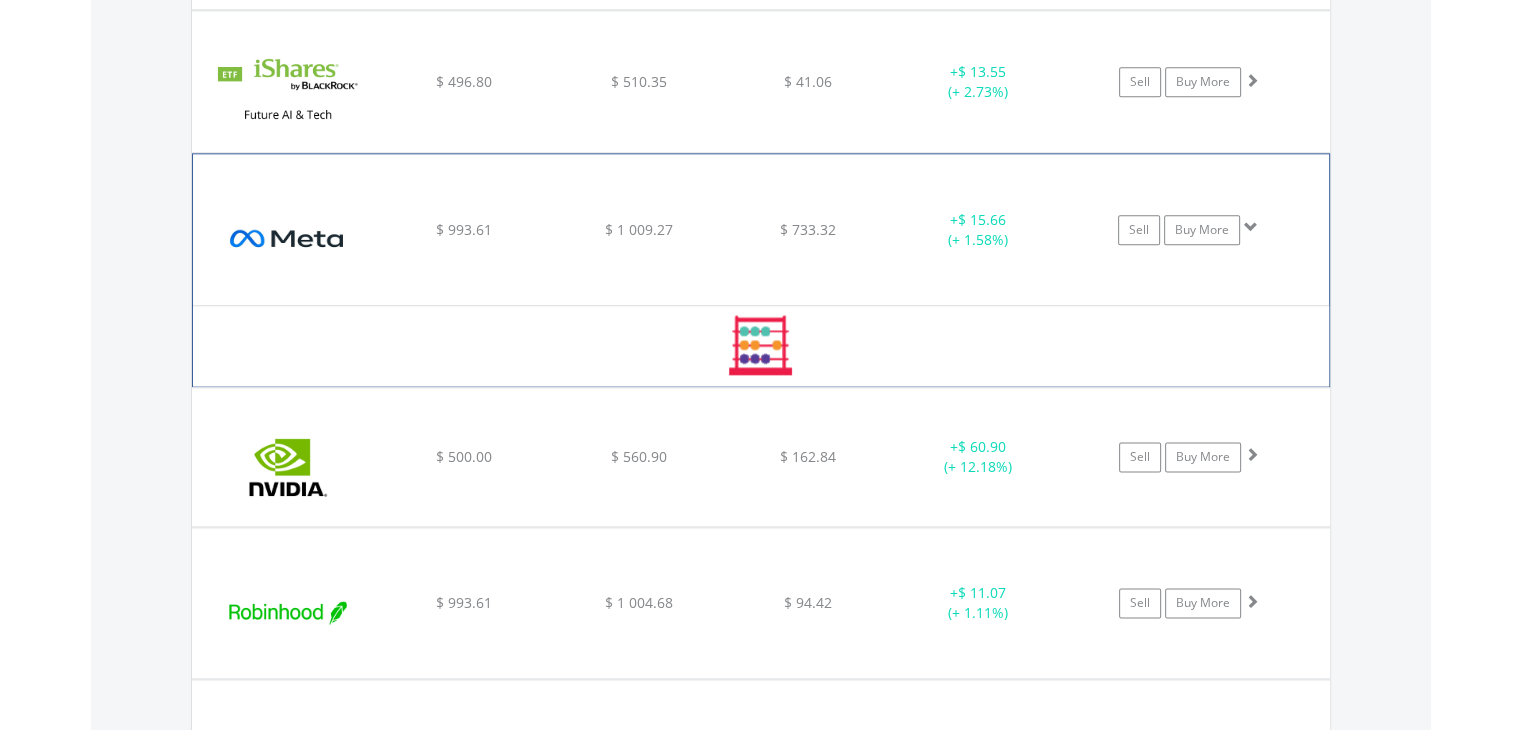 click at bounding box center [289, 239] 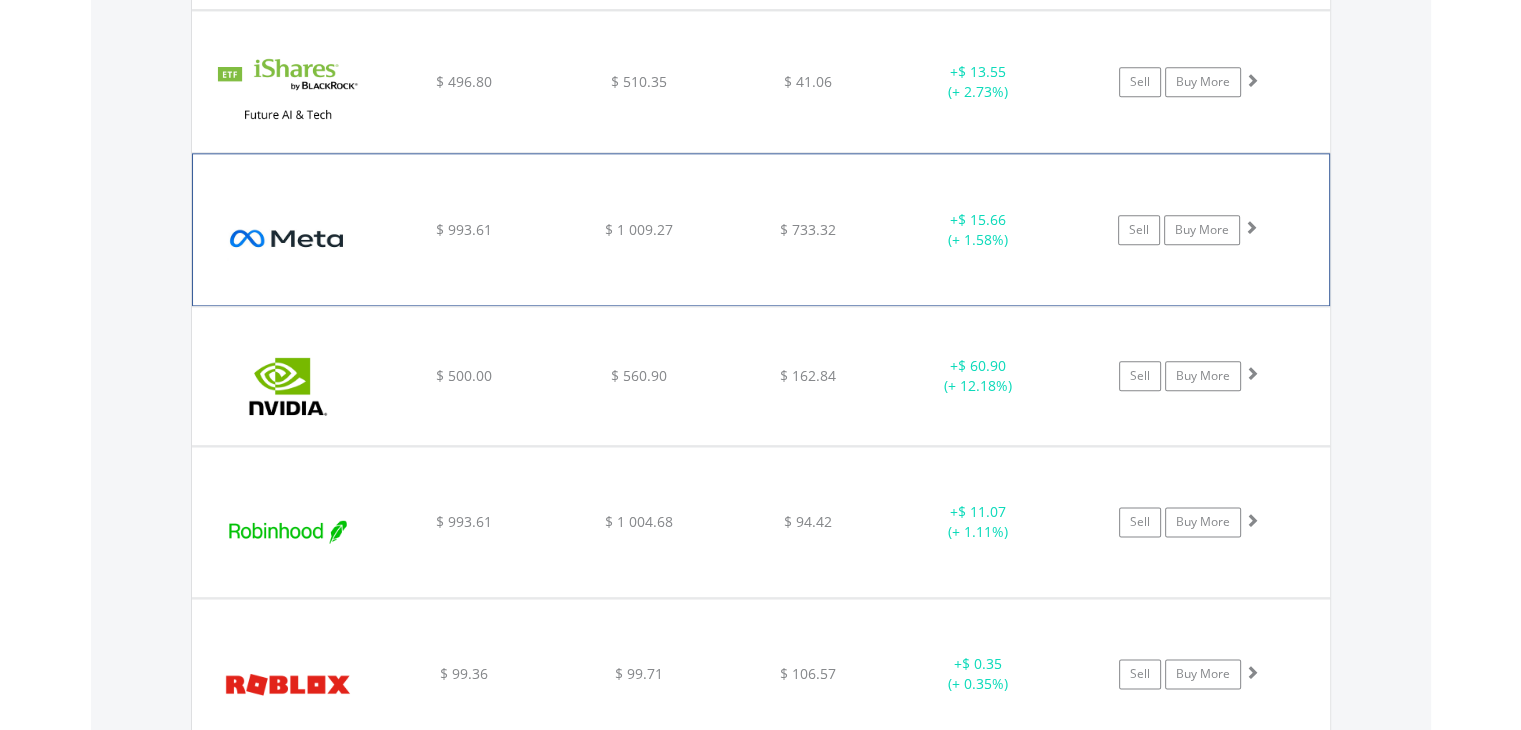 click at bounding box center (289, 239) 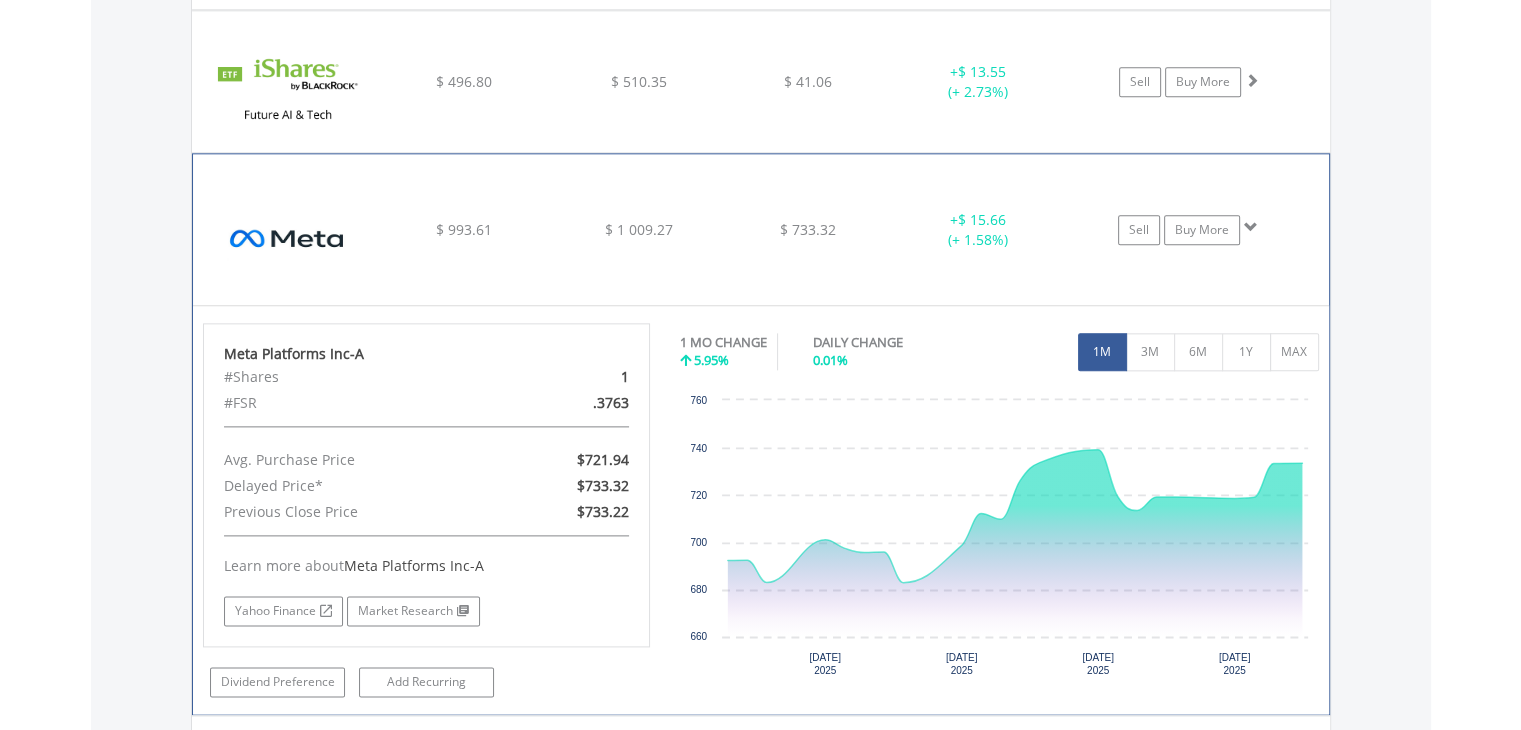 click at bounding box center (289, 239) 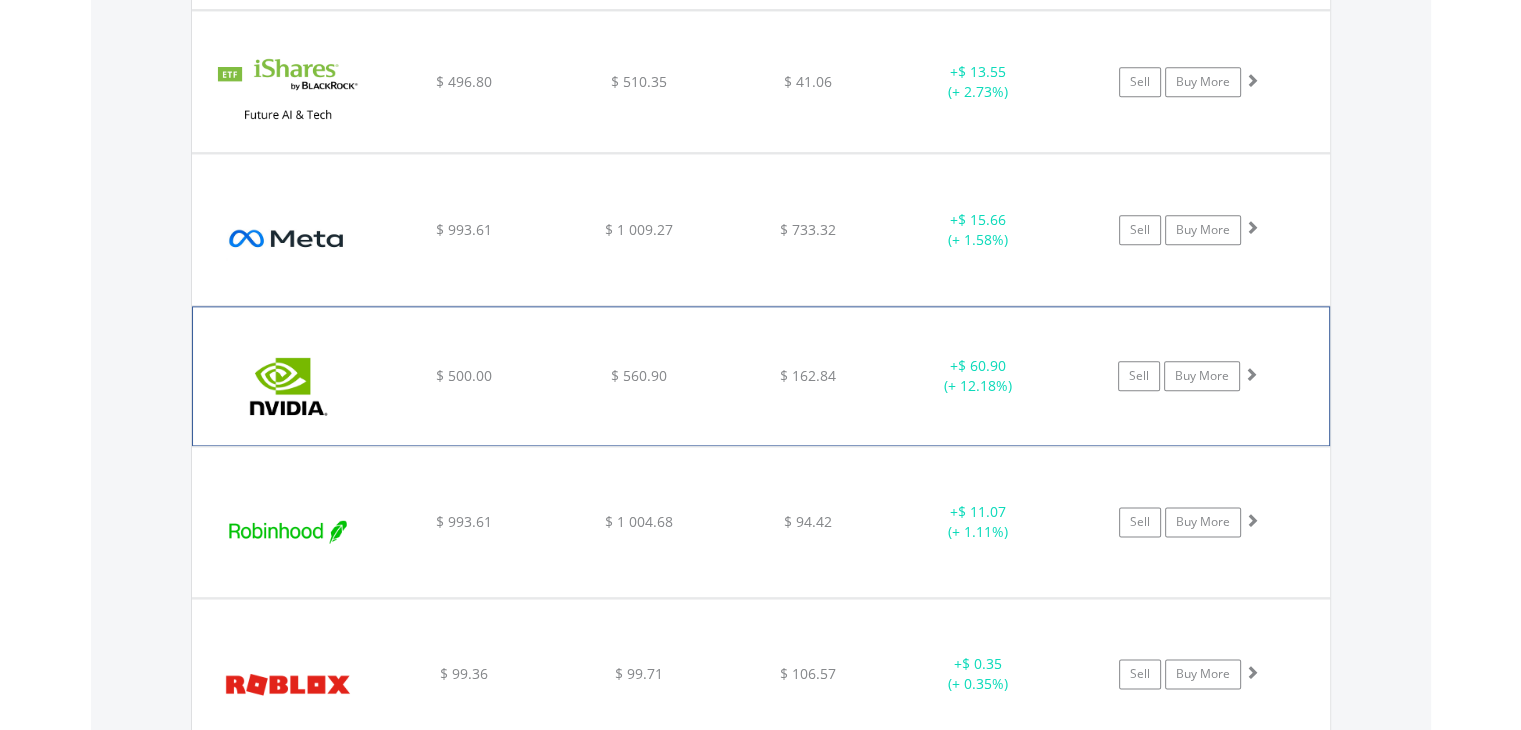 click at bounding box center [289, 386] 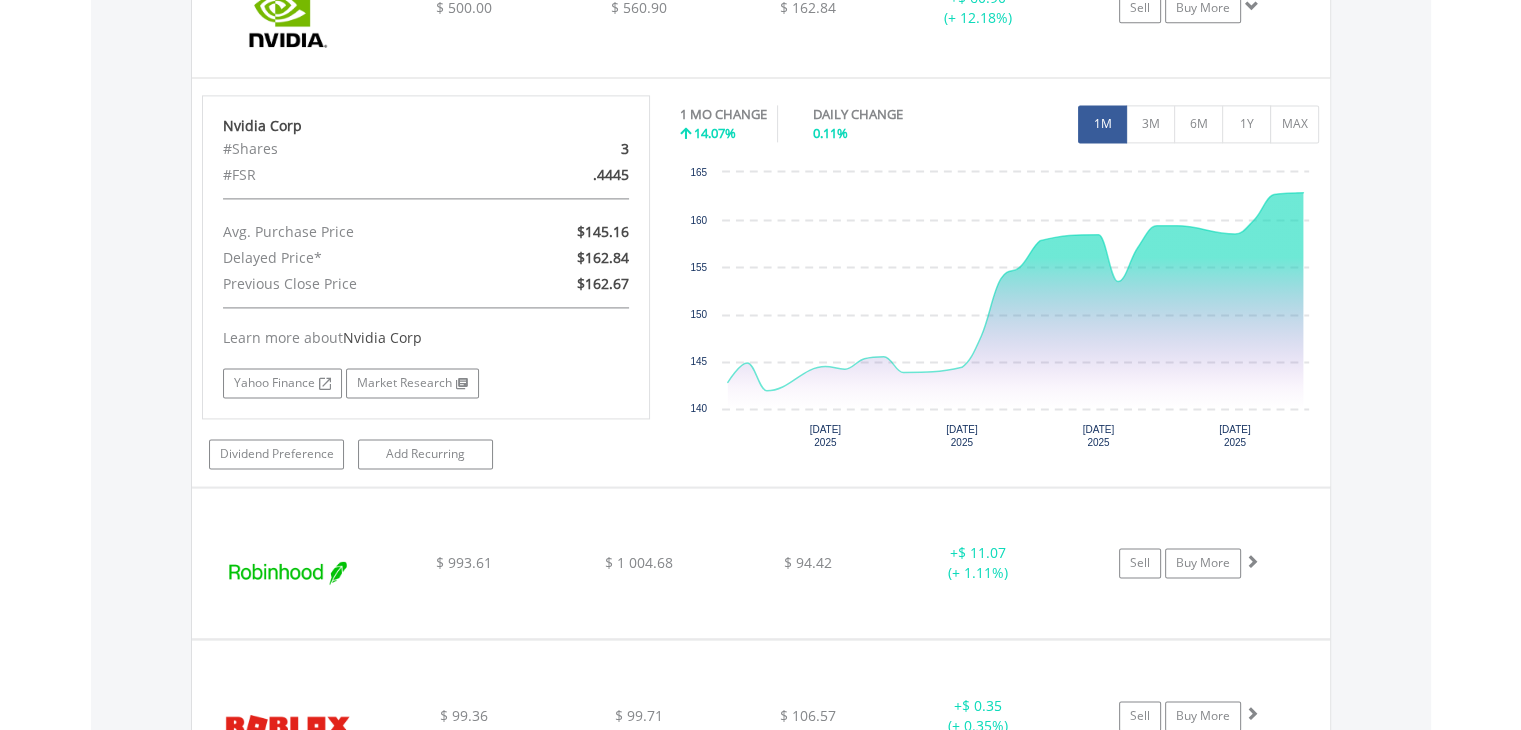 scroll, scrollTop: 2824, scrollLeft: 0, axis: vertical 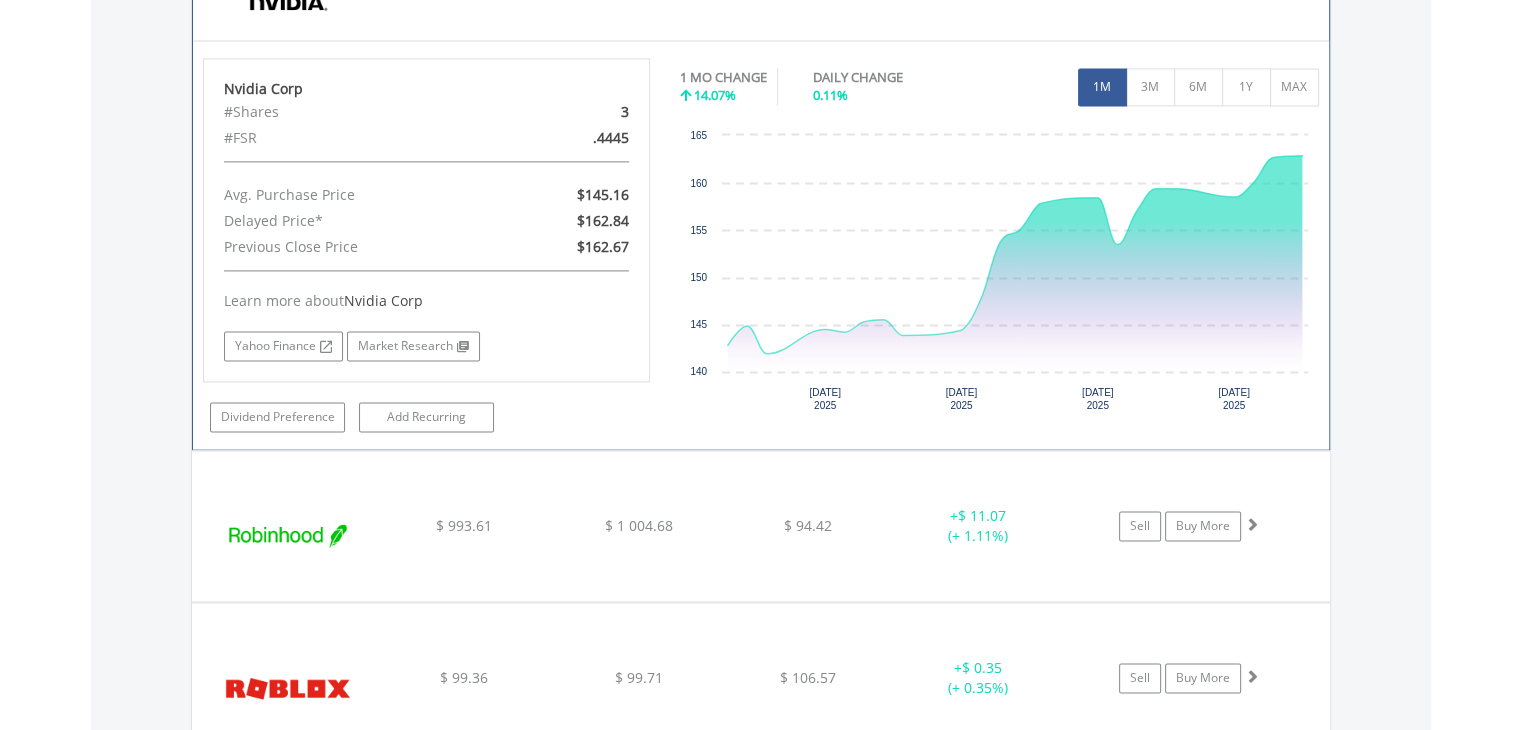 click at bounding box center (289, -19) 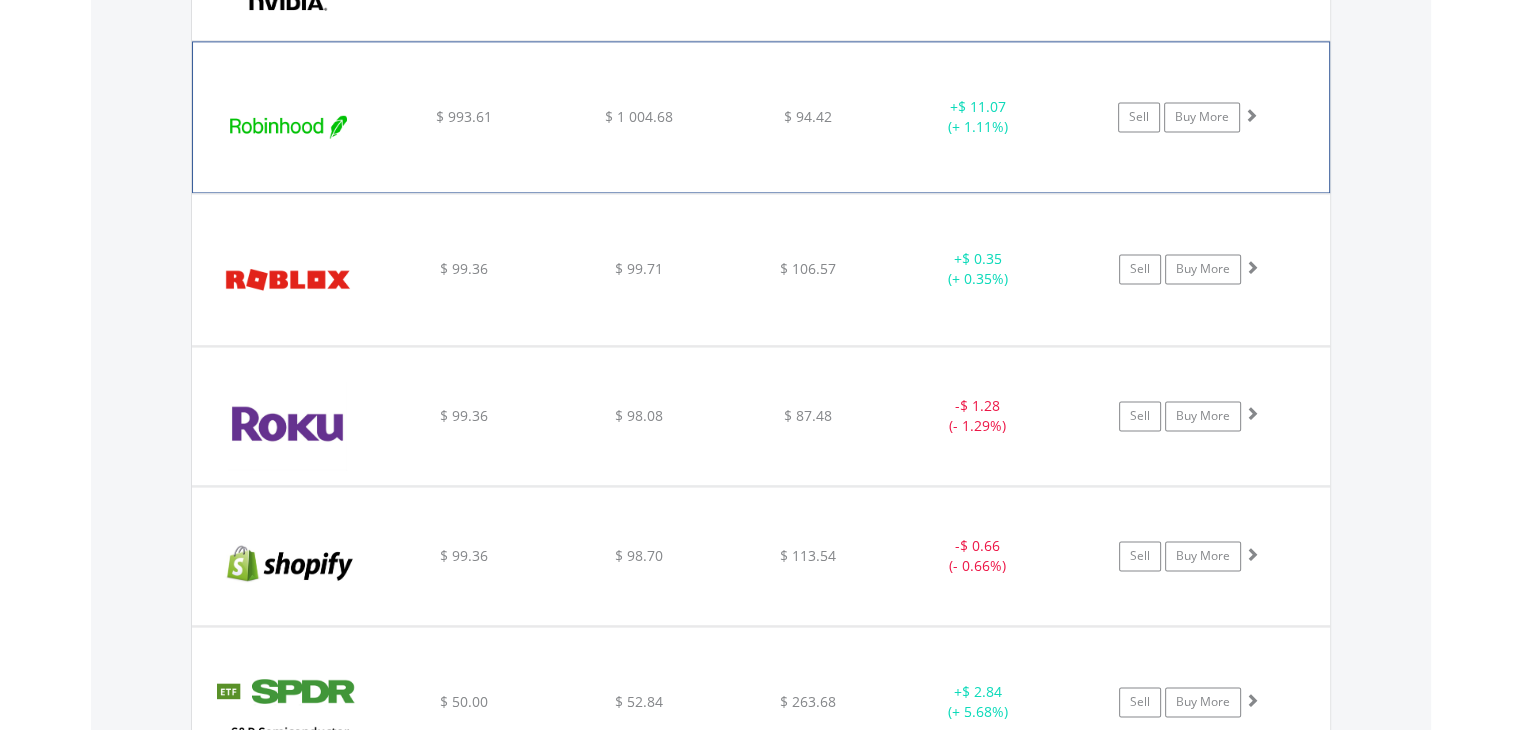 click at bounding box center [289, 127] 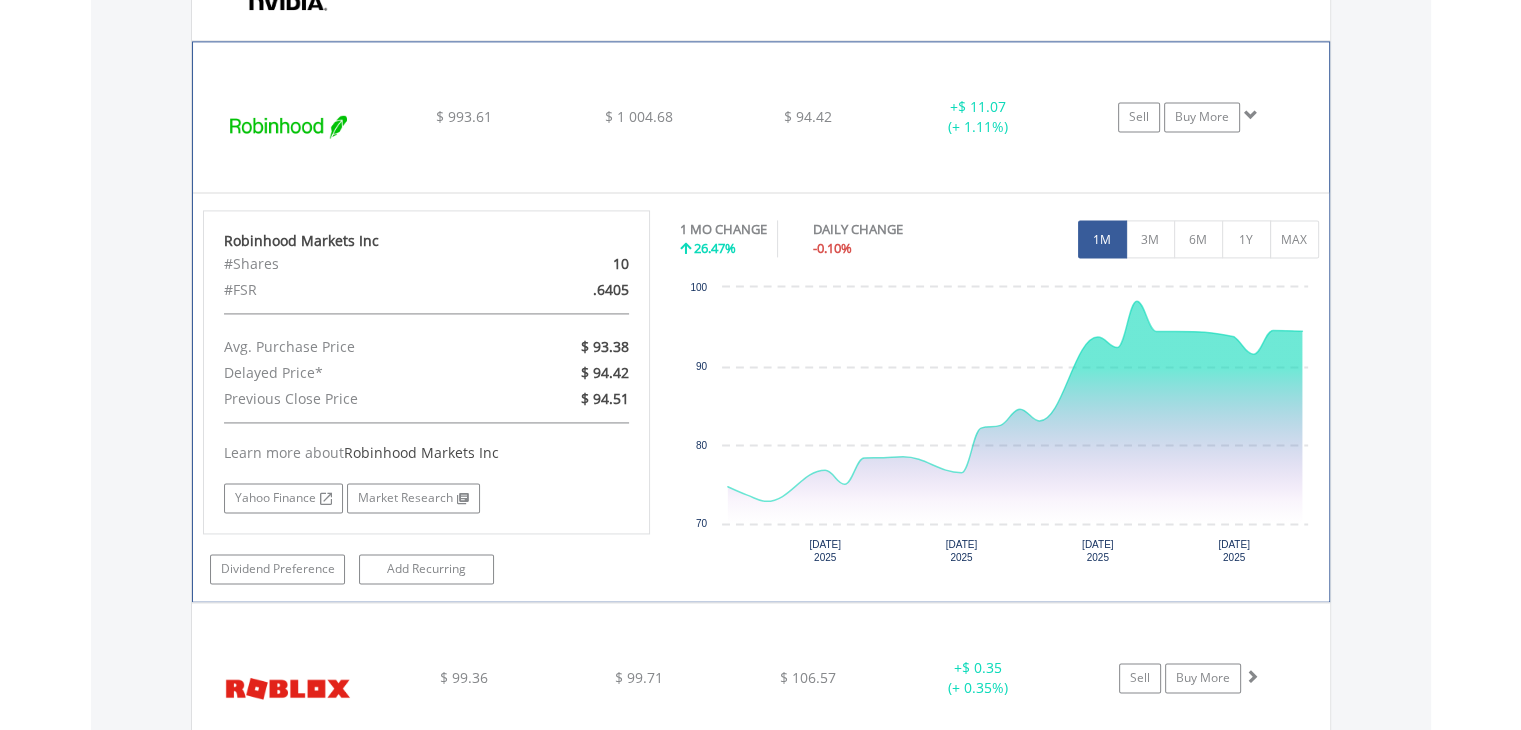 click at bounding box center [289, 127] 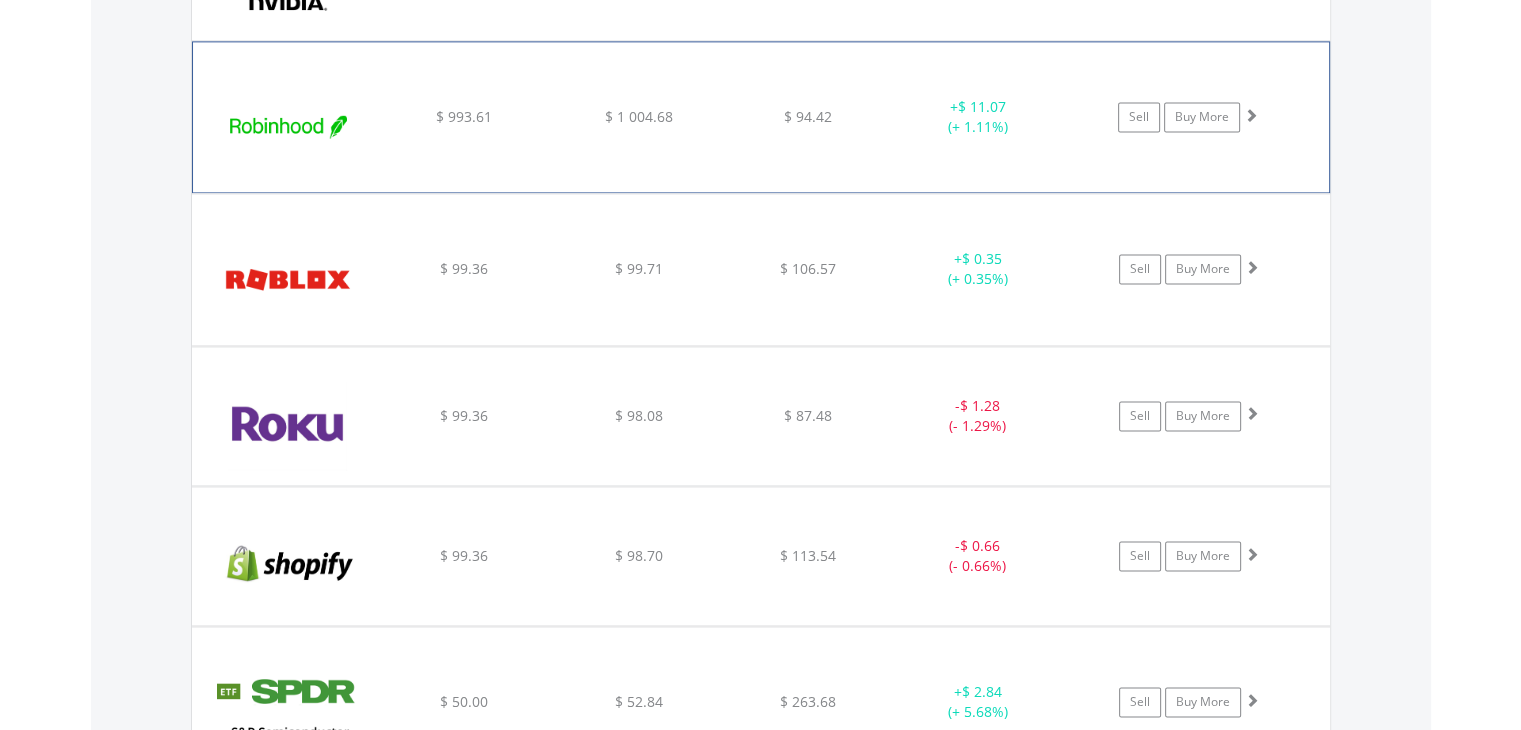 click at bounding box center (289, 127) 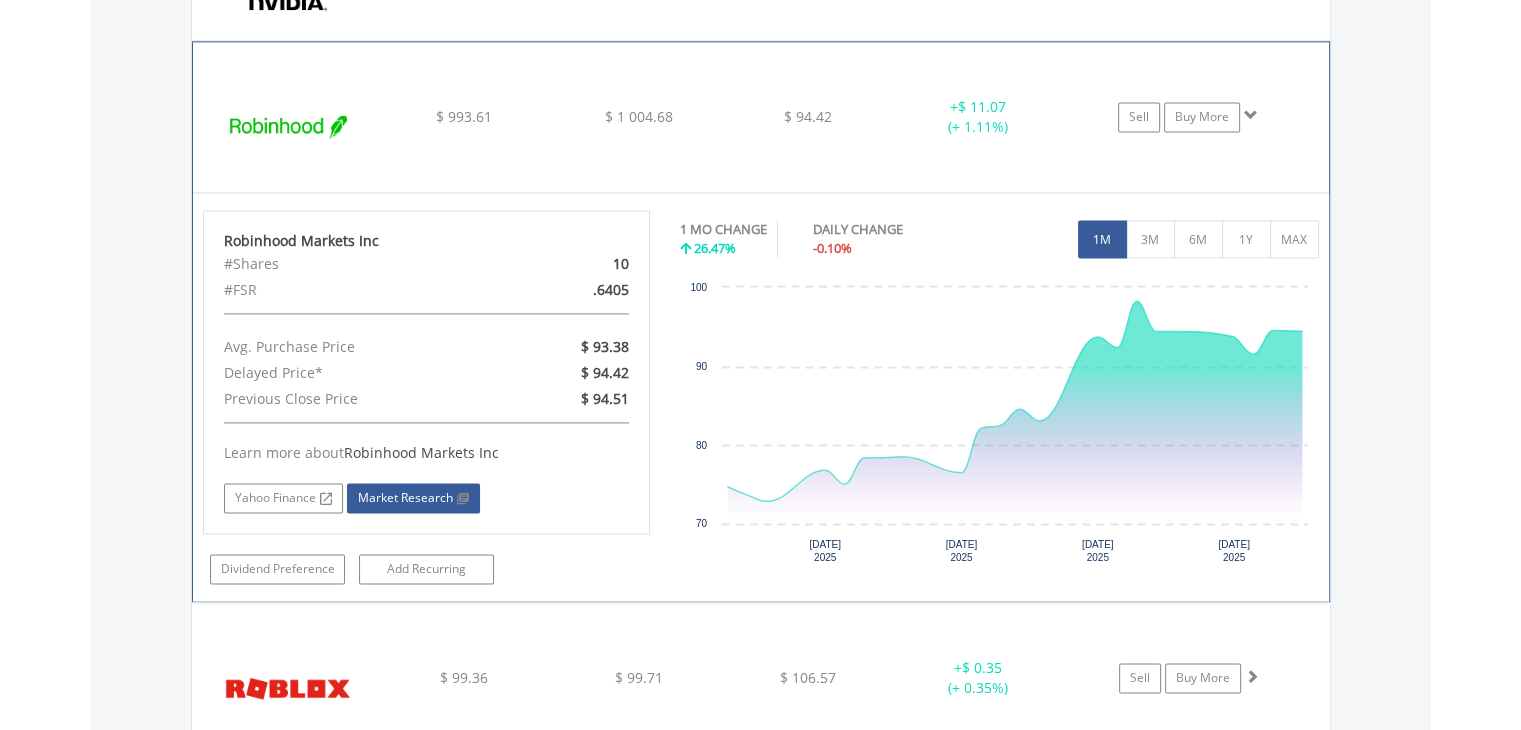 click on "Market Research" at bounding box center (413, 498) 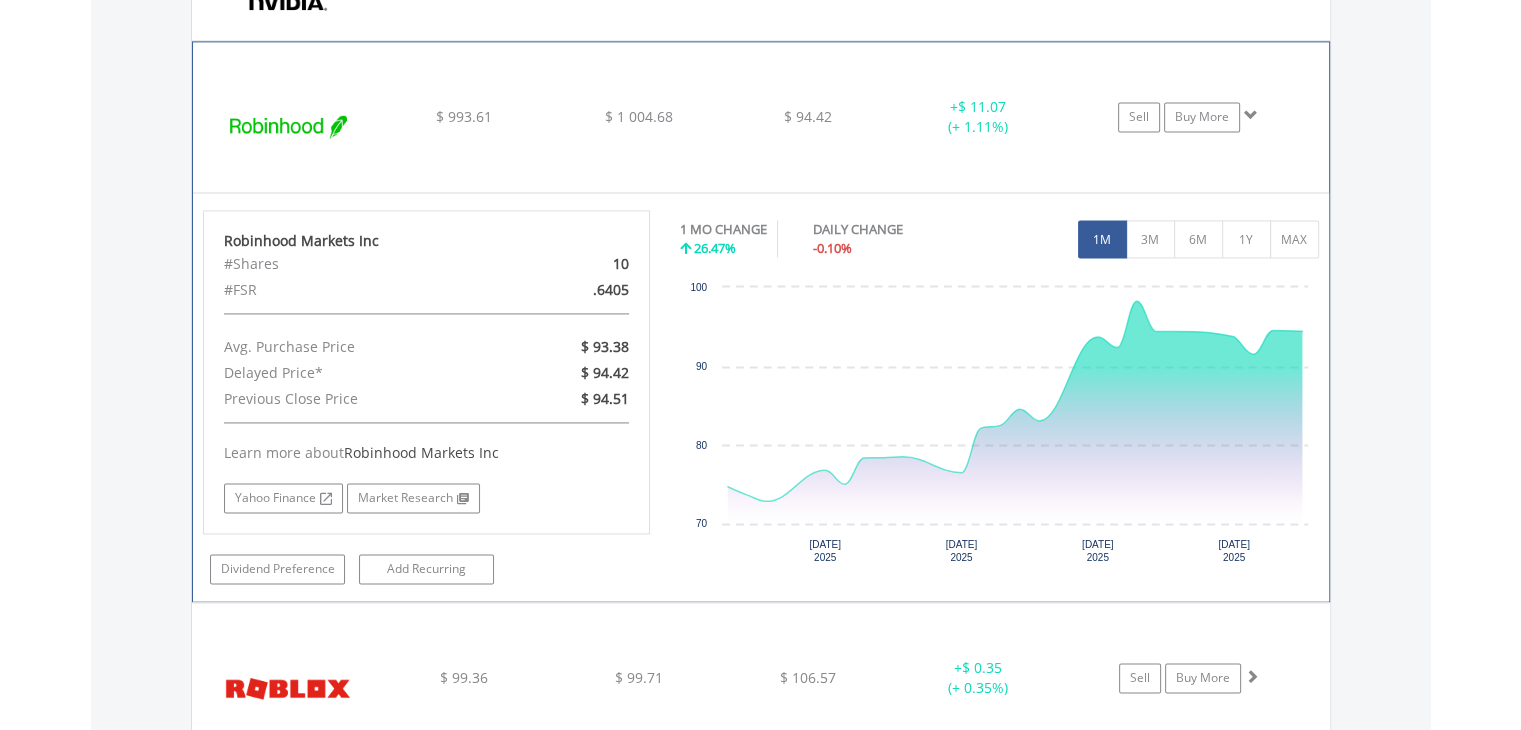 click at bounding box center (289, 127) 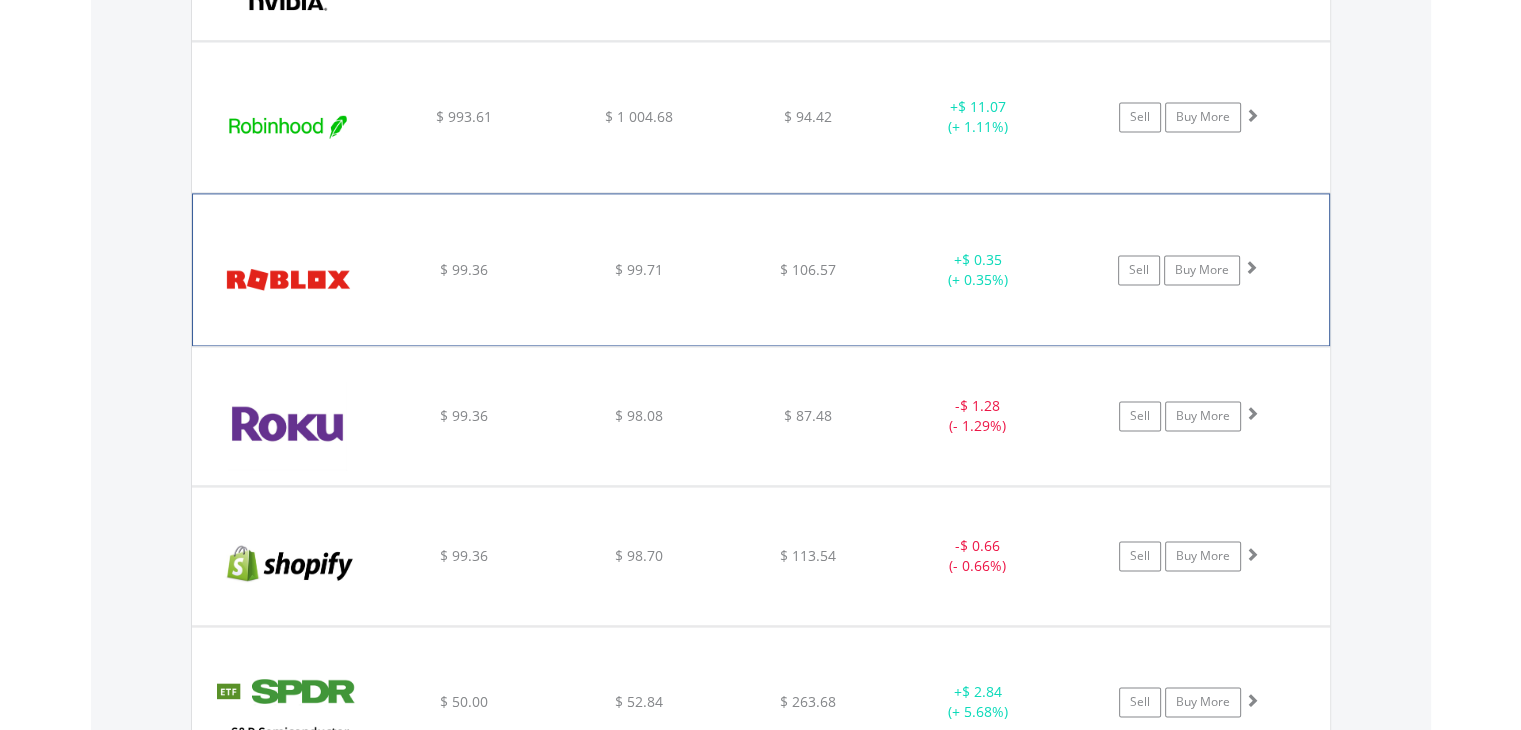 click at bounding box center [289, 279] 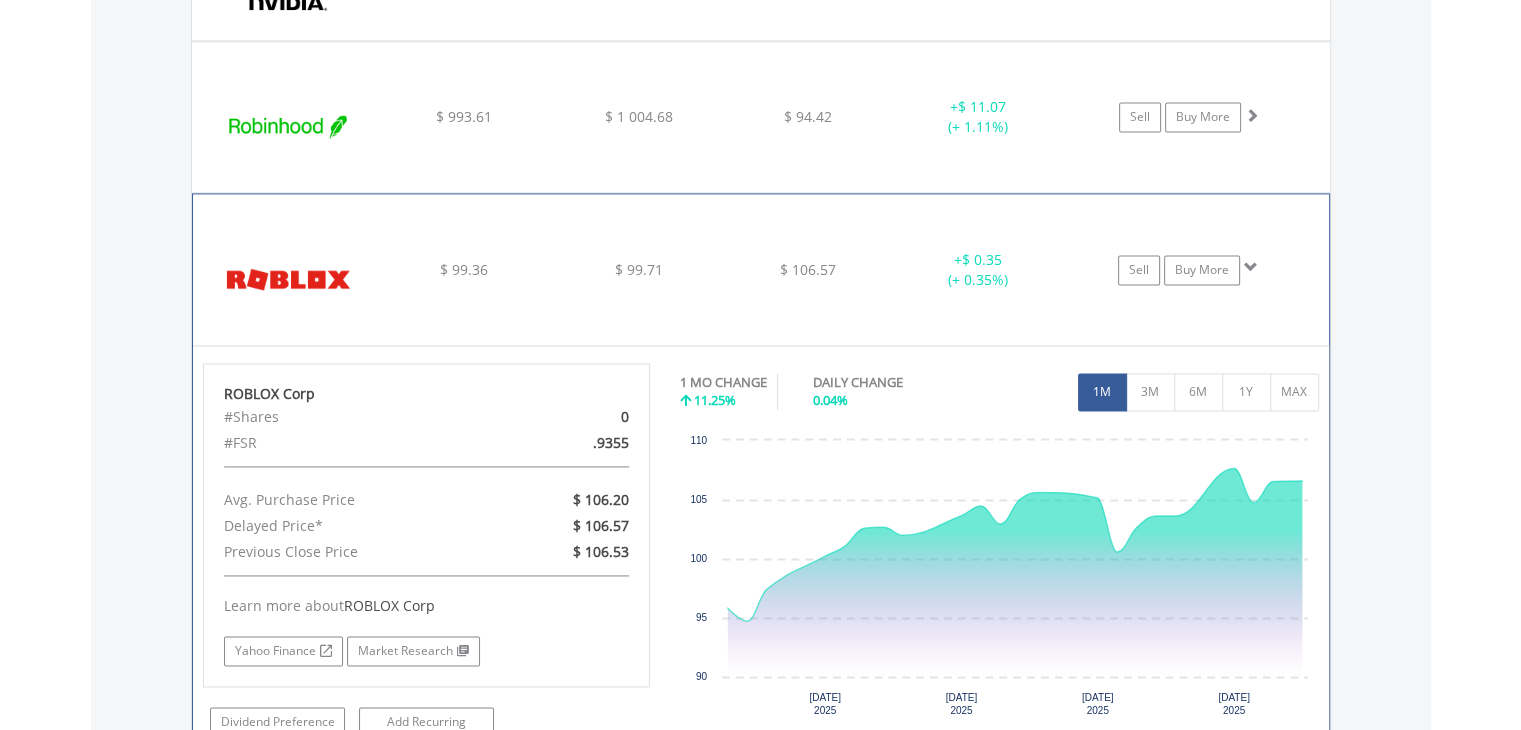 click at bounding box center (289, 279) 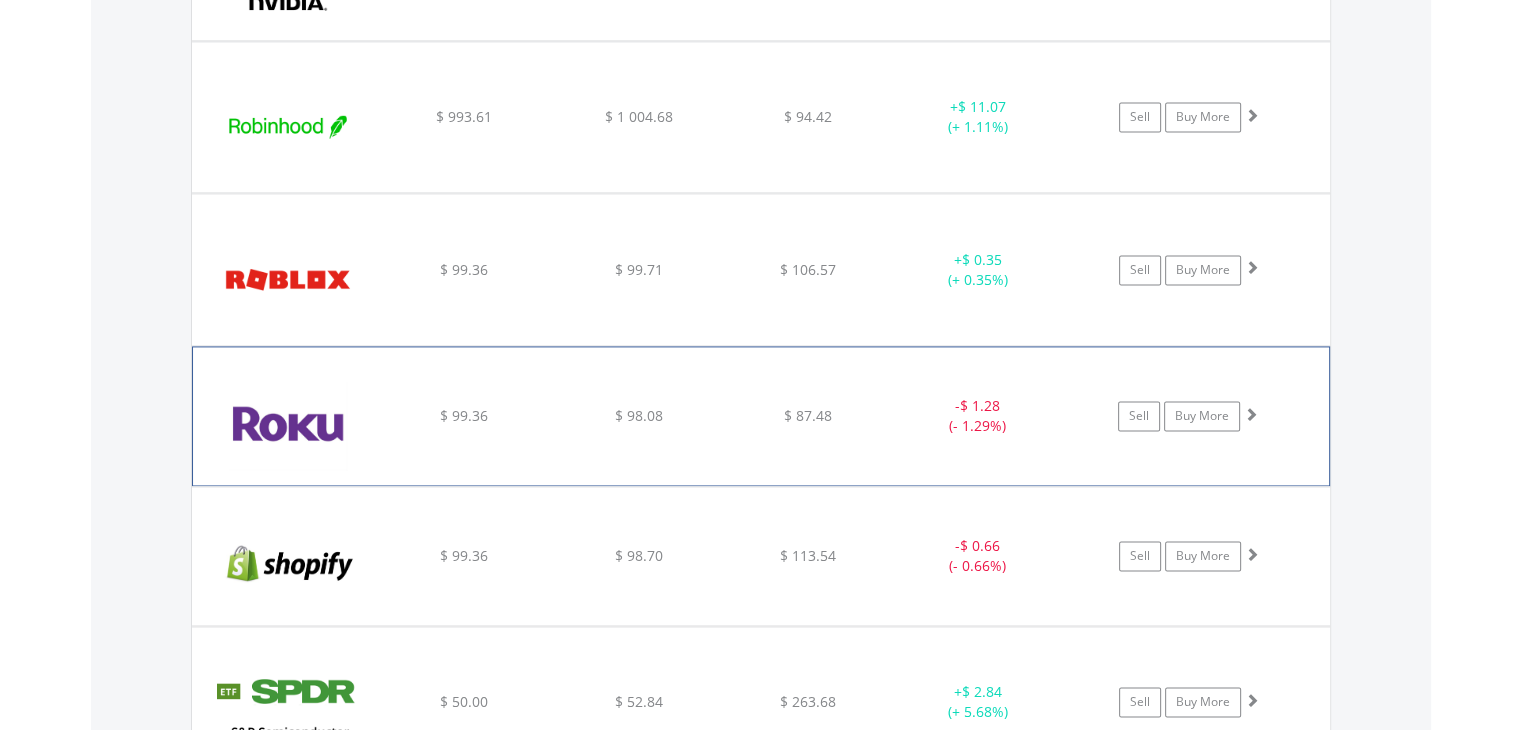 click at bounding box center [289, 426] 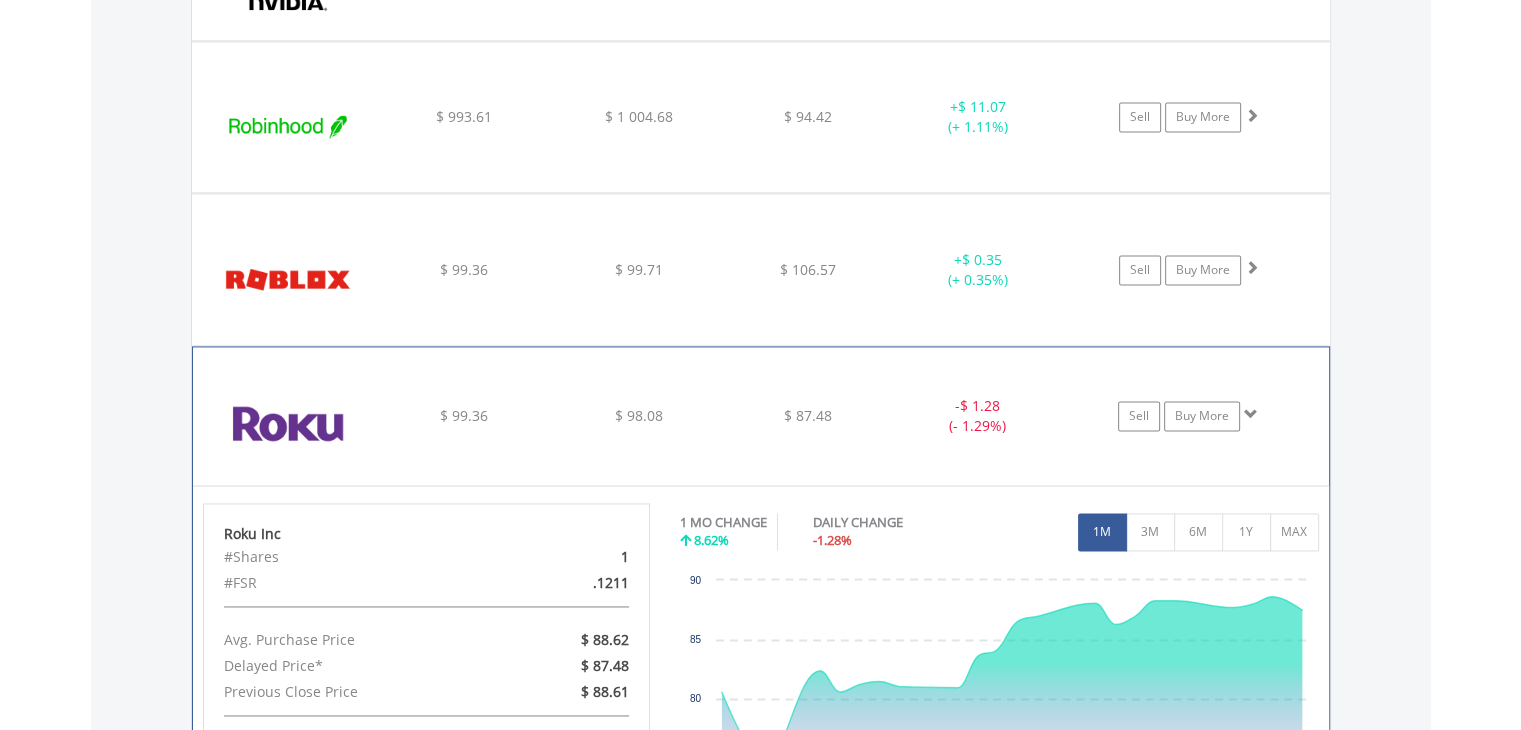 click at bounding box center (289, 426) 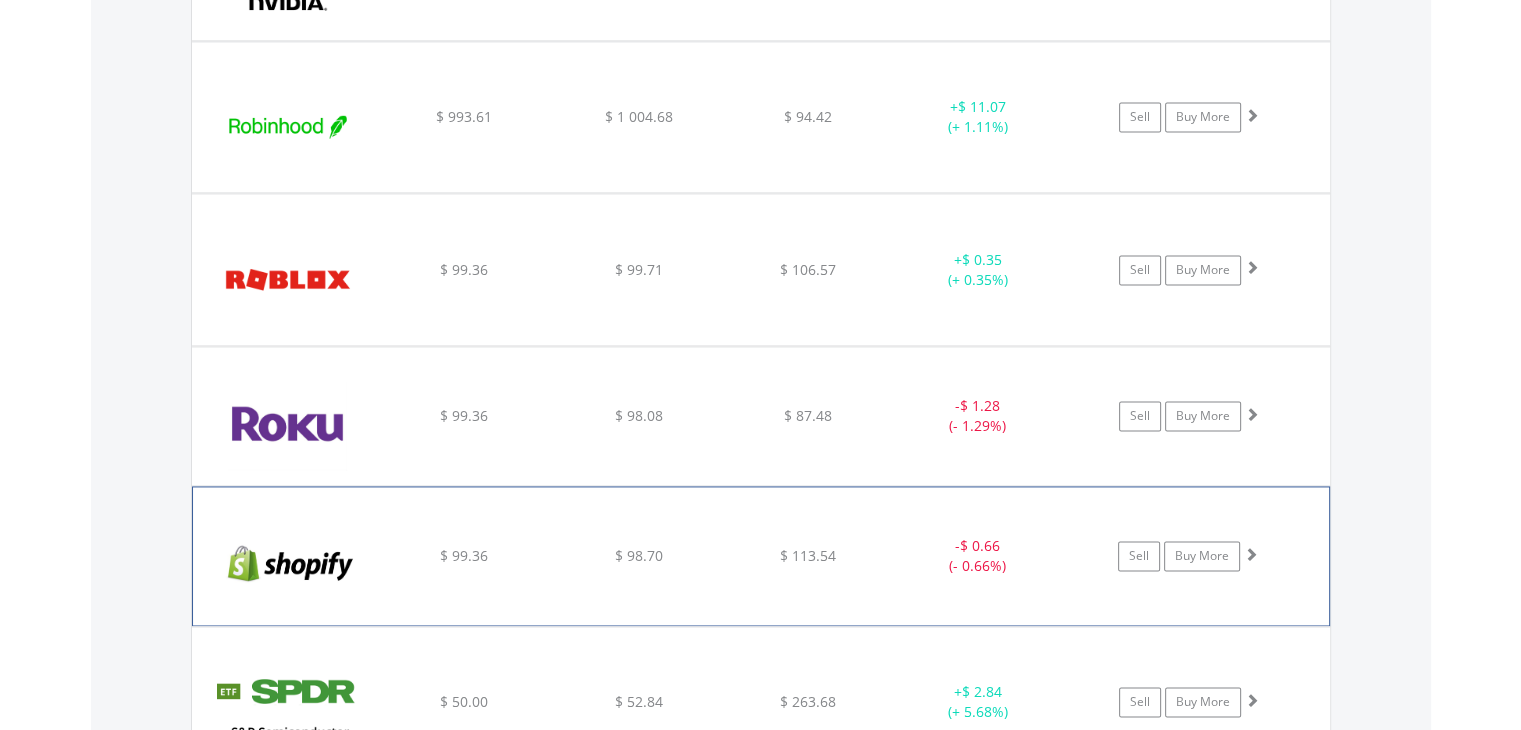 click at bounding box center (289, 566) 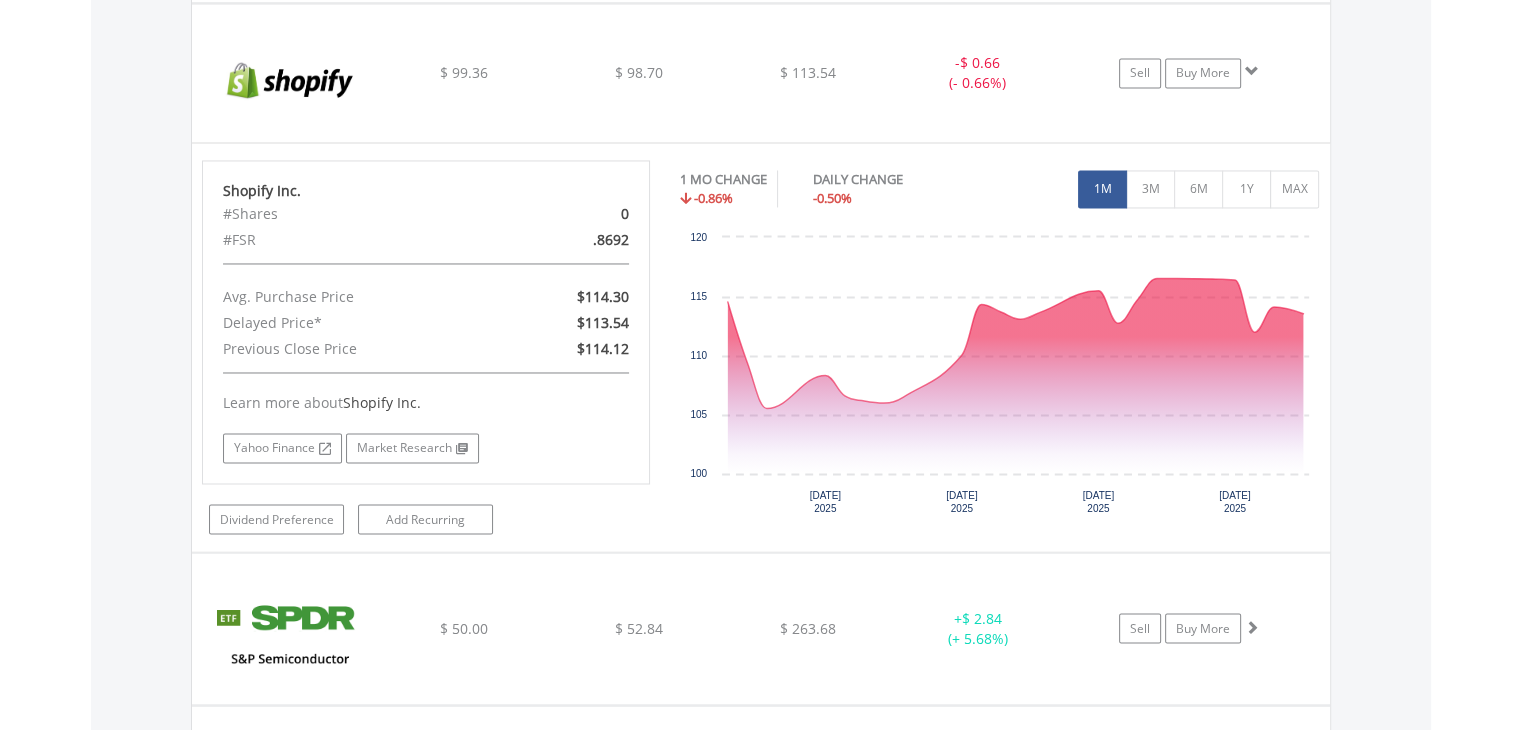 scroll, scrollTop: 3322, scrollLeft: 0, axis: vertical 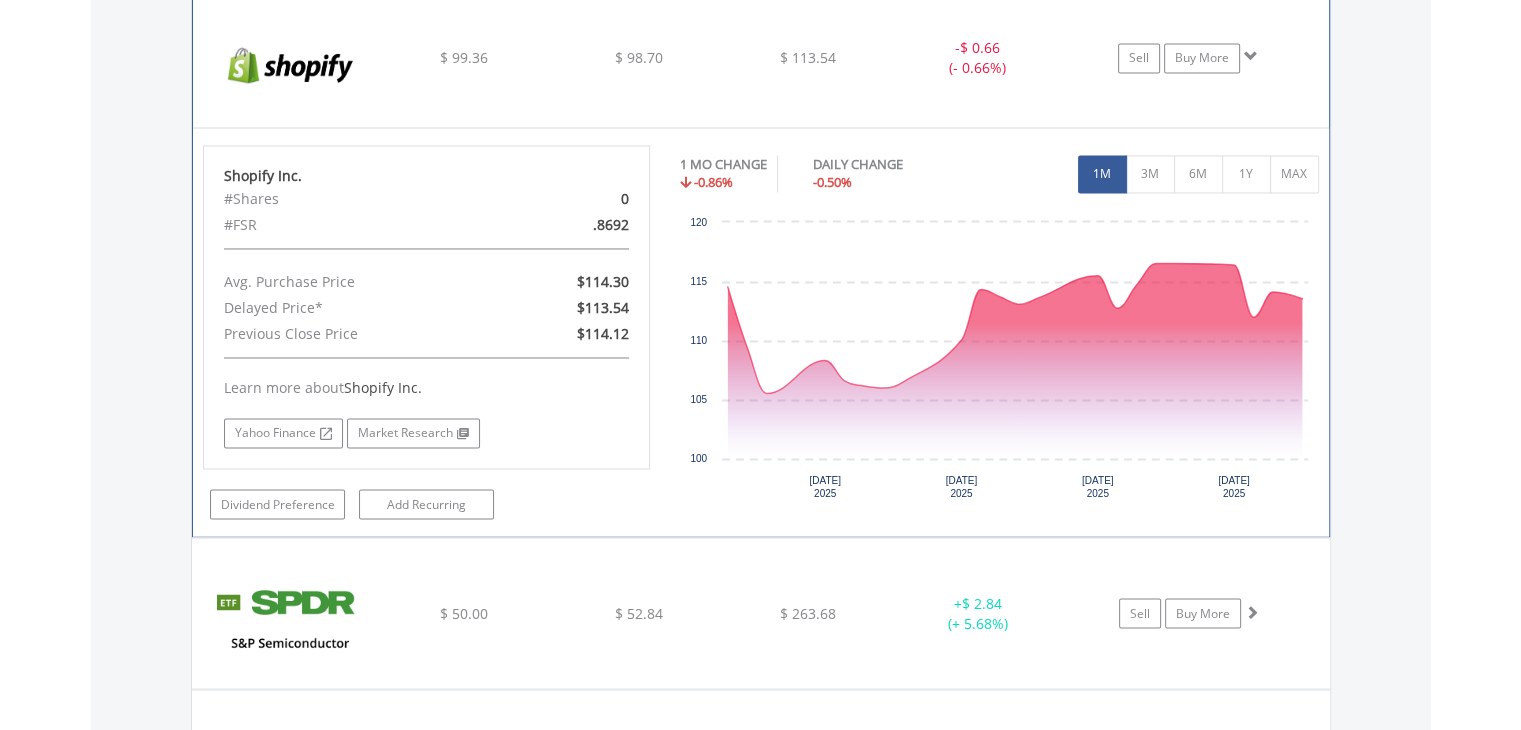 click at bounding box center (289, 68) 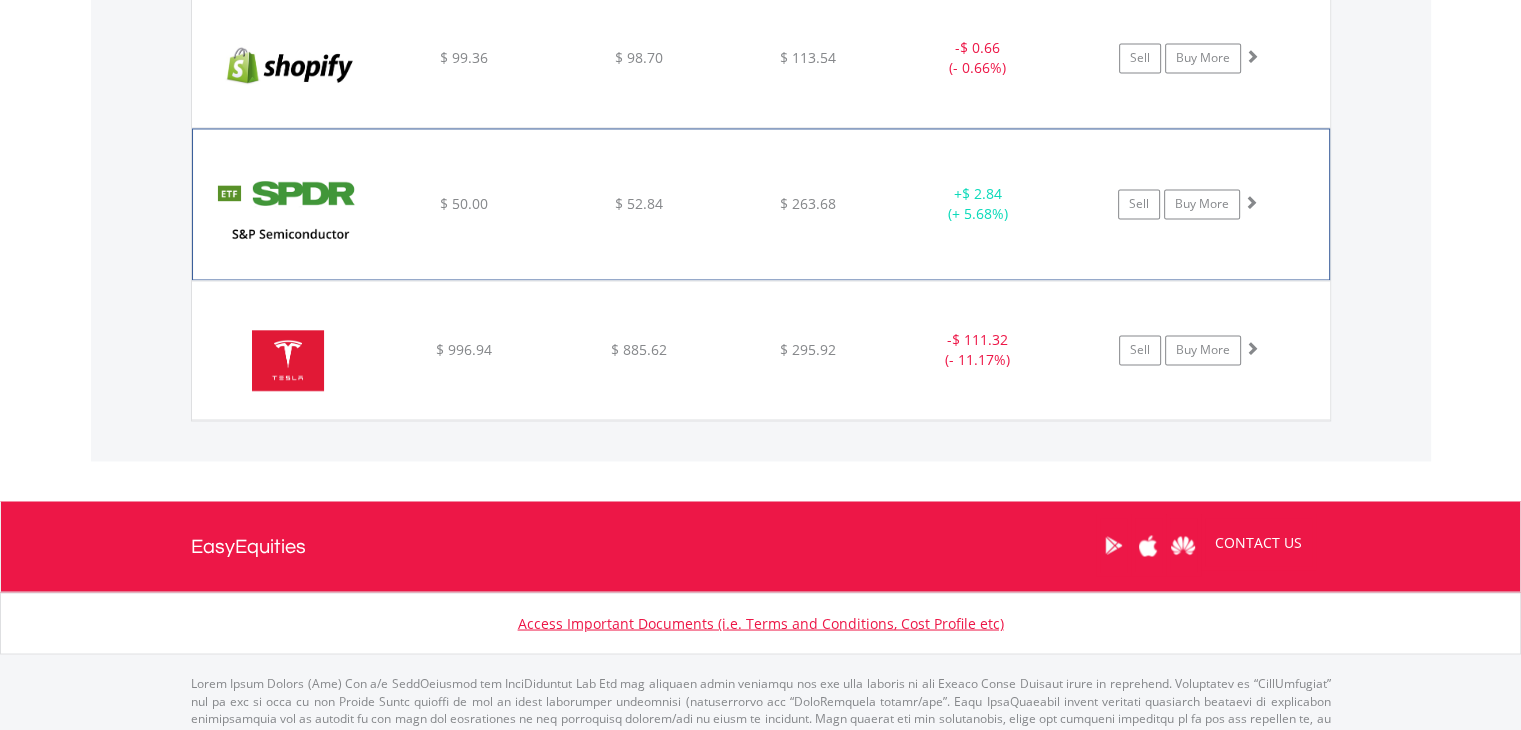 click at bounding box center [289, 214] 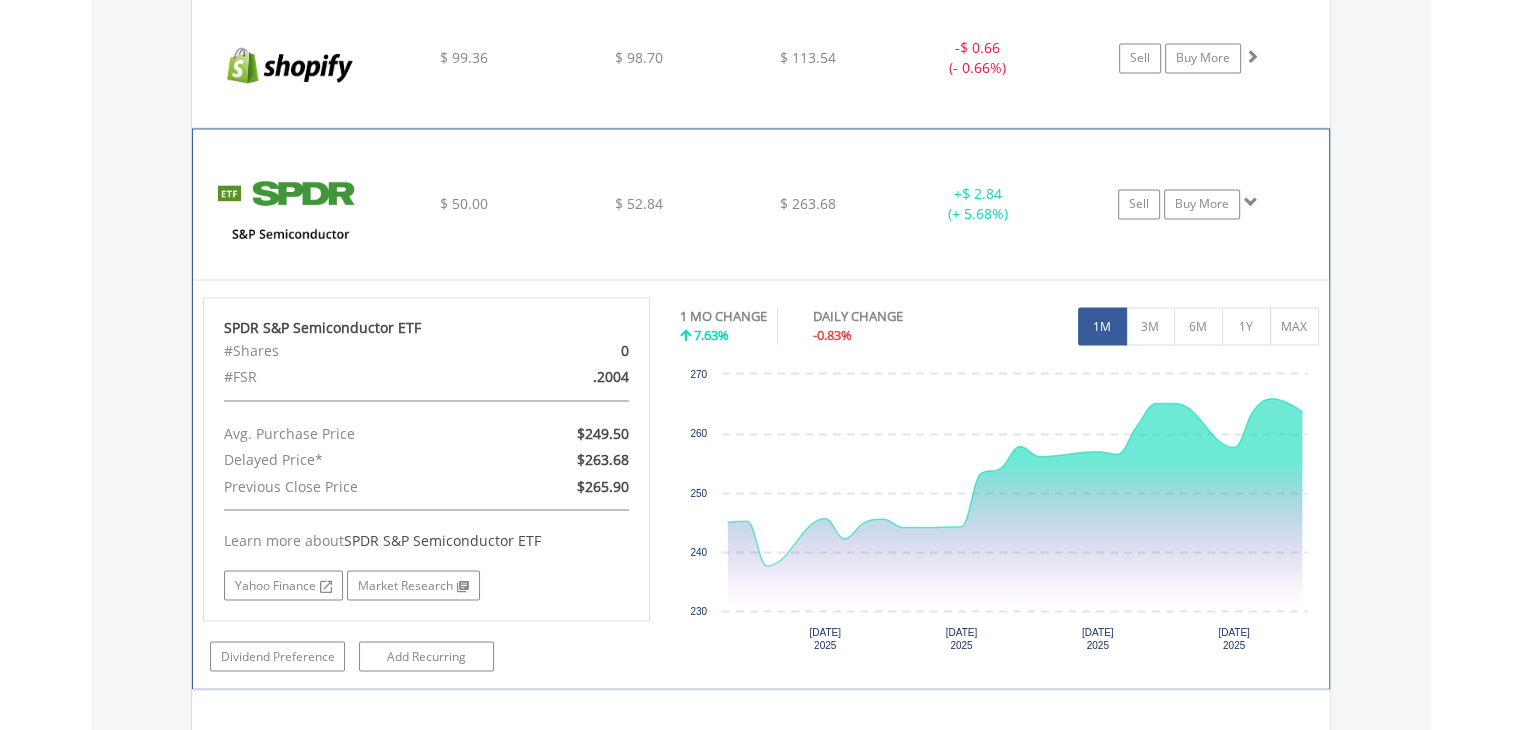 click at bounding box center (289, 214) 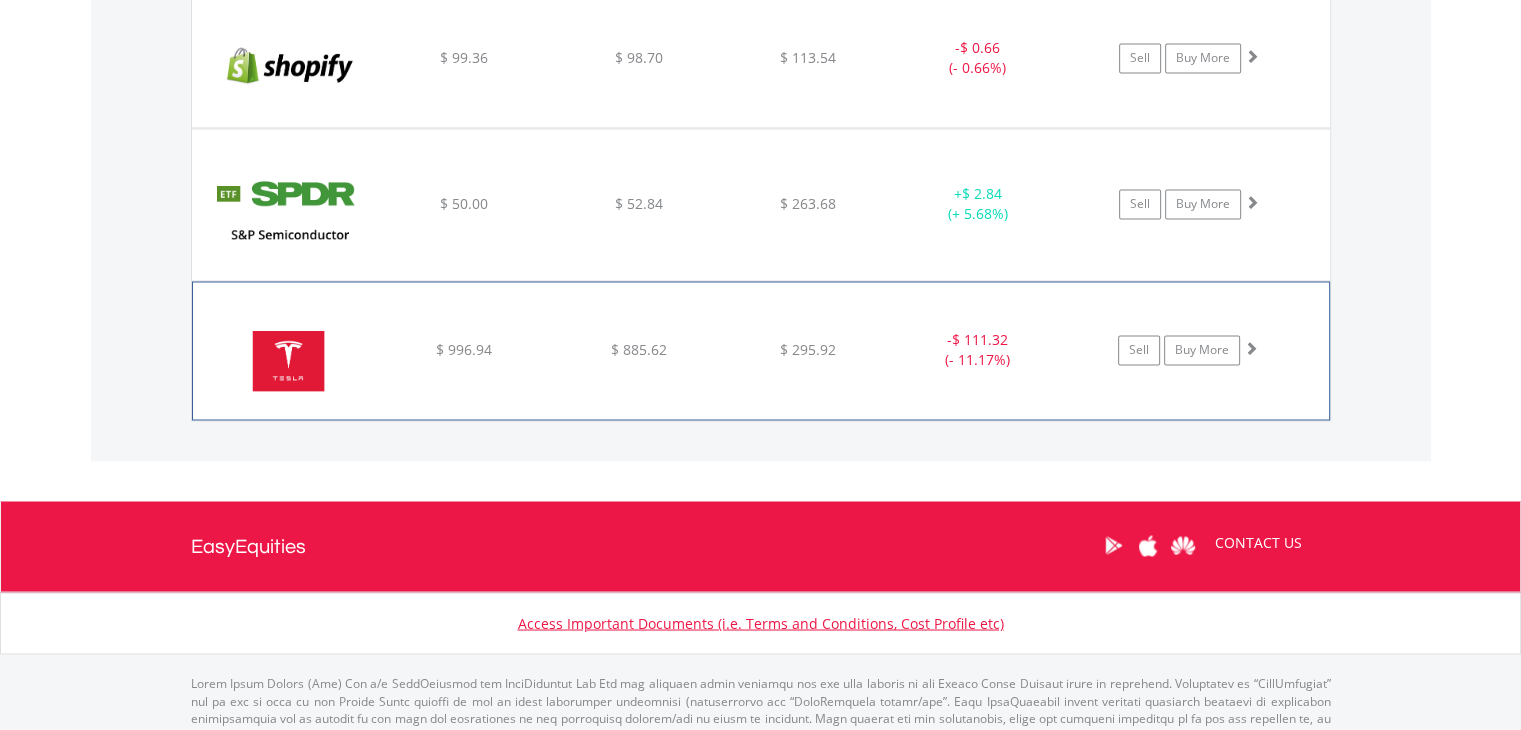 click at bounding box center [289, 361] 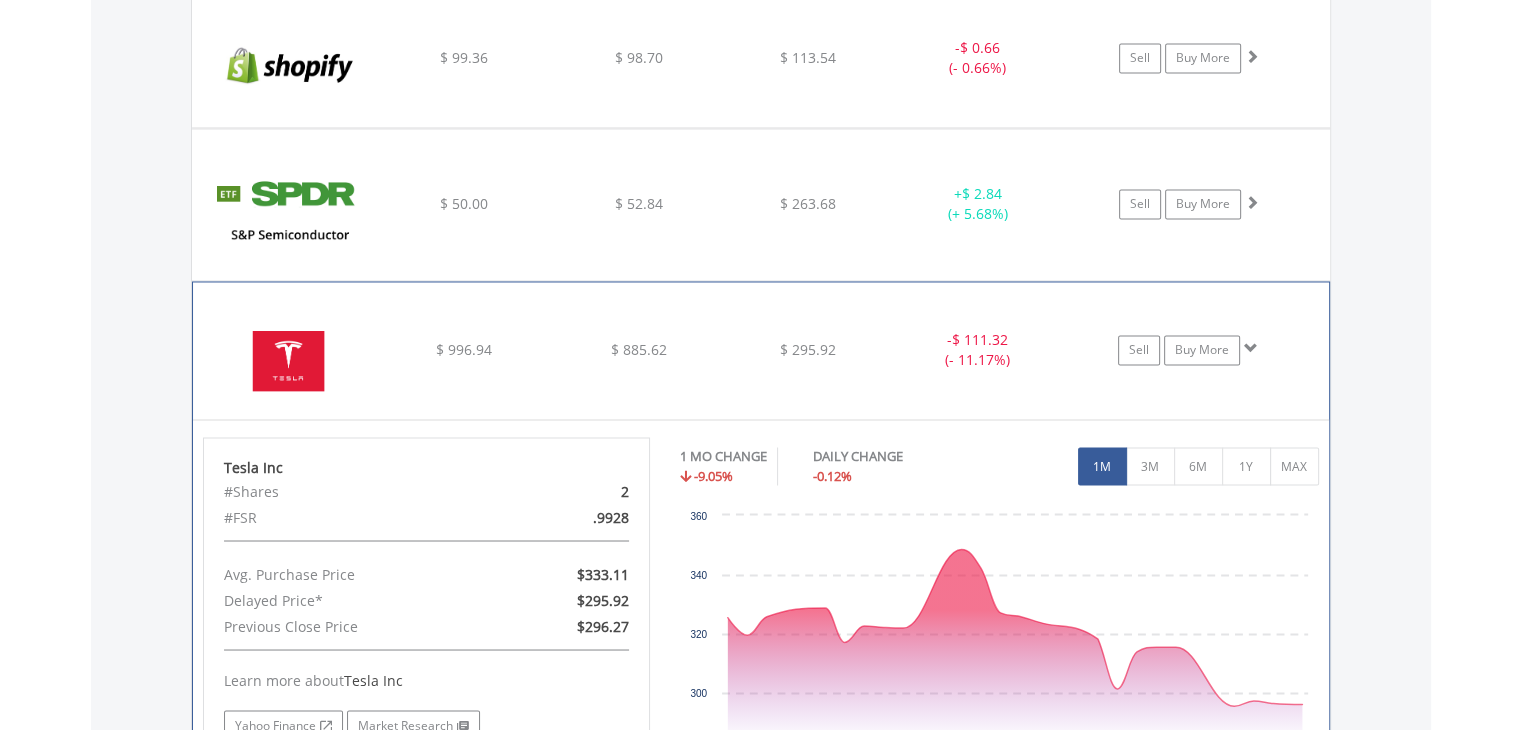 click at bounding box center (289, 361) 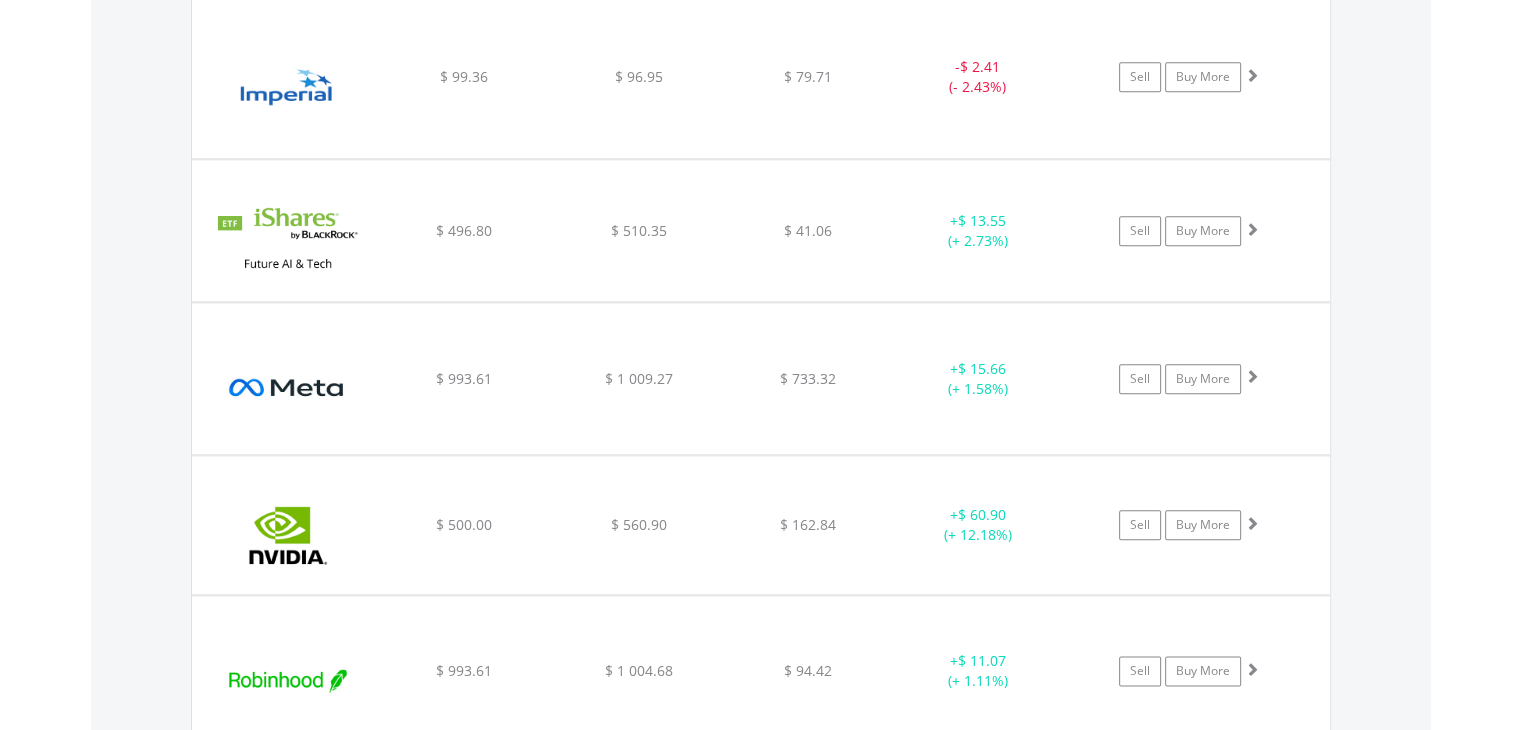 scroll, scrollTop: 2243, scrollLeft: 0, axis: vertical 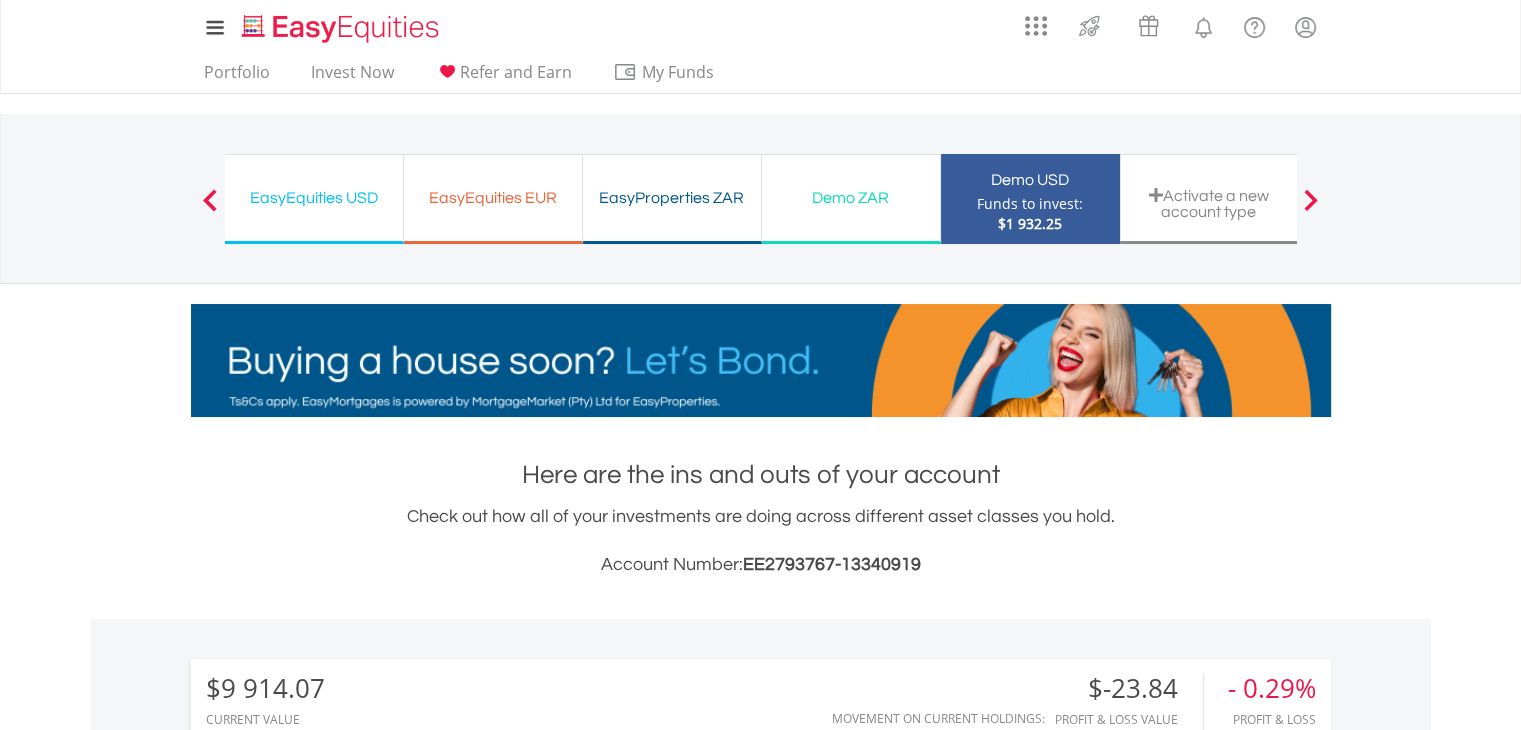 click on "Portfolio
Invest Now
Refer and Earn
My Funds
Fund your accounts
Withdraw Money
Inter-Account Transfers
EasyCredits
Recurring Investments
Transaction History" at bounding box center [465, 74] 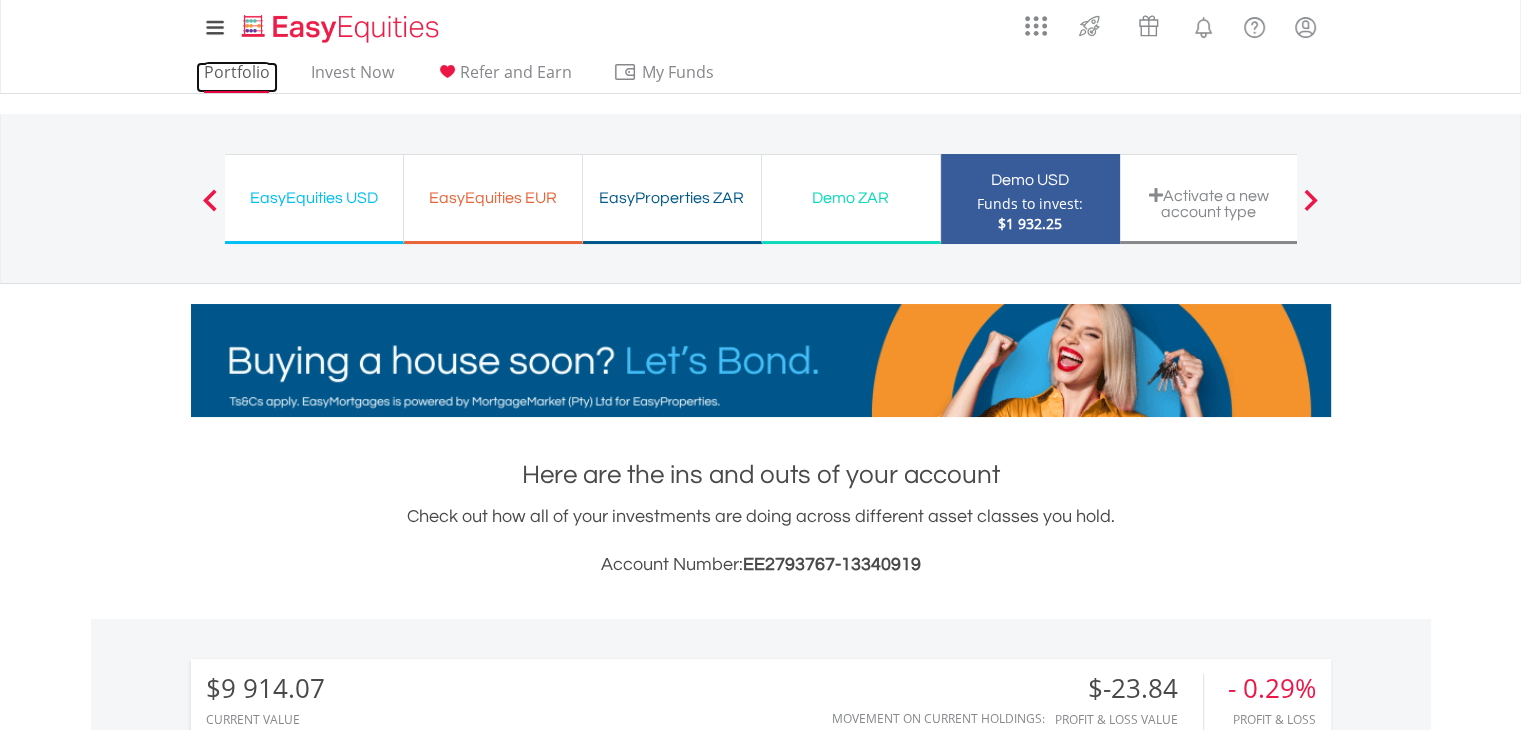 click on "Portfolio" at bounding box center [237, 77] 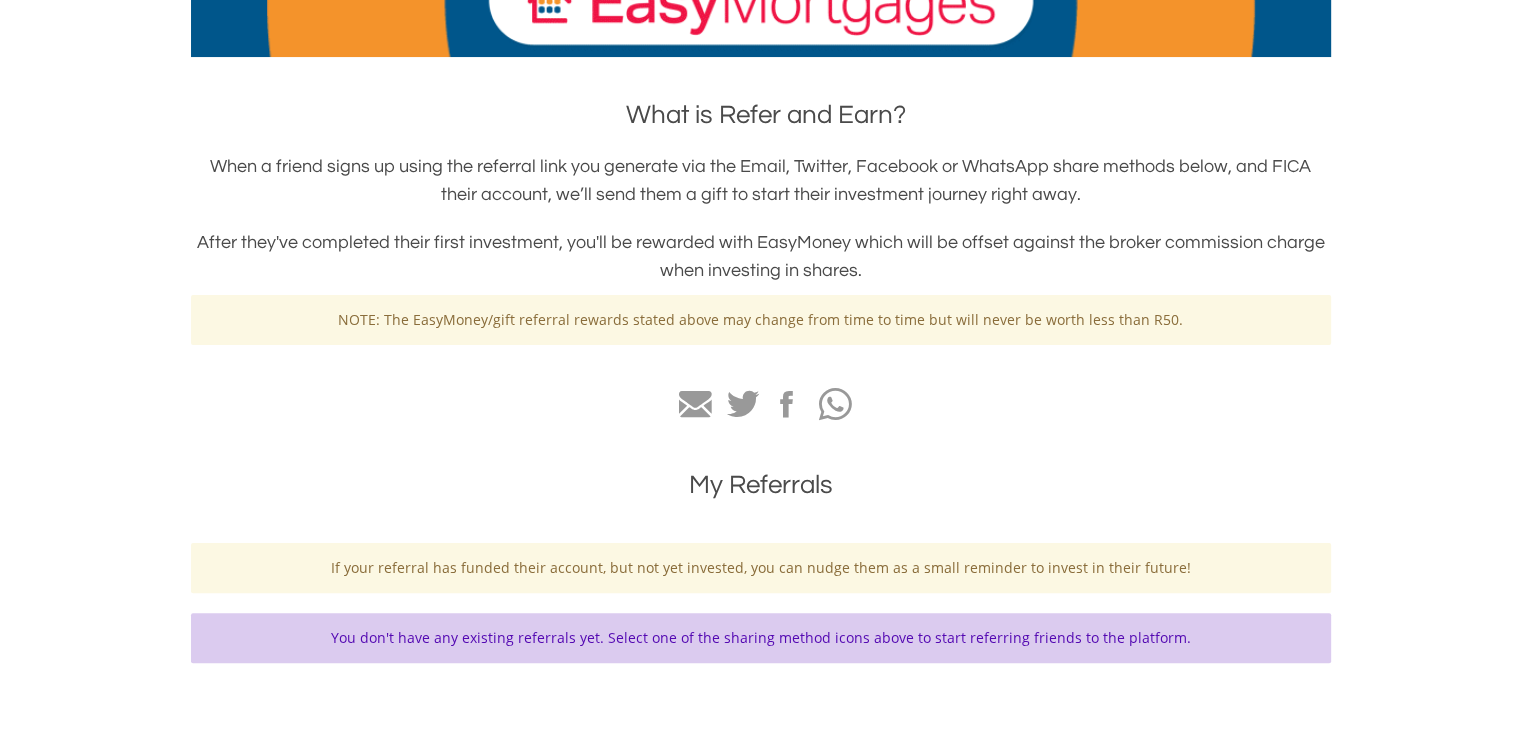 scroll, scrollTop: 320, scrollLeft: 0, axis: vertical 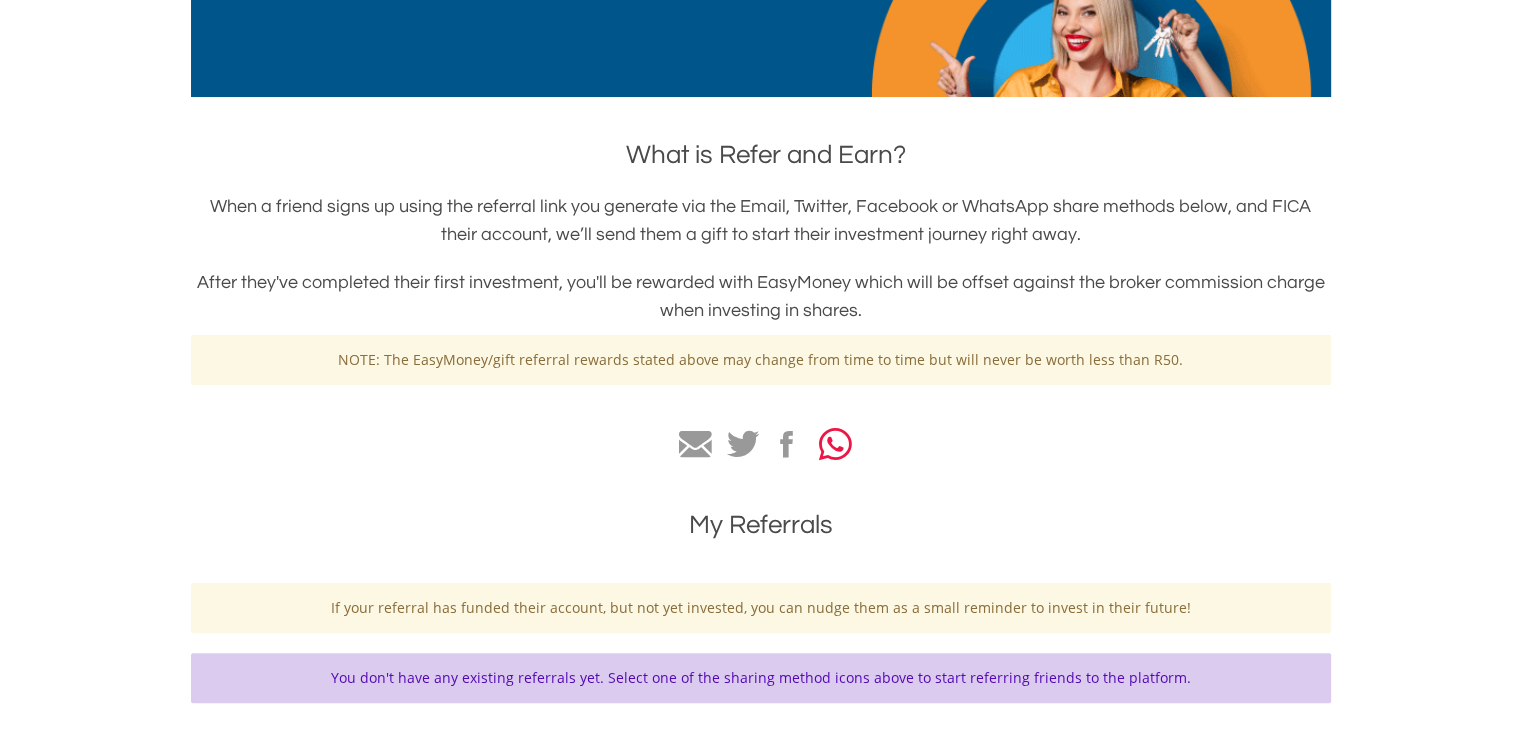 click at bounding box center [835, 444] 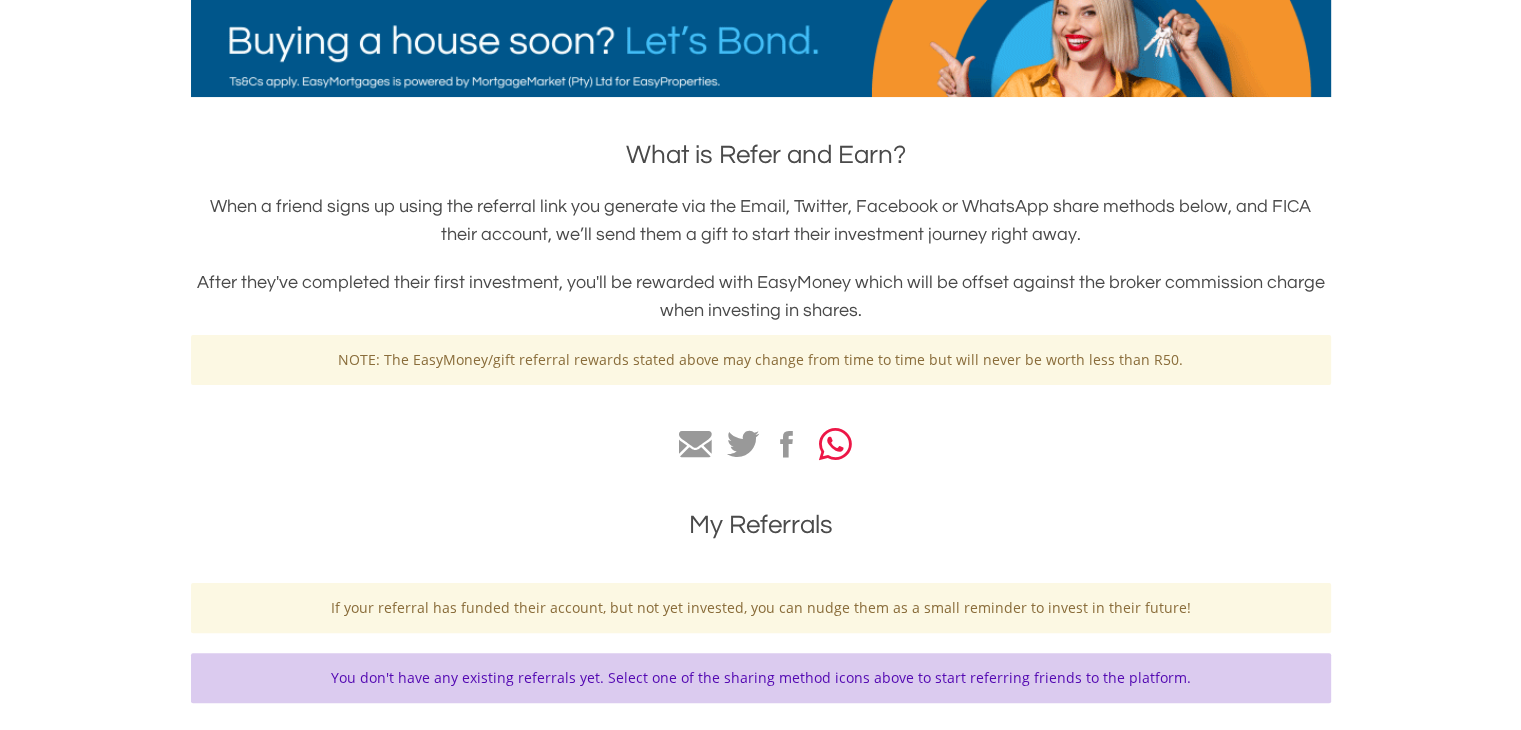 click at bounding box center (835, 444) 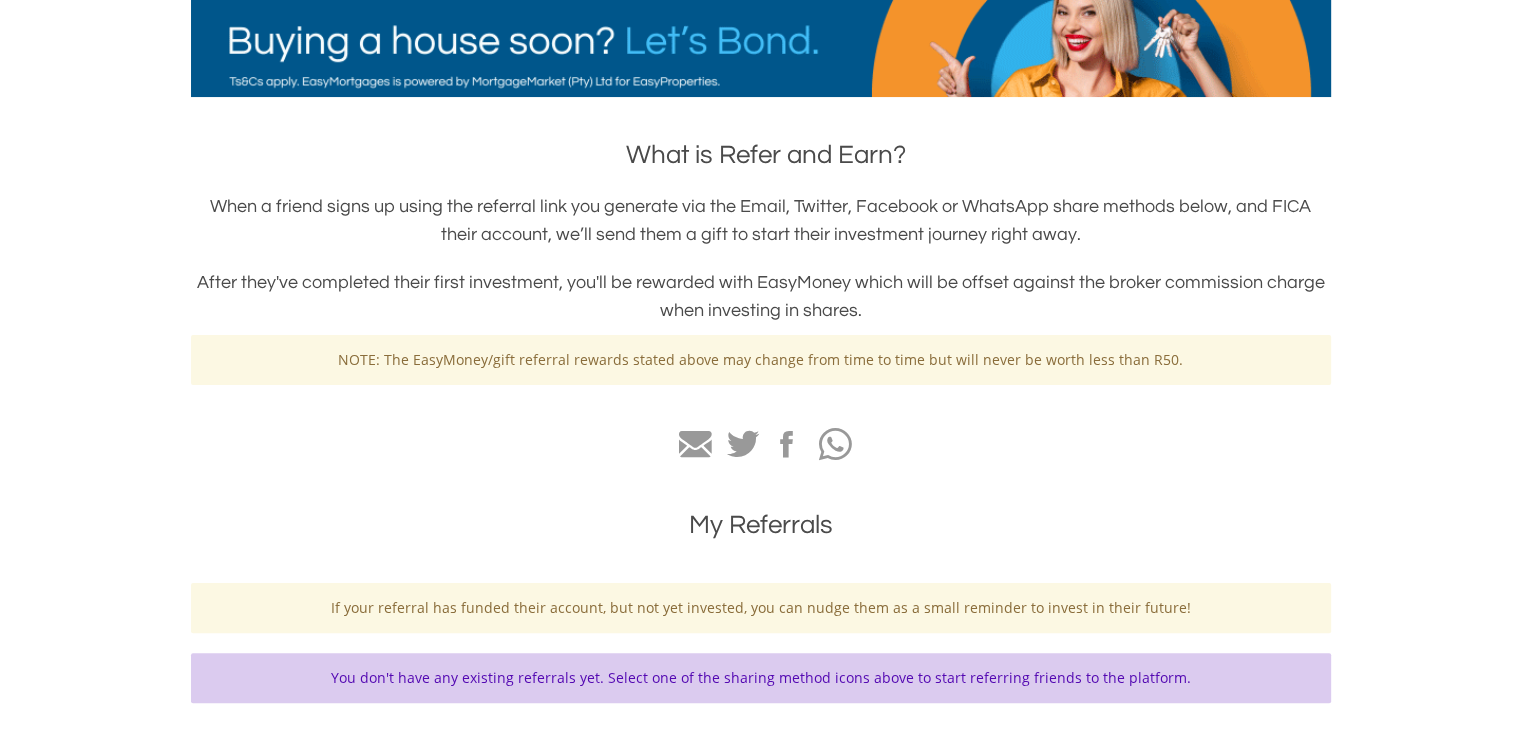 scroll, scrollTop: 0, scrollLeft: 0, axis: both 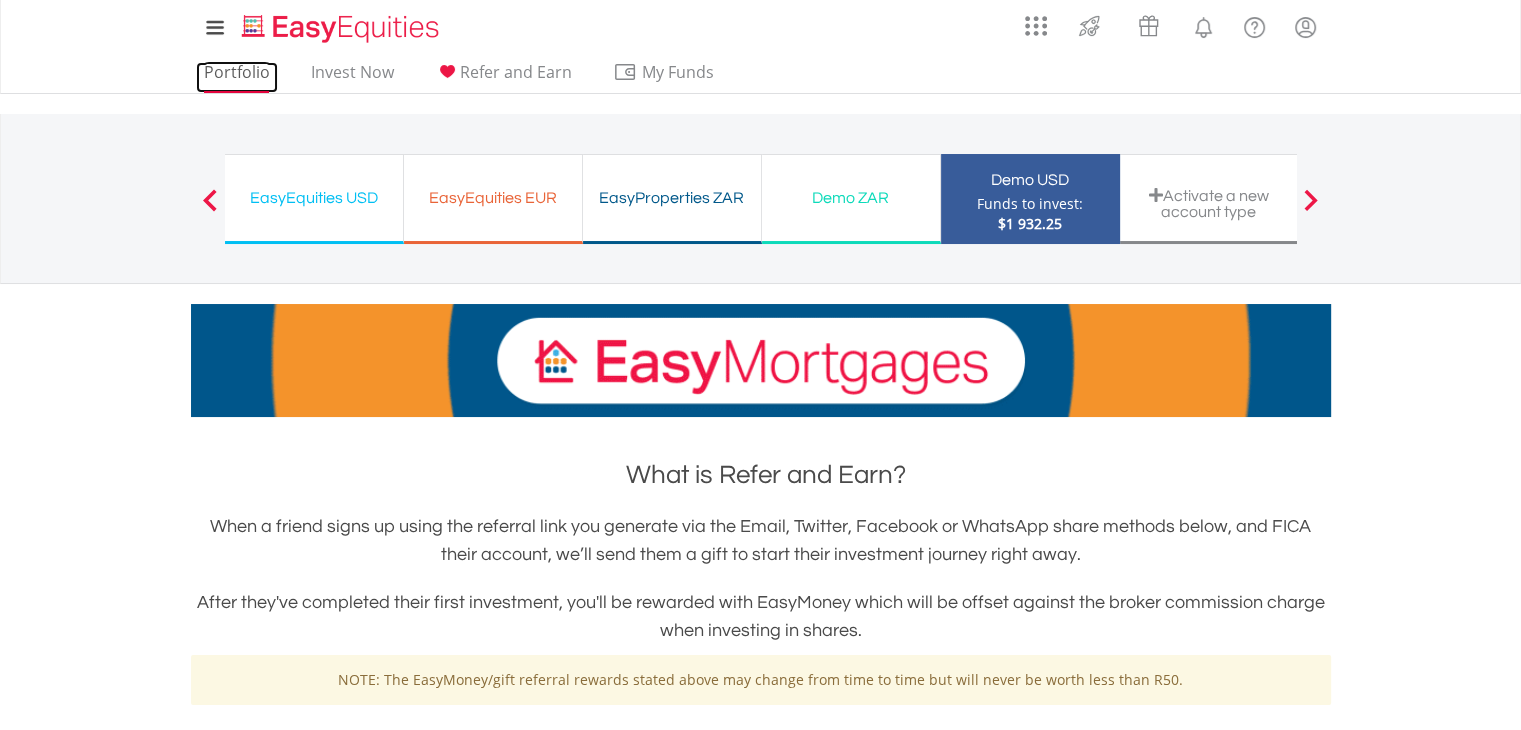 click on "Portfolio" at bounding box center [237, 77] 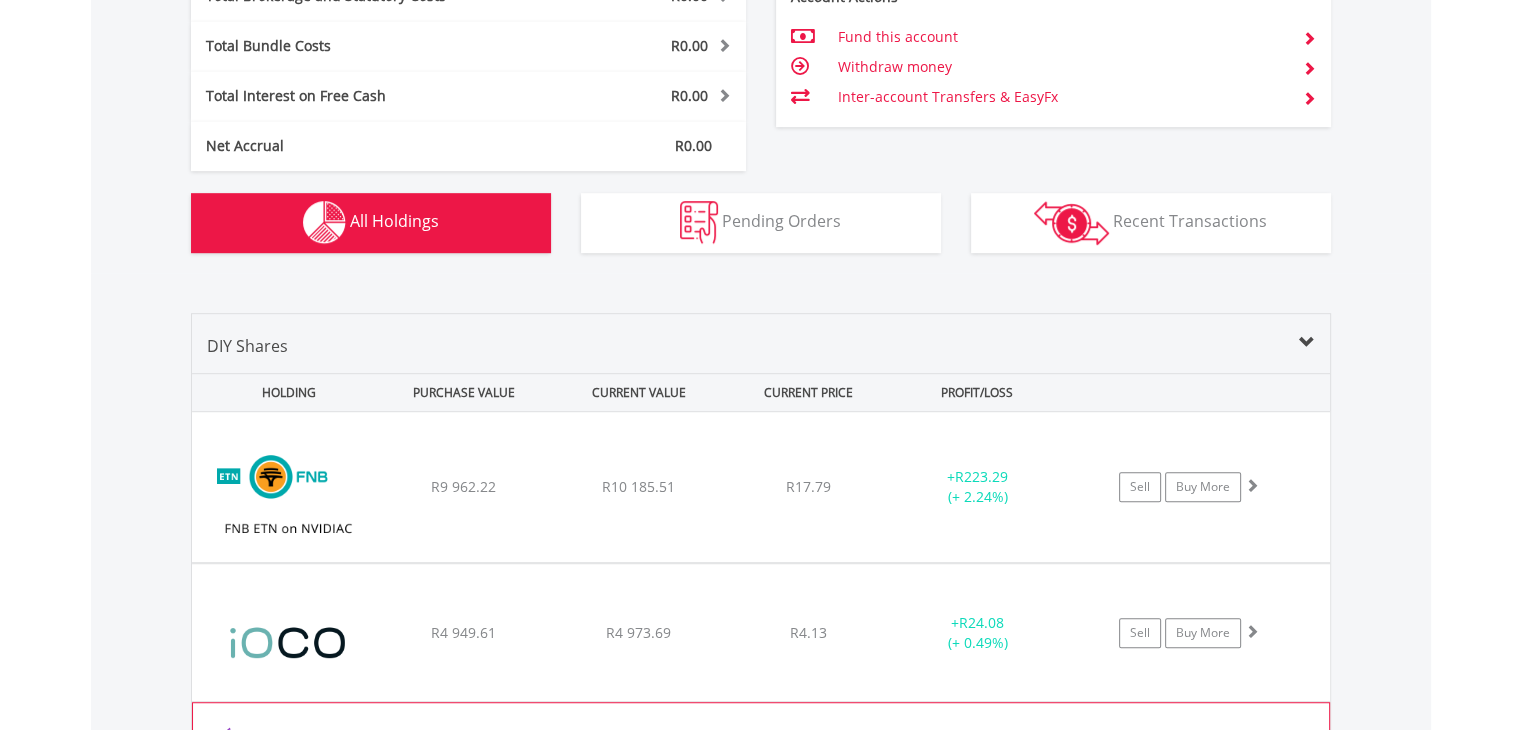 scroll, scrollTop: 1441, scrollLeft: 0, axis: vertical 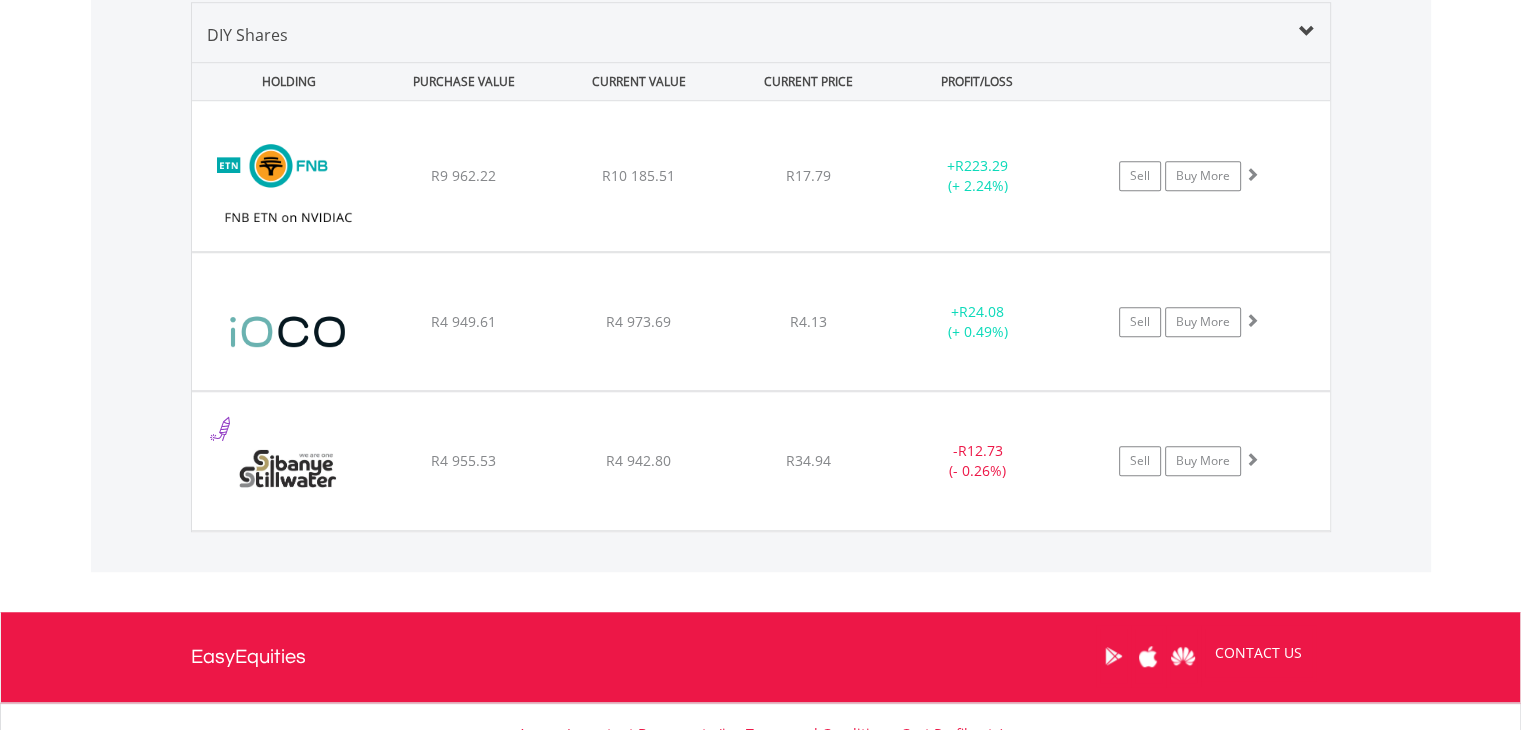 click on "Value View
Share View
DIY Shares
HOLDING
PURCHASE VALUE
CURRENT VALUE
CURRENT PRICE
PROFIT/LOSS
﻿
FNB ETN on NVIDIAC
R9 962.22
R10 185.51
R17.79
+  R223.29 (+ 2.24%)" at bounding box center (761, 267) 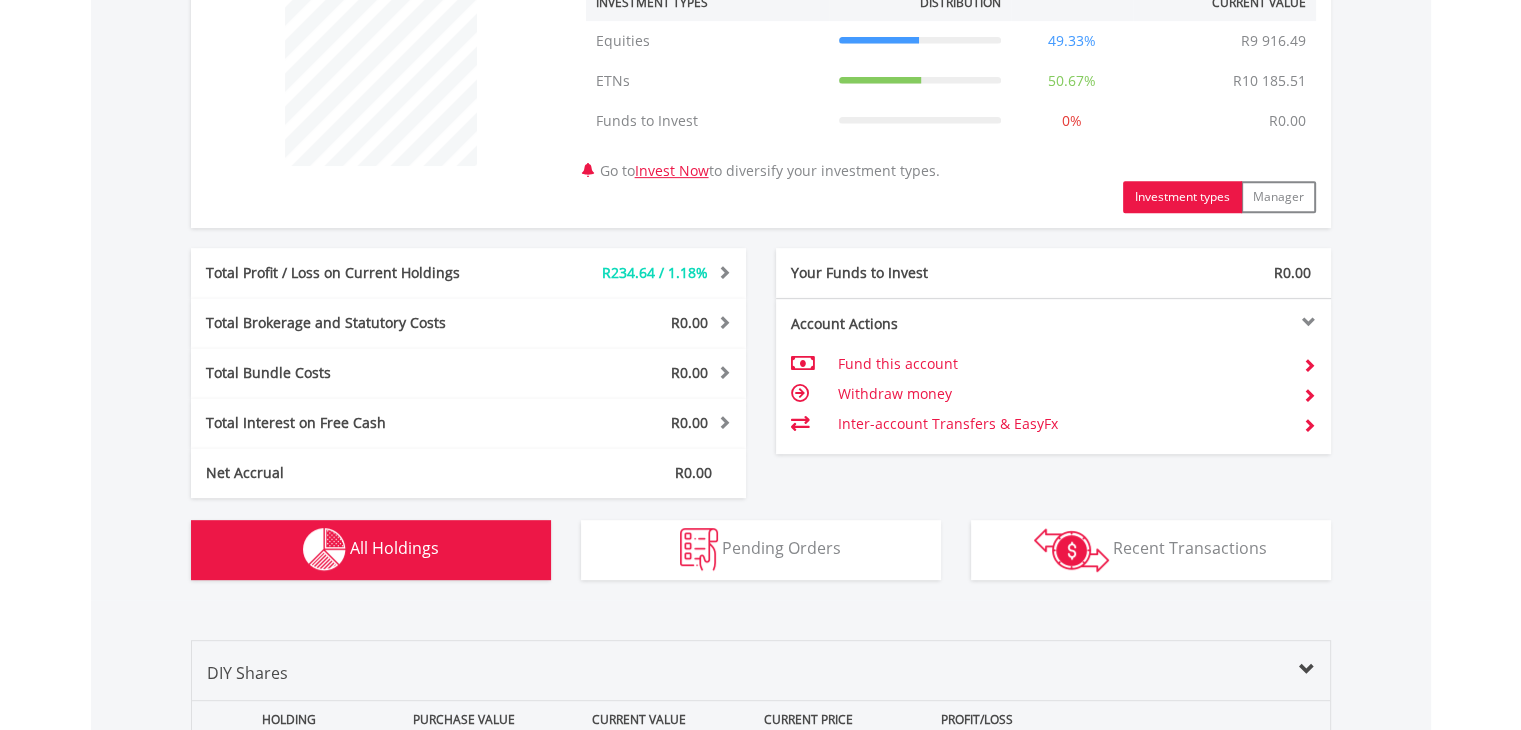 scroll, scrollTop: 0, scrollLeft: 0, axis: both 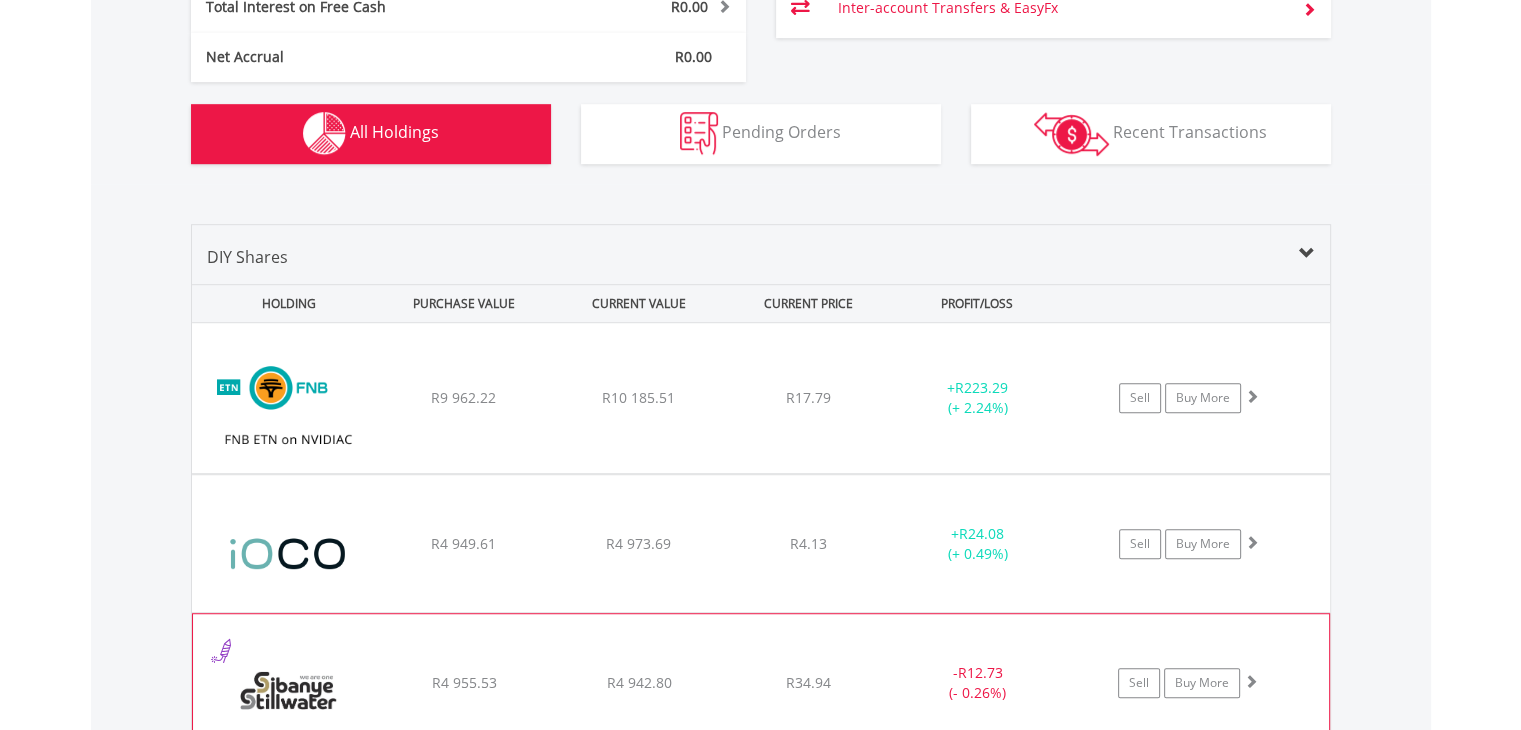 click at bounding box center (289, 693) 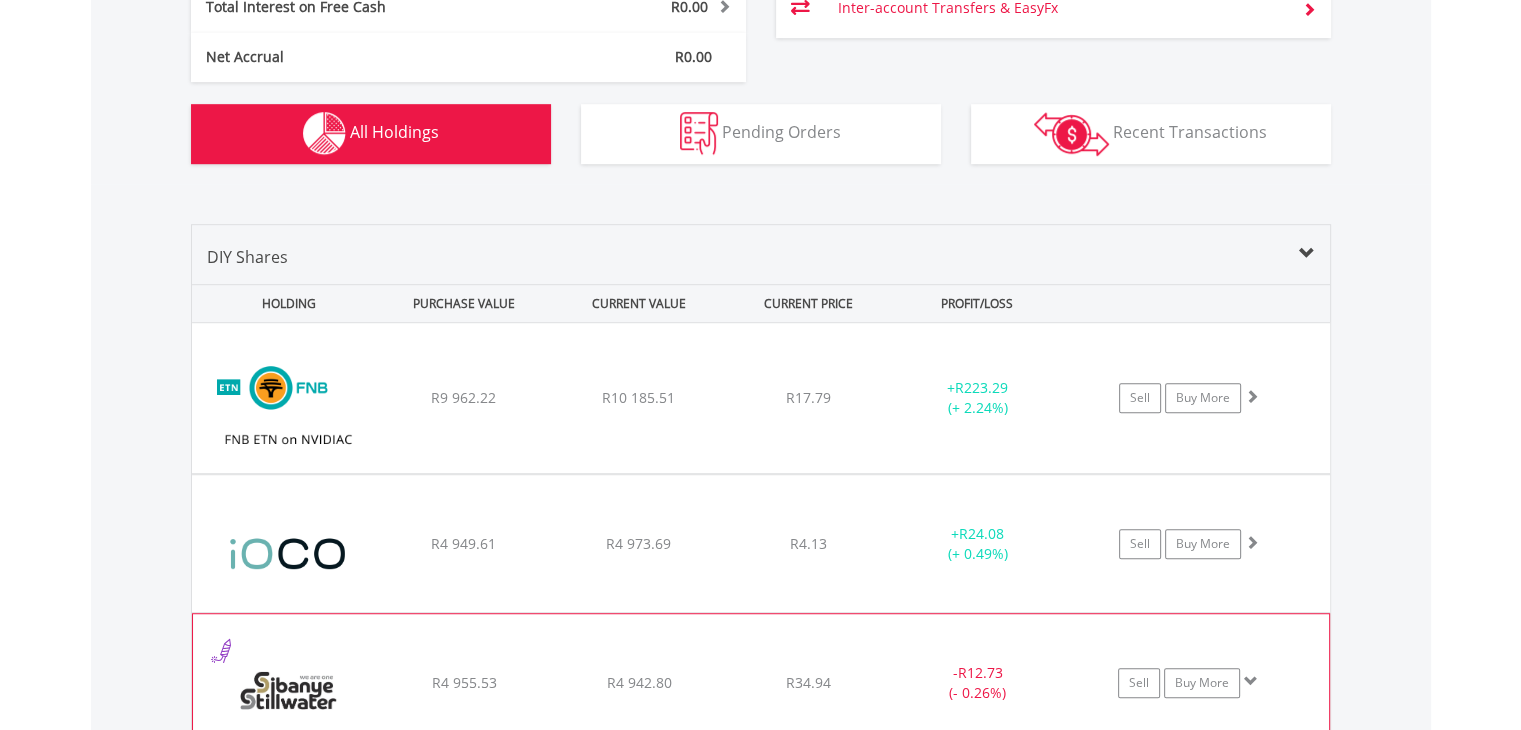 click at bounding box center [289, 693] 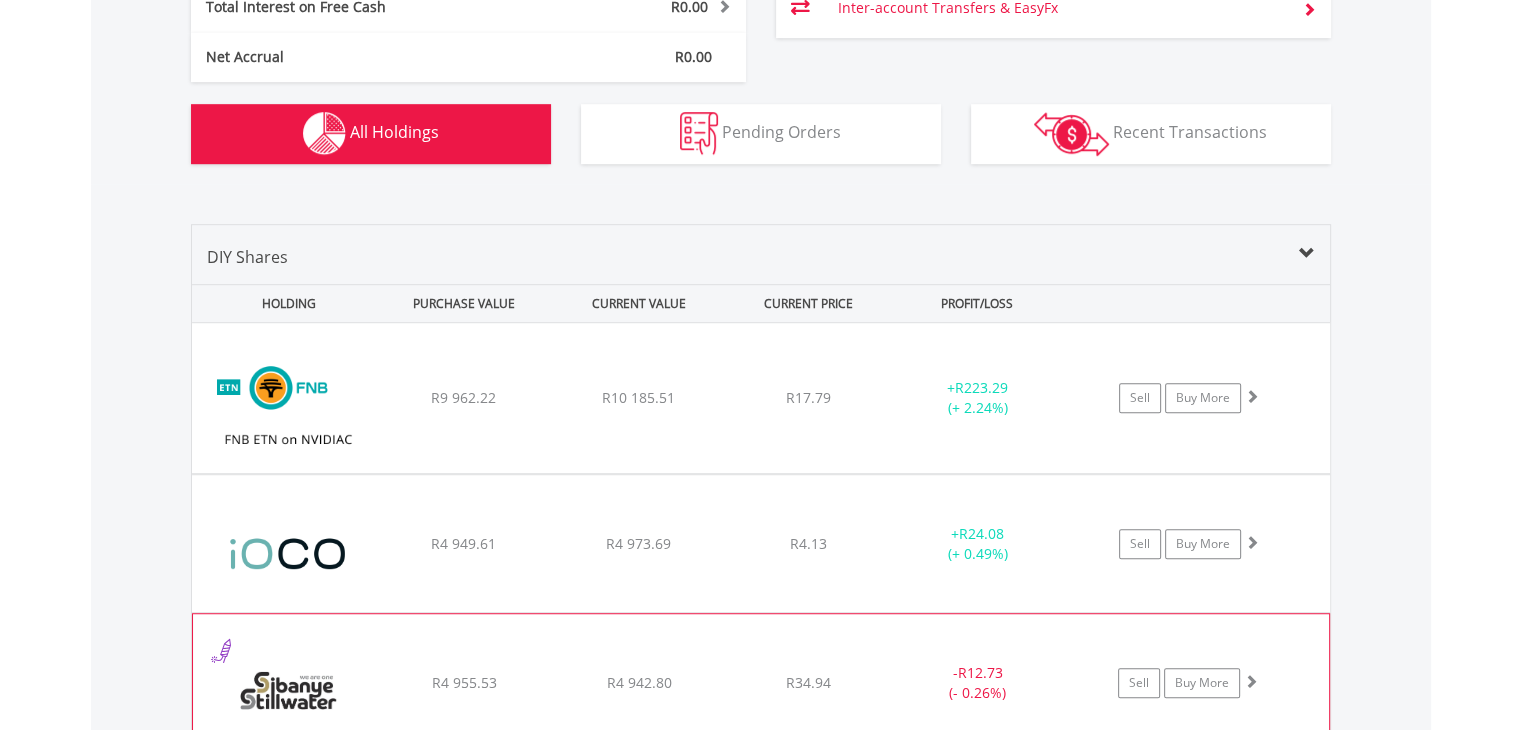 click at bounding box center [289, 693] 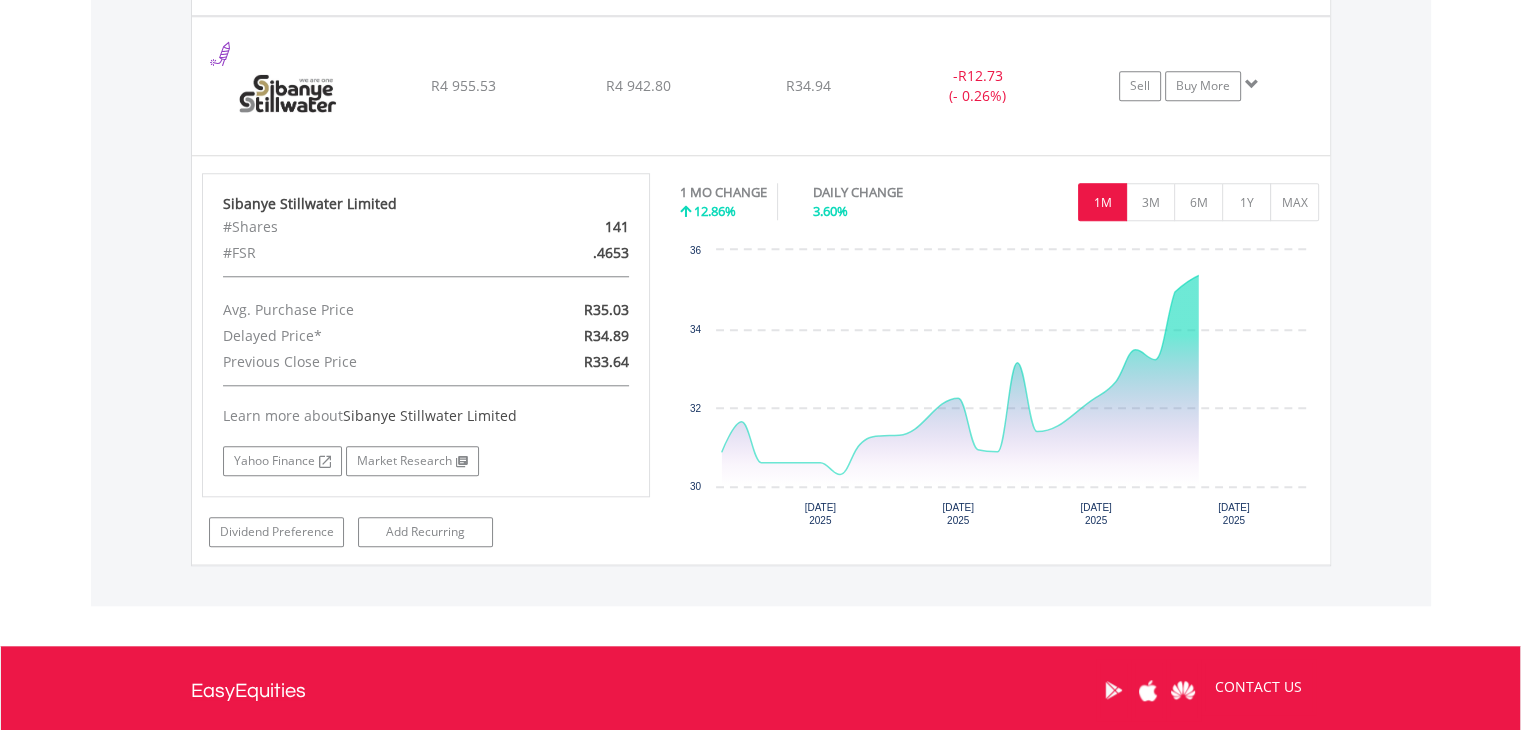 scroll, scrollTop: 1825, scrollLeft: 0, axis: vertical 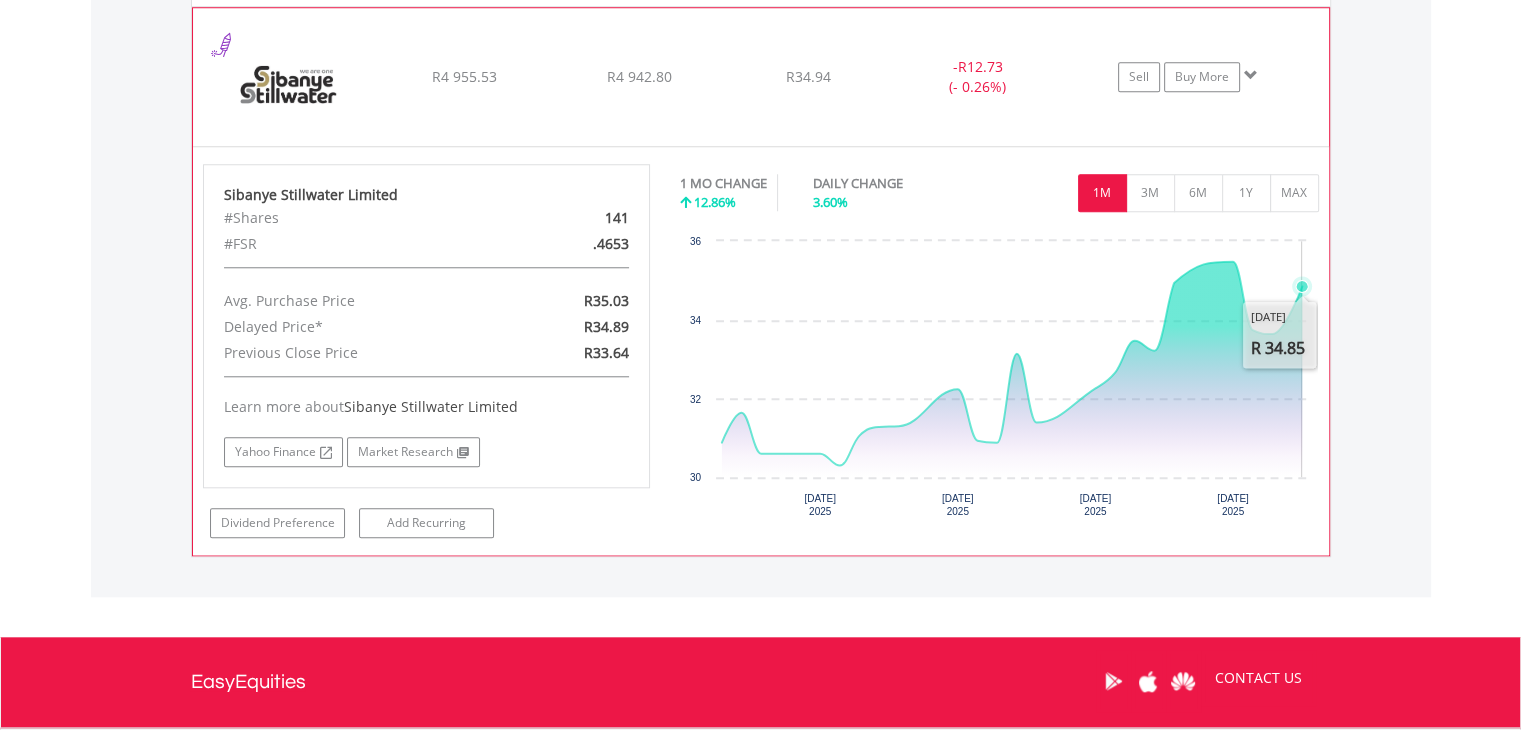 drag, startPoint x: 1284, startPoint y: 233, endPoint x: 1307, endPoint y: 303, distance: 73.68175 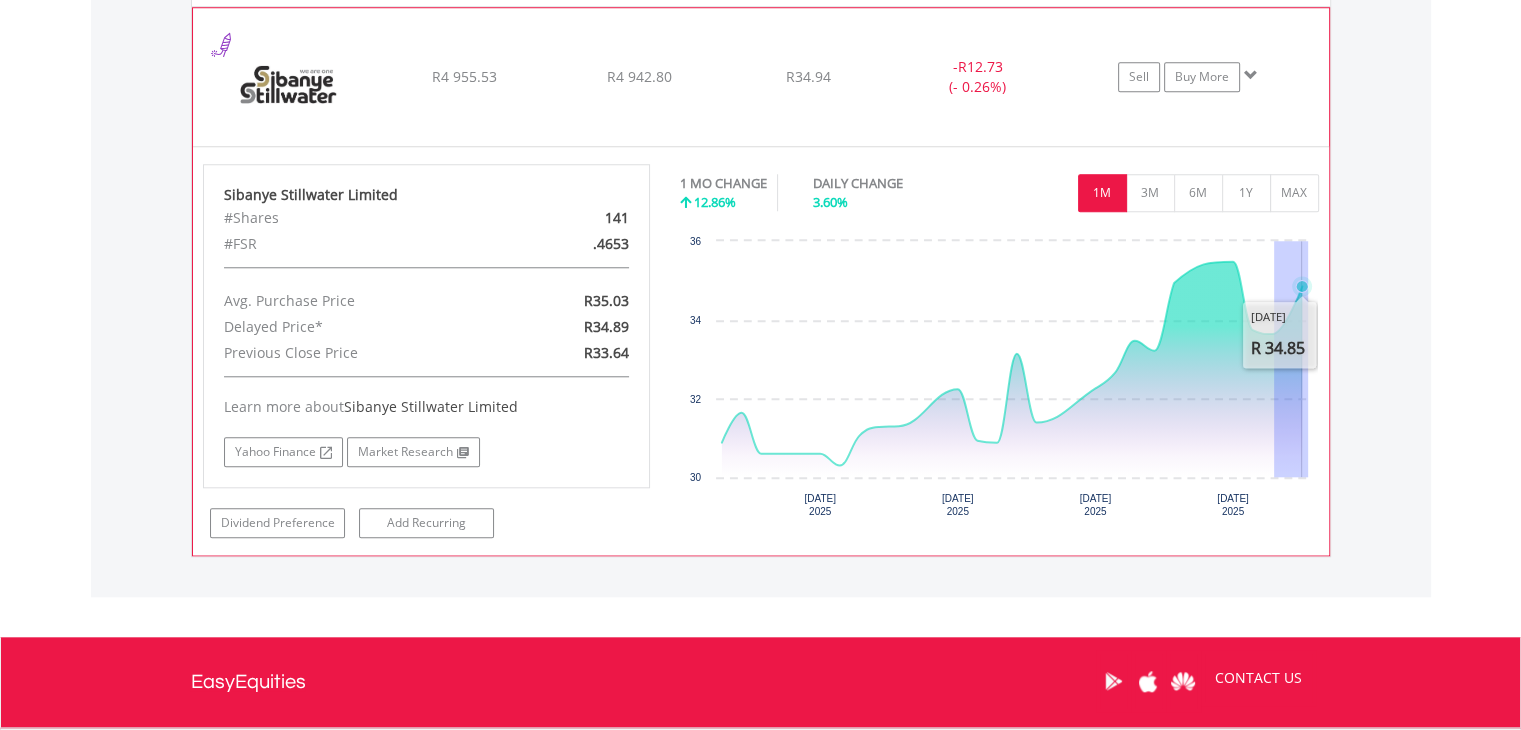 drag, startPoint x: 1274, startPoint y: 246, endPoint x: 1311, endPoint y: 283, distance: 52.3259 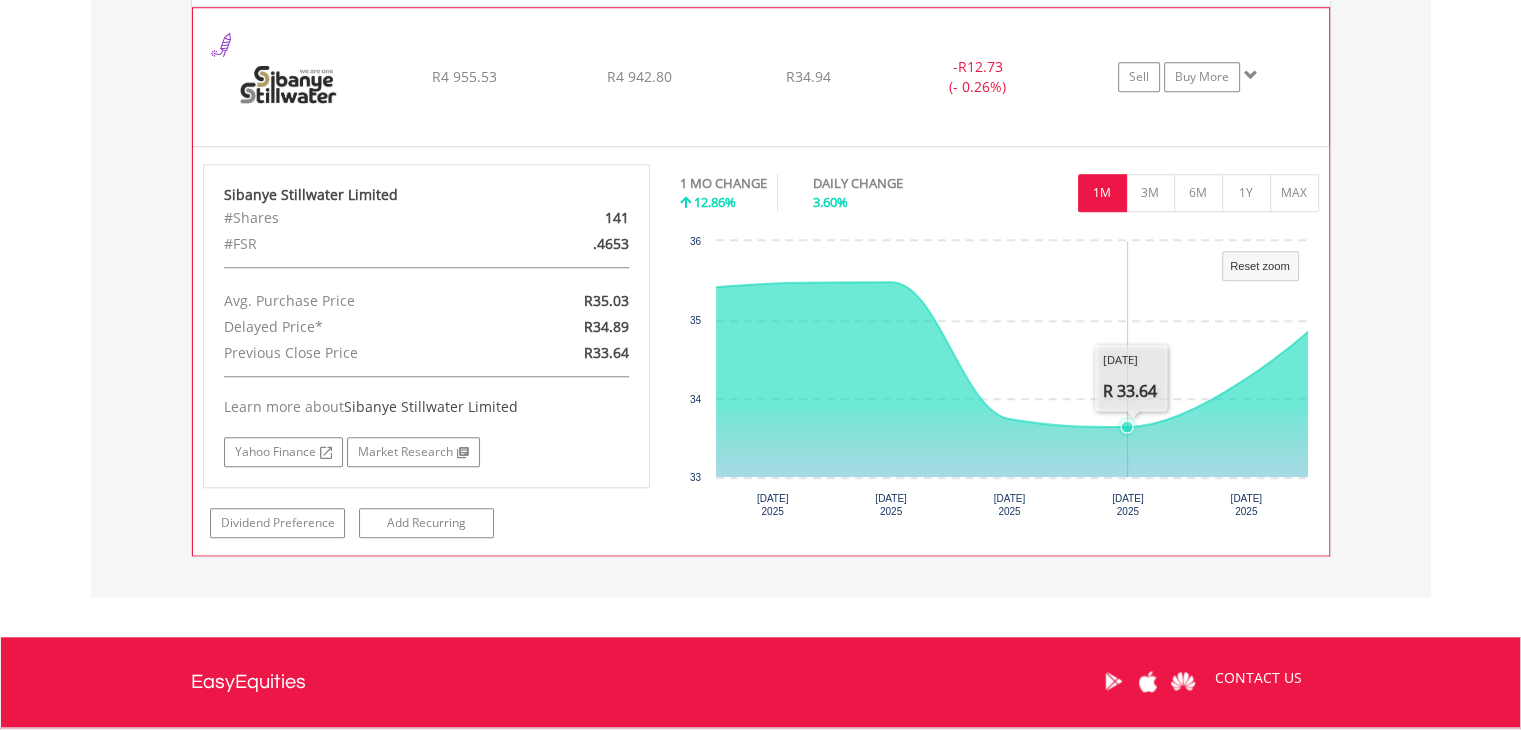 click 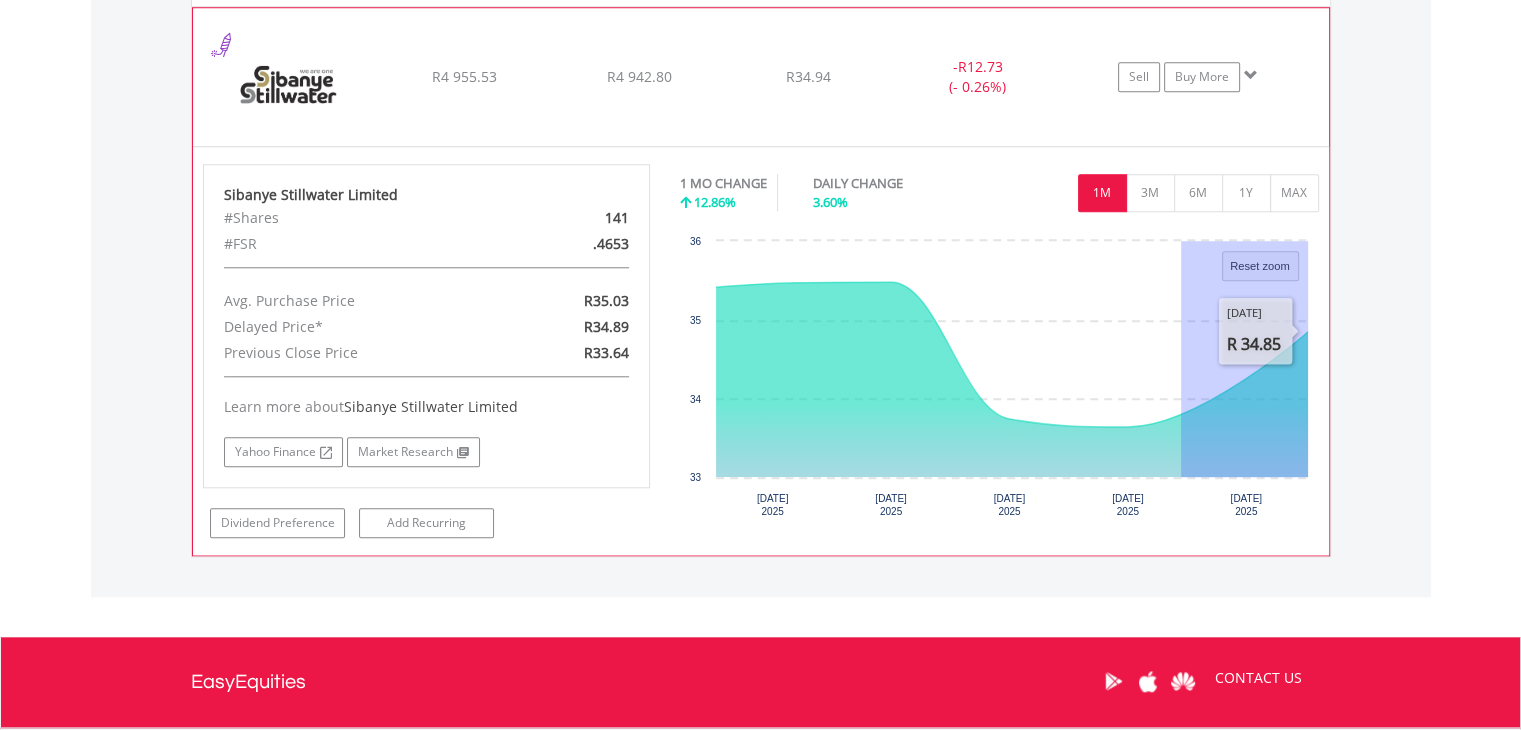 drag, startPoint x: 1181, startPoint y: 297, endPoint x: 1314, endPoint y: 300, distance: 133.03383 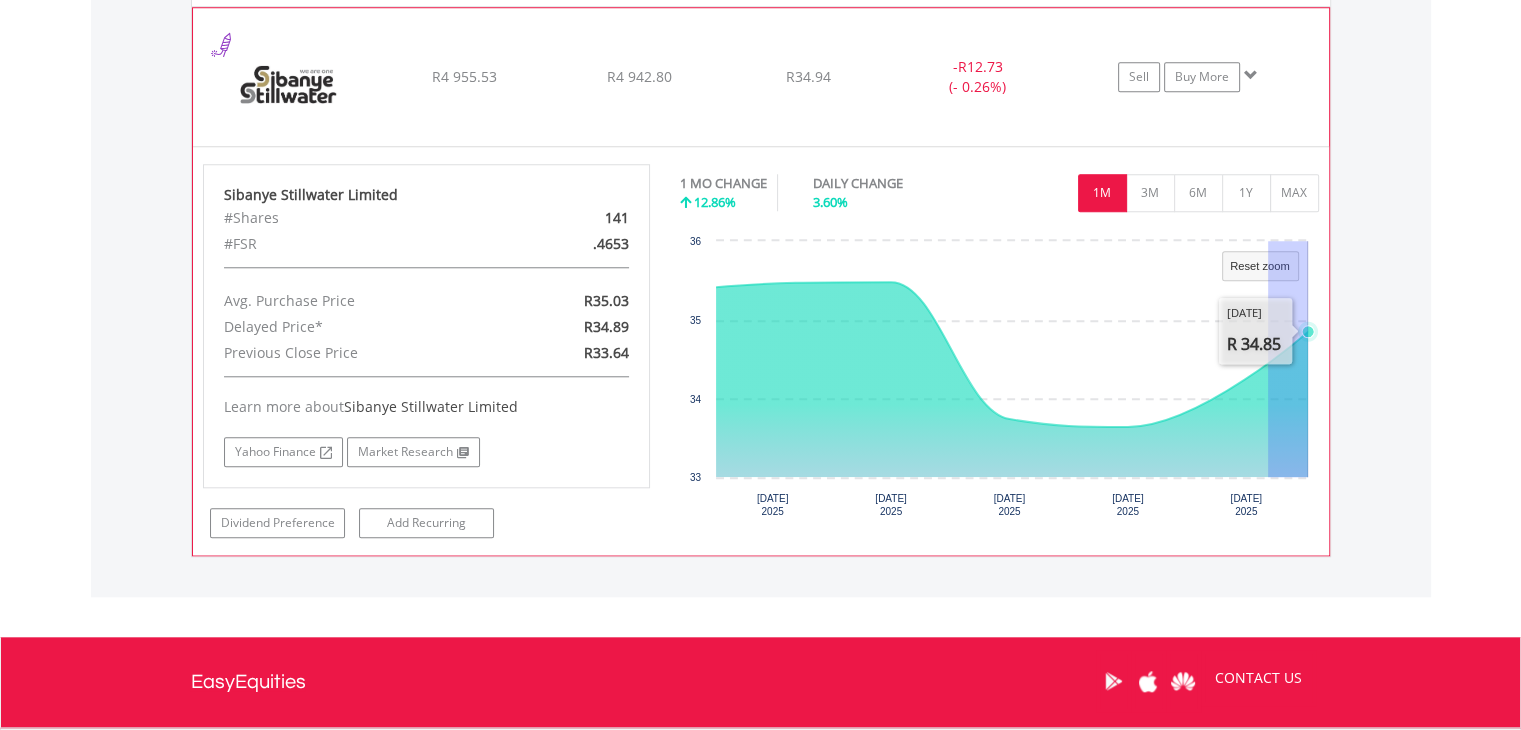 drag, startPoint x: 1268, startPoint y: 285, endPoint x: 1314, endPoint y: 283, distance: 46.043457 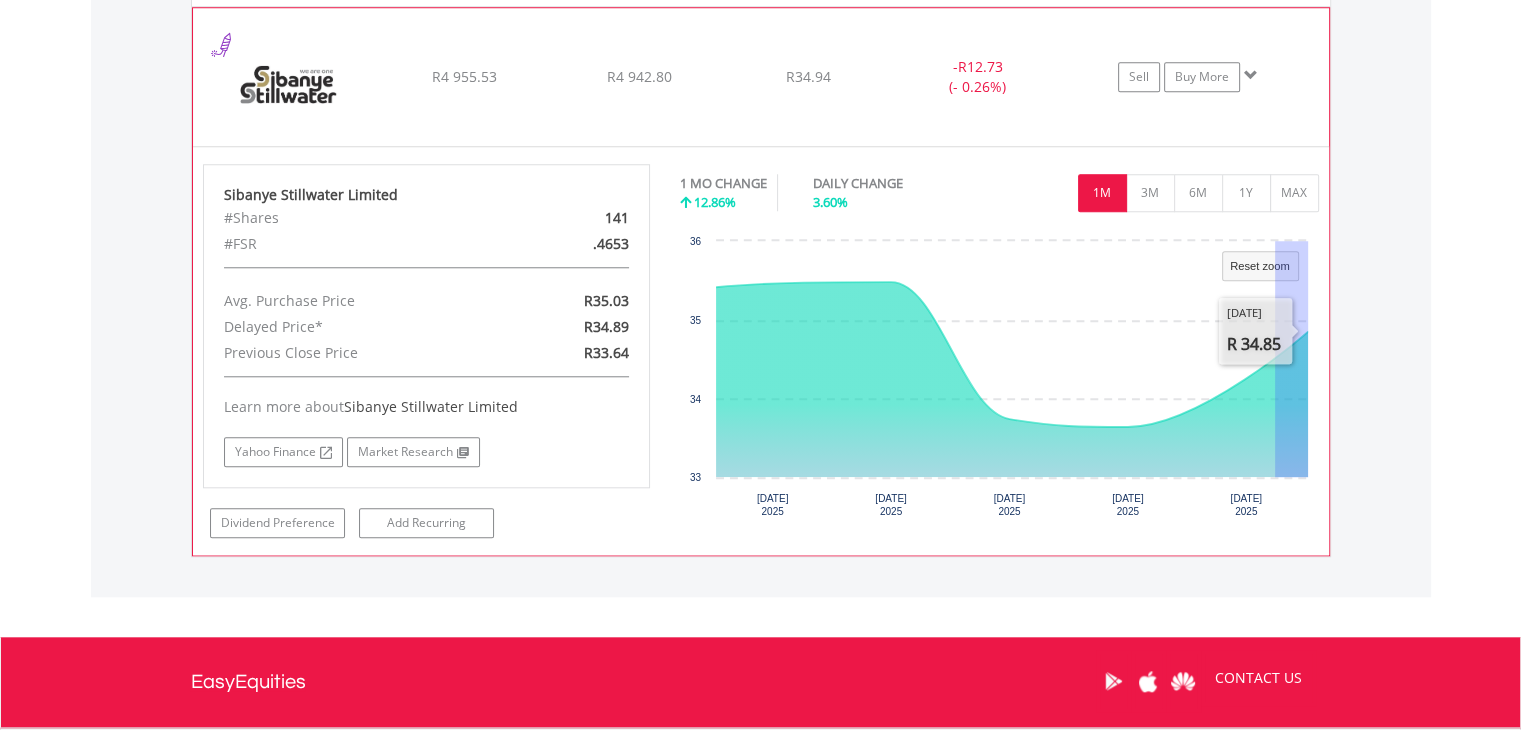 drag, startPoint x: 1275, startPoint y: 285, endPoint x: 1331, endPoint y: 285, distance: 56 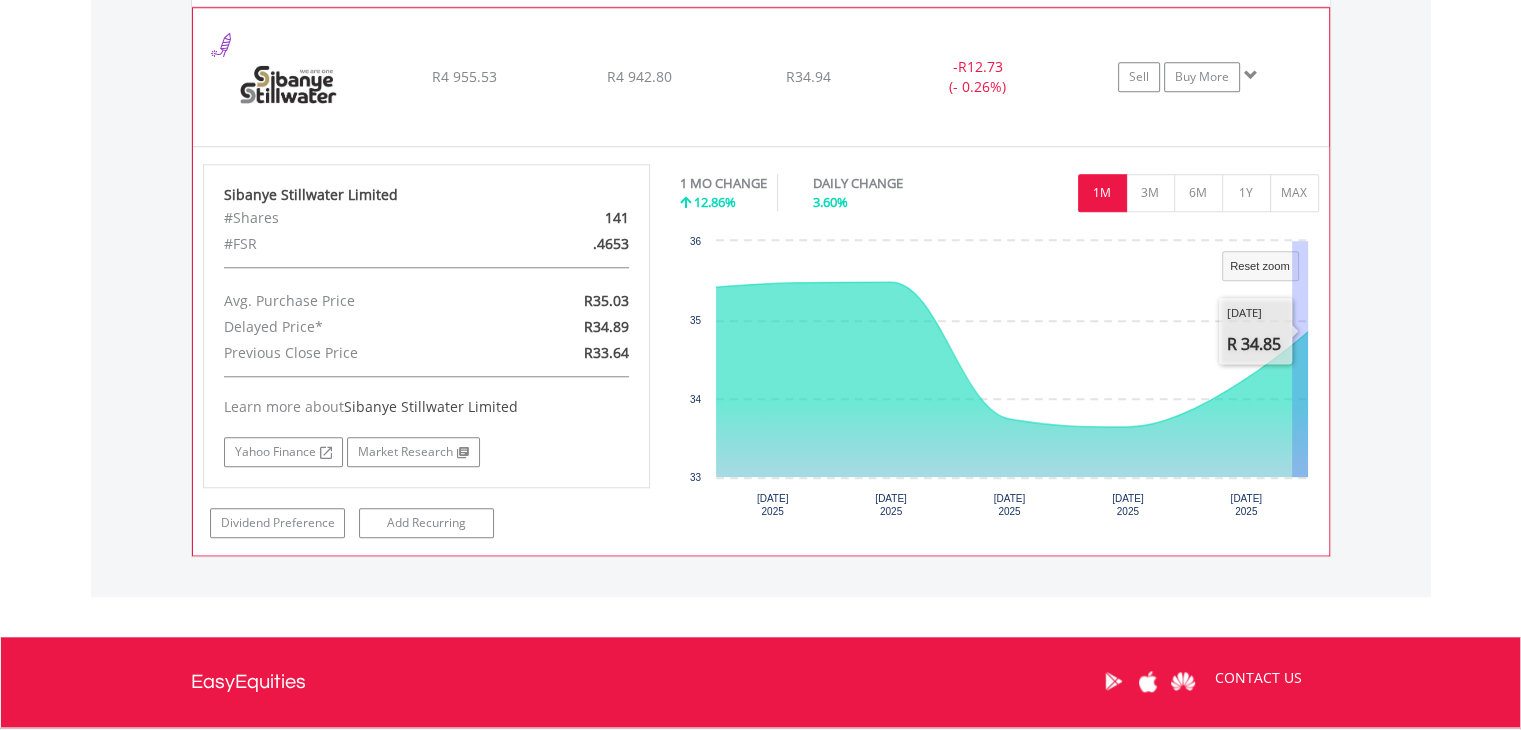 drag, startPoint x: 1292, startPoint y: 291, endPoint x: 1318, endPoint y: 289, distance: 26.076809 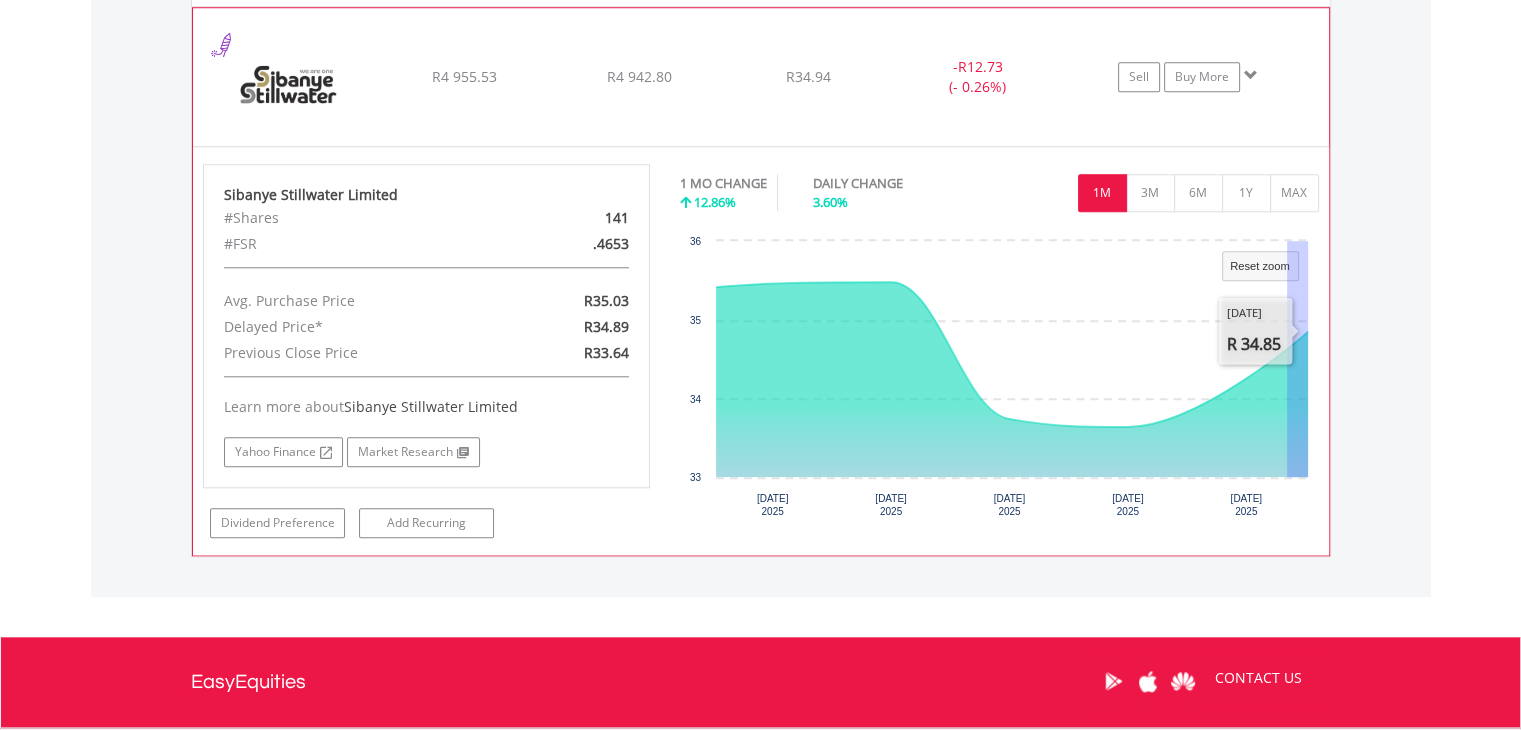 drag, startPoint x: 1287, startPoint y: 278, endPoint x: 1311, endPoint y: 278, distance: 24 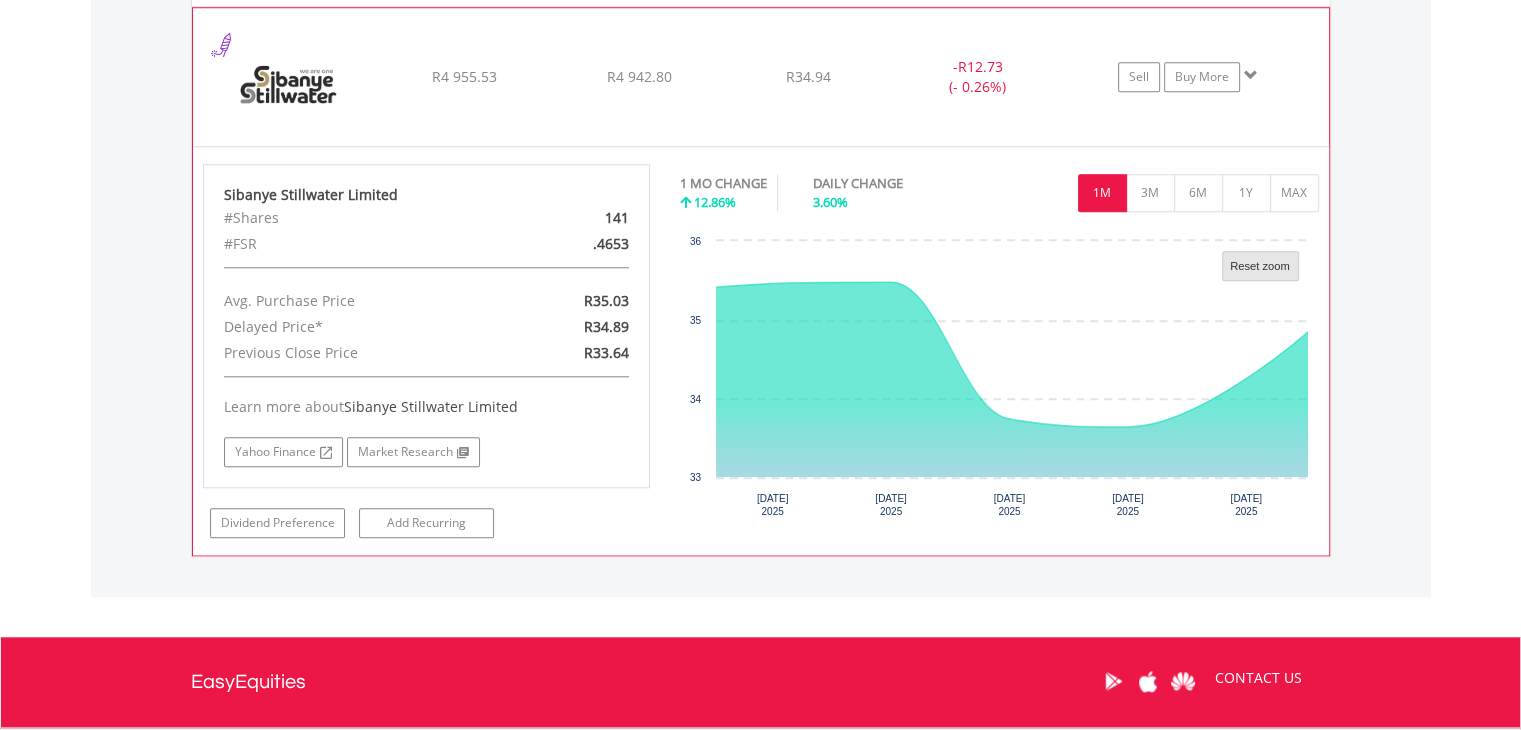 click 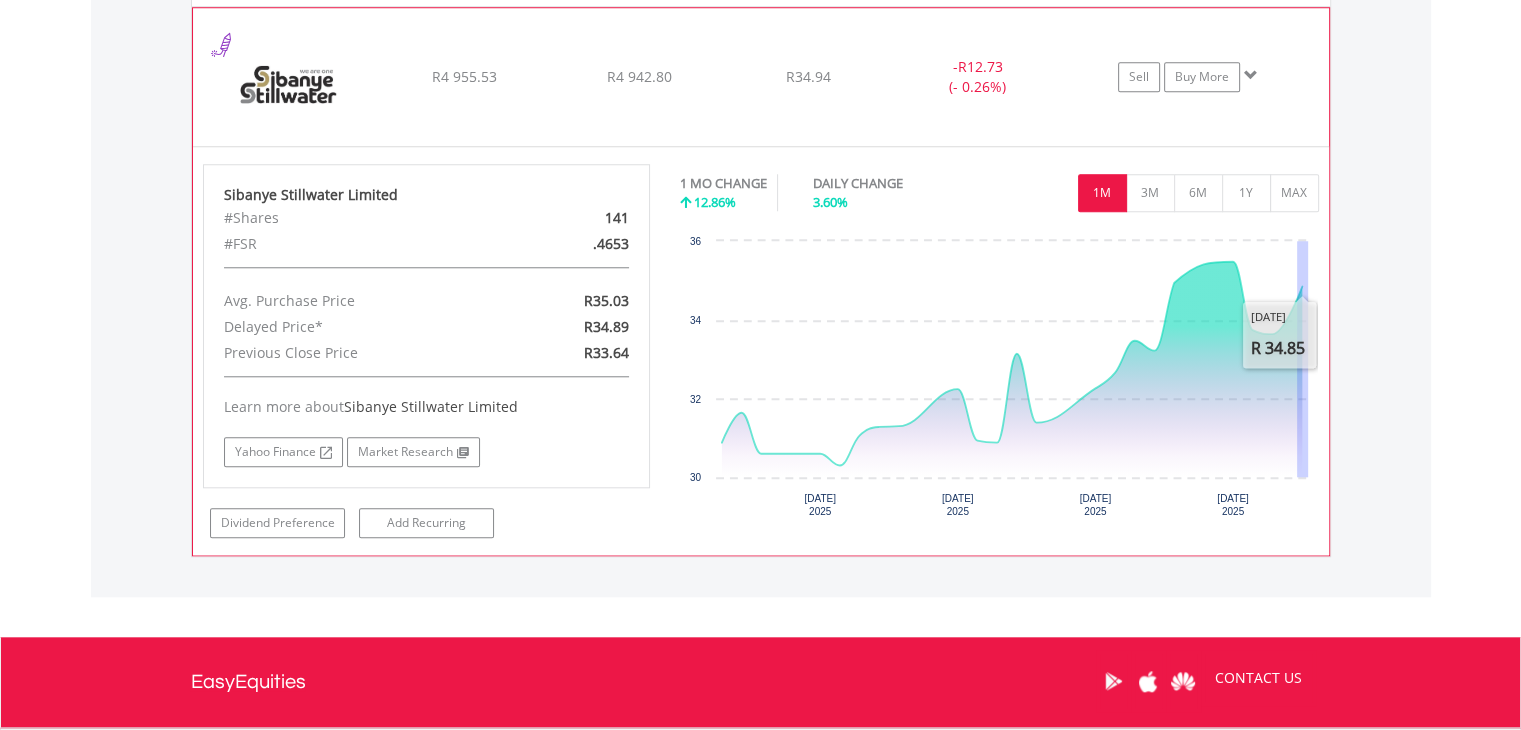 drag, startPoint x: 1297, startPoint y: 267, endPoint x: 1312, endPoint y: 267, distance: 15 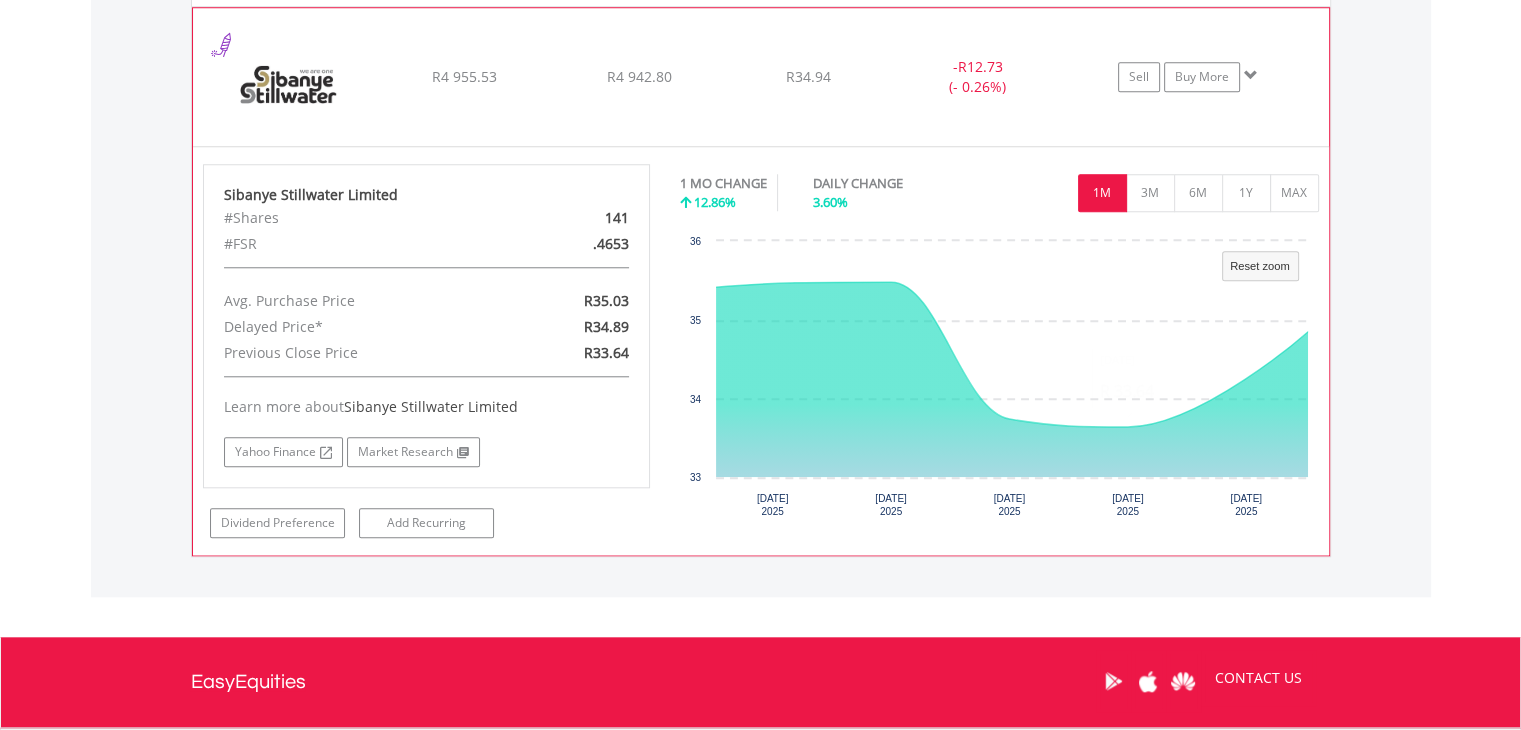 click on "1M" at bounding box center (1102, 193) 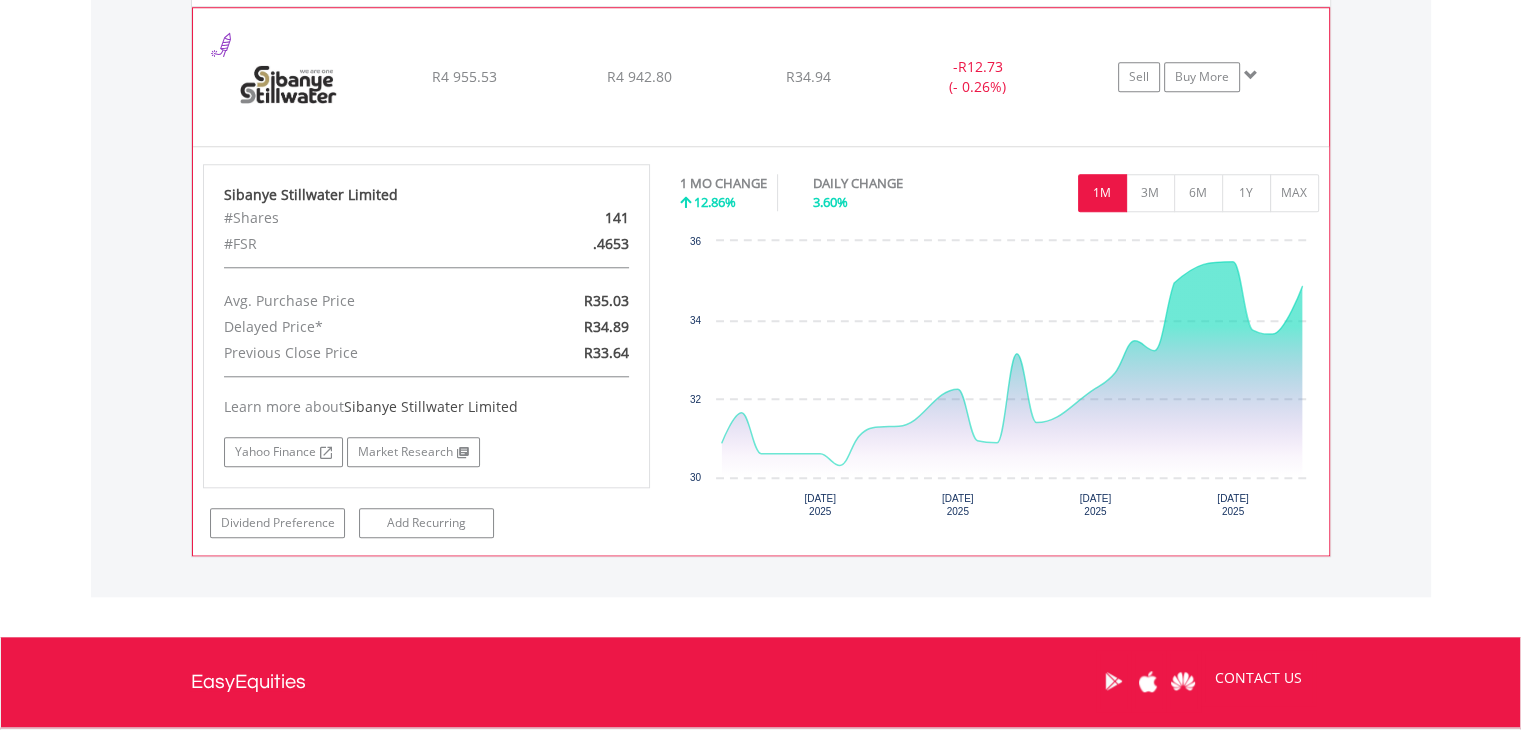 click at bounding box center (289, 87) 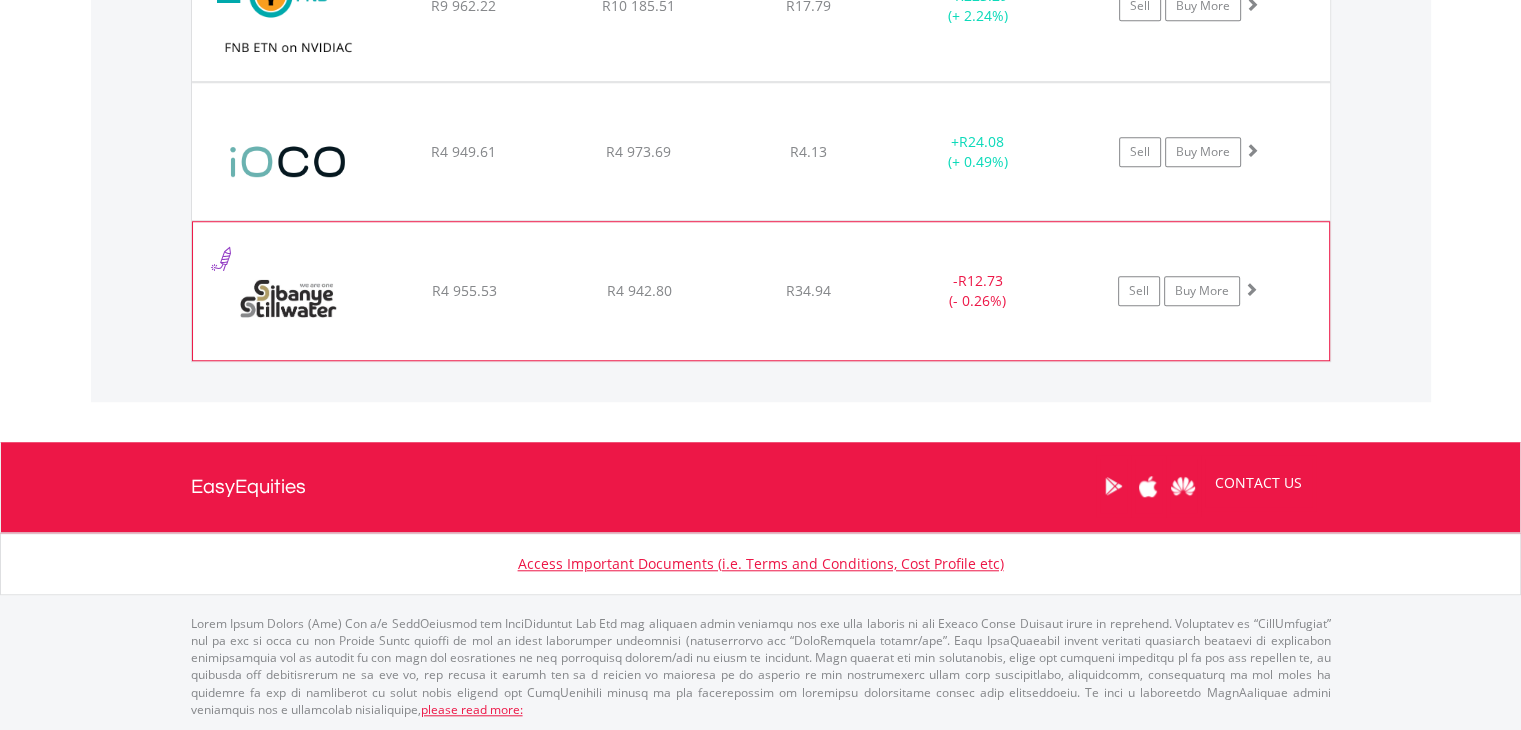 scroll, scrollTop: 1608, scrollLeft: 0, axis: vertical 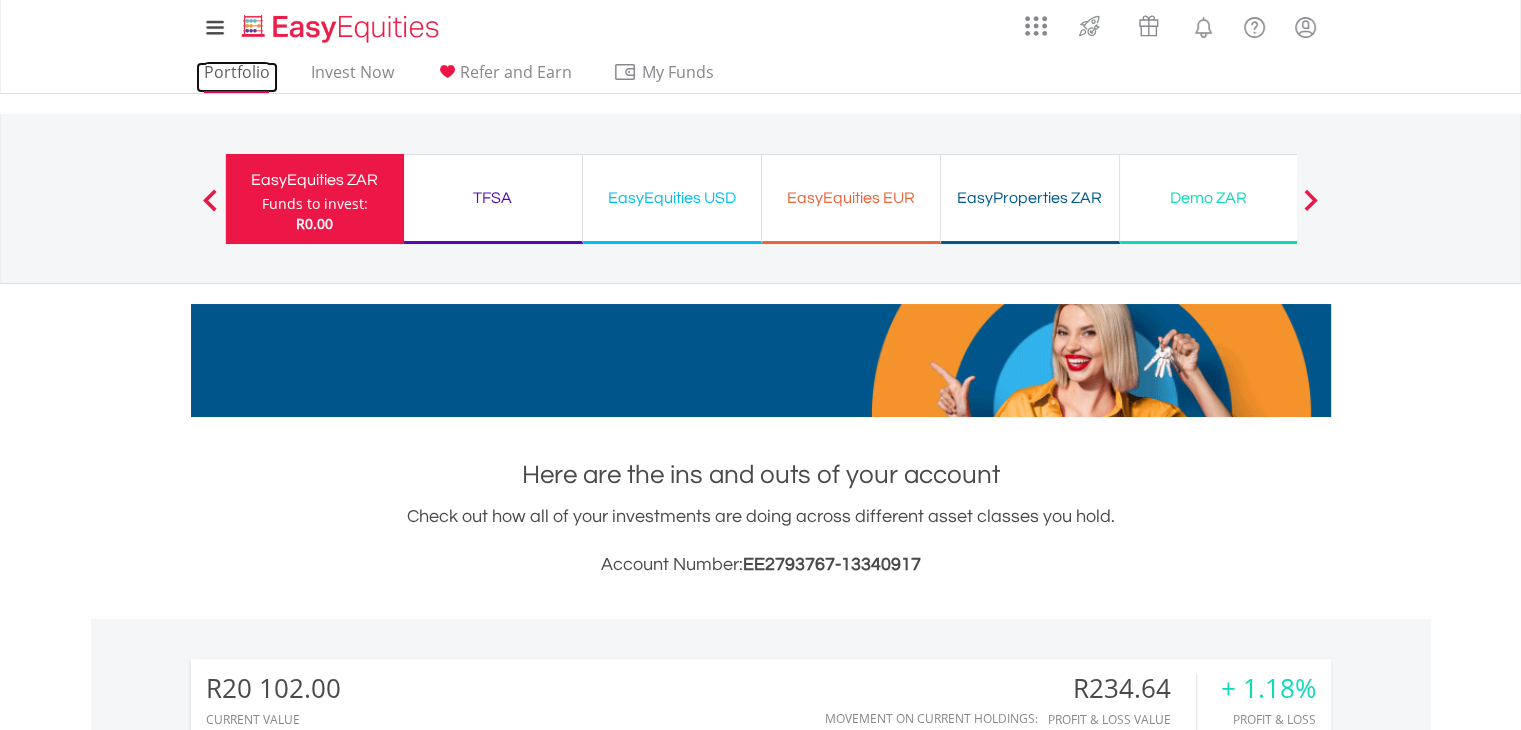 click on "Portfolio" at bounding box center [237, 77] 